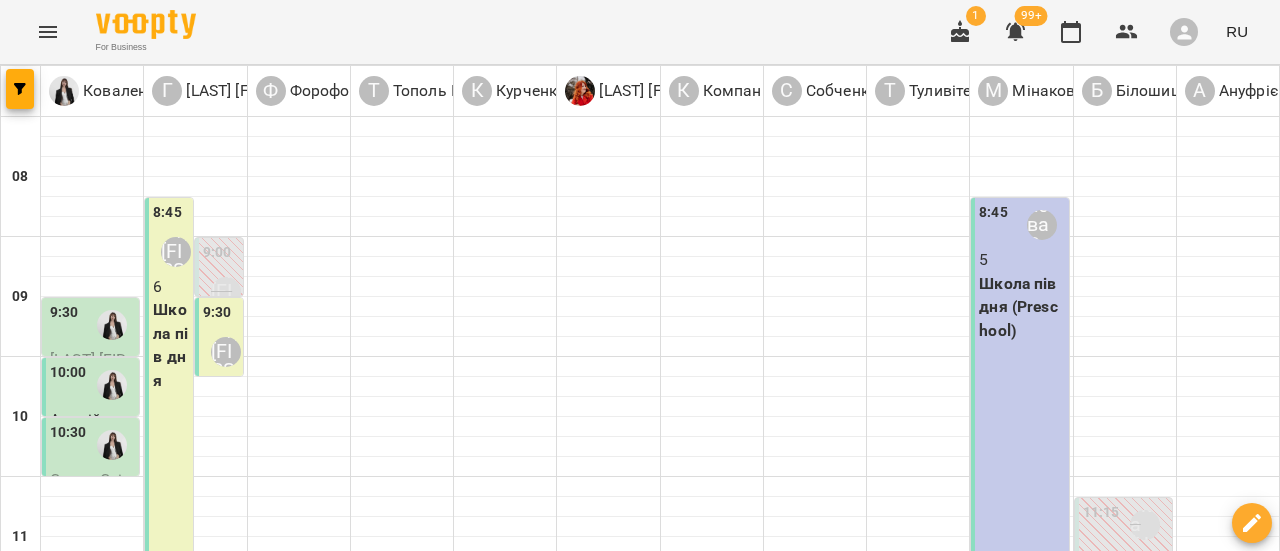 scroll, scrollTop: 0, scrollLeft: 0, axis: both 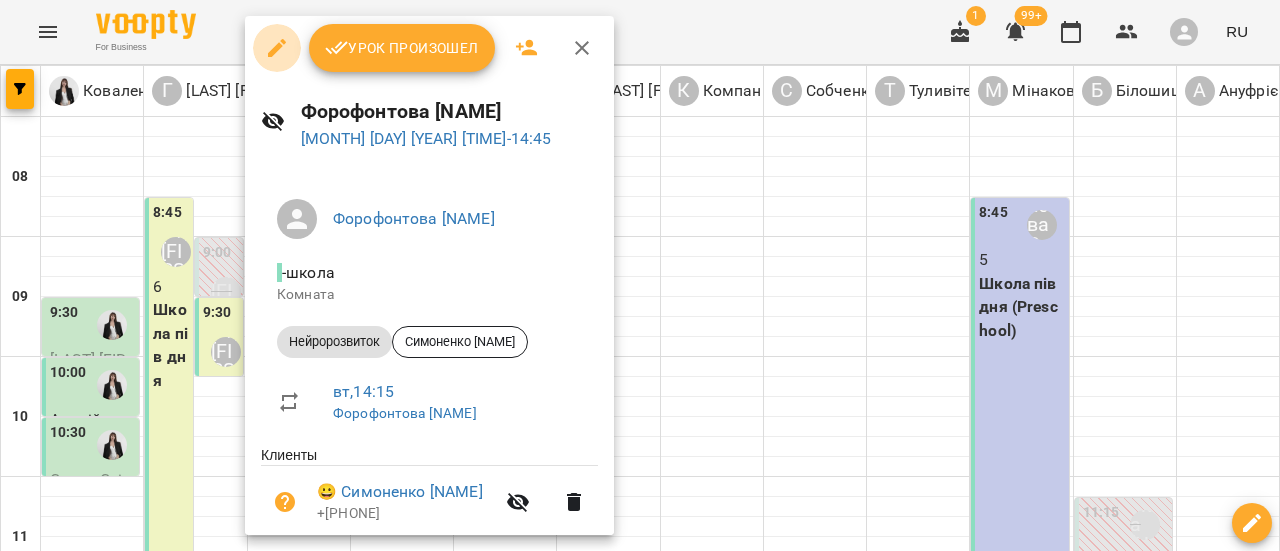 click 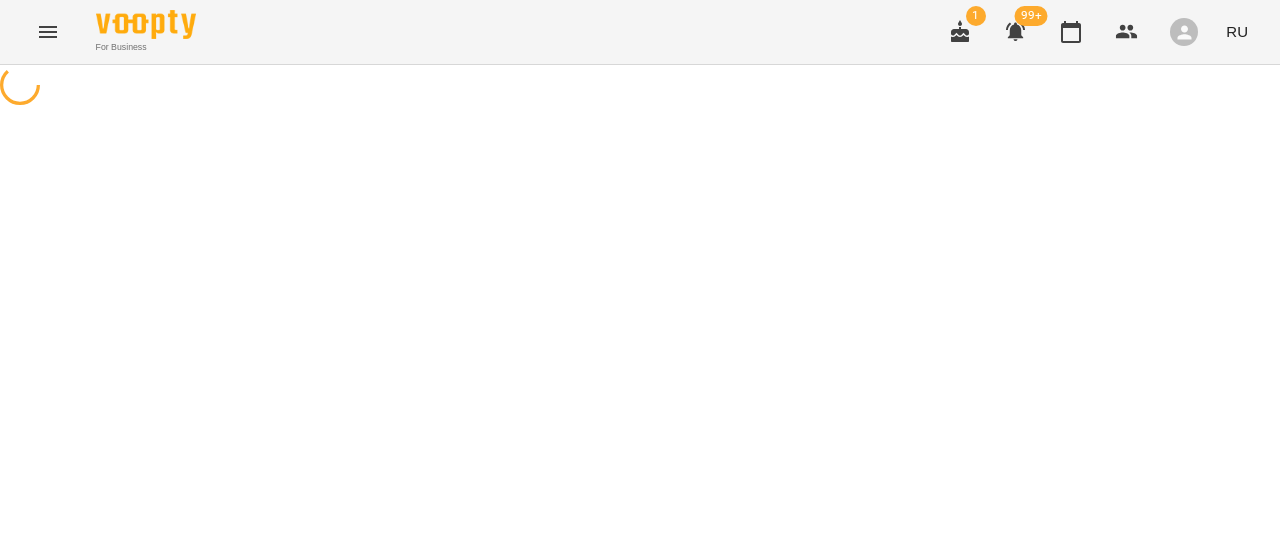 select on "**********" 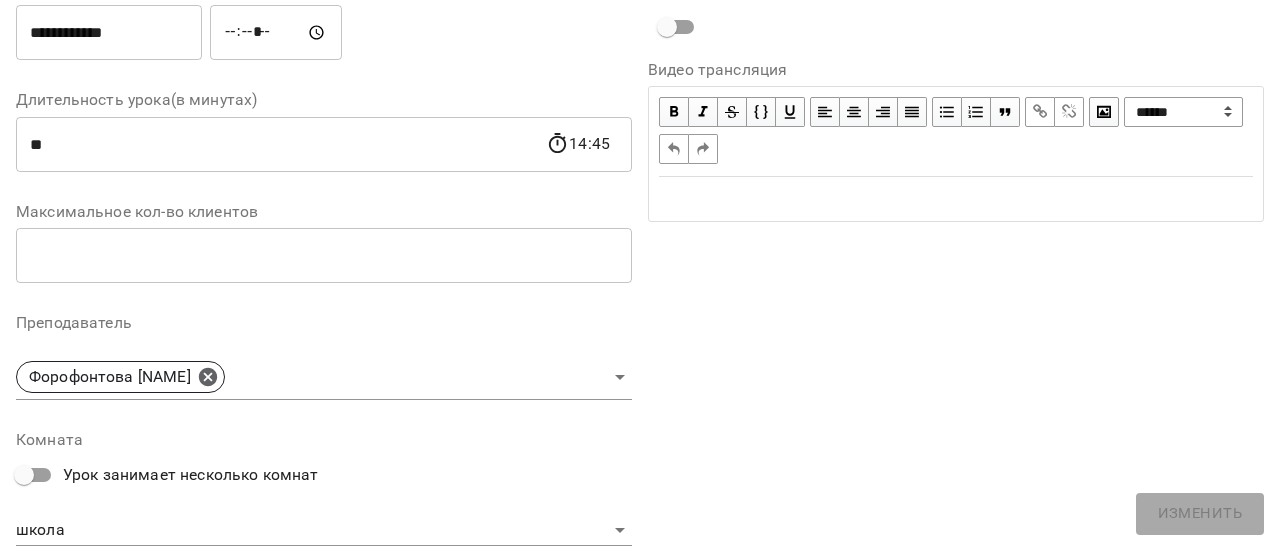 scroll, scrollTop: 500, scrollLeft: 0, axis: vertical 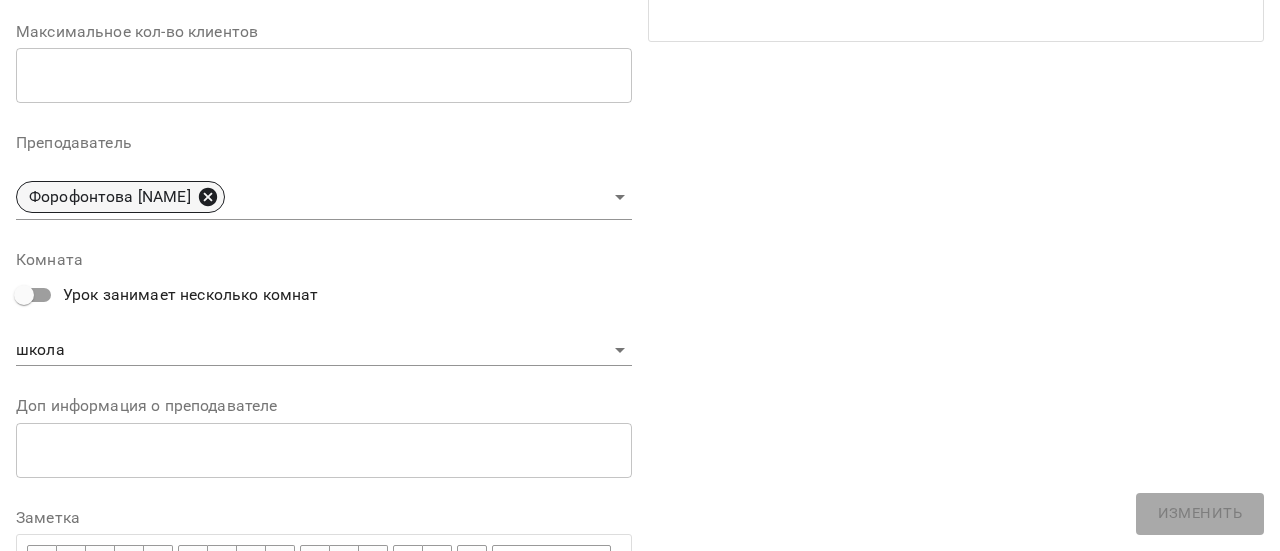 click 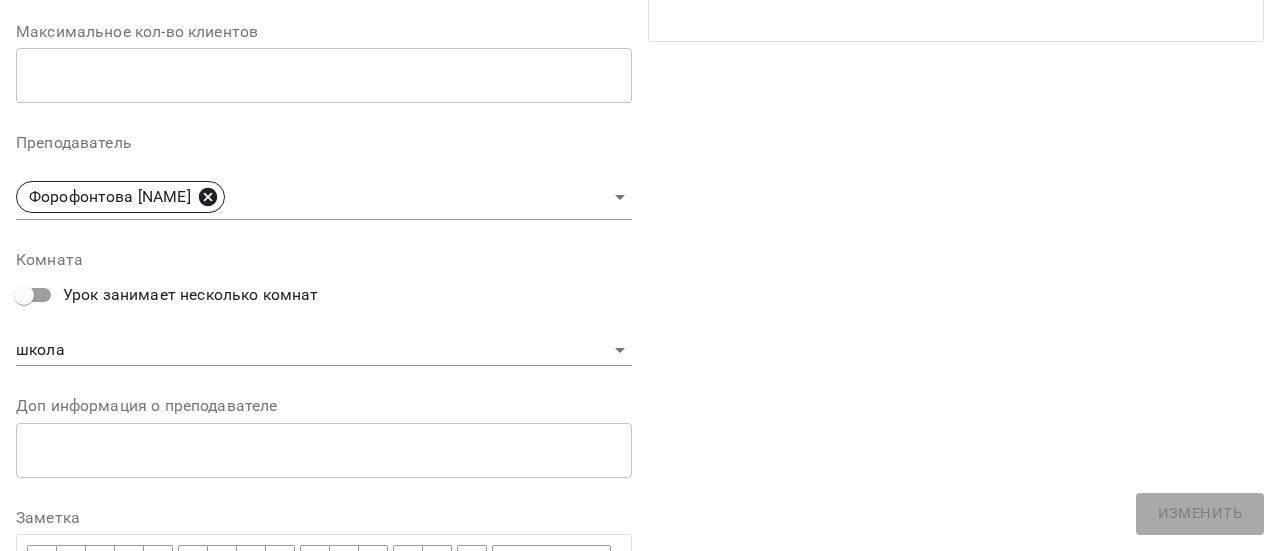 type 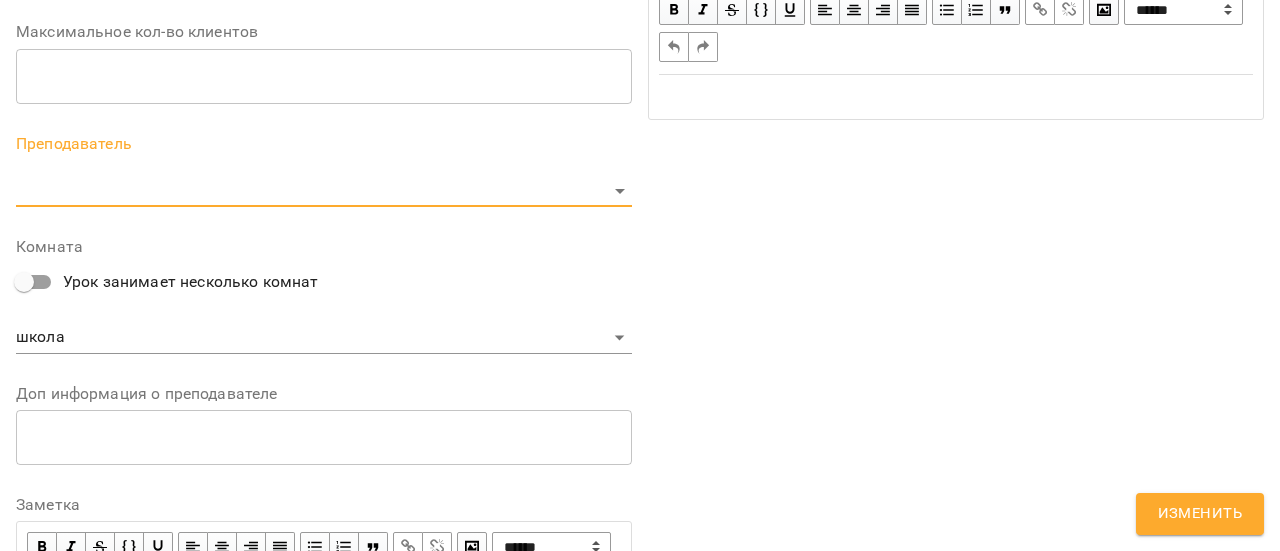 click on "Изменить" at bounding box center [1200, 514] 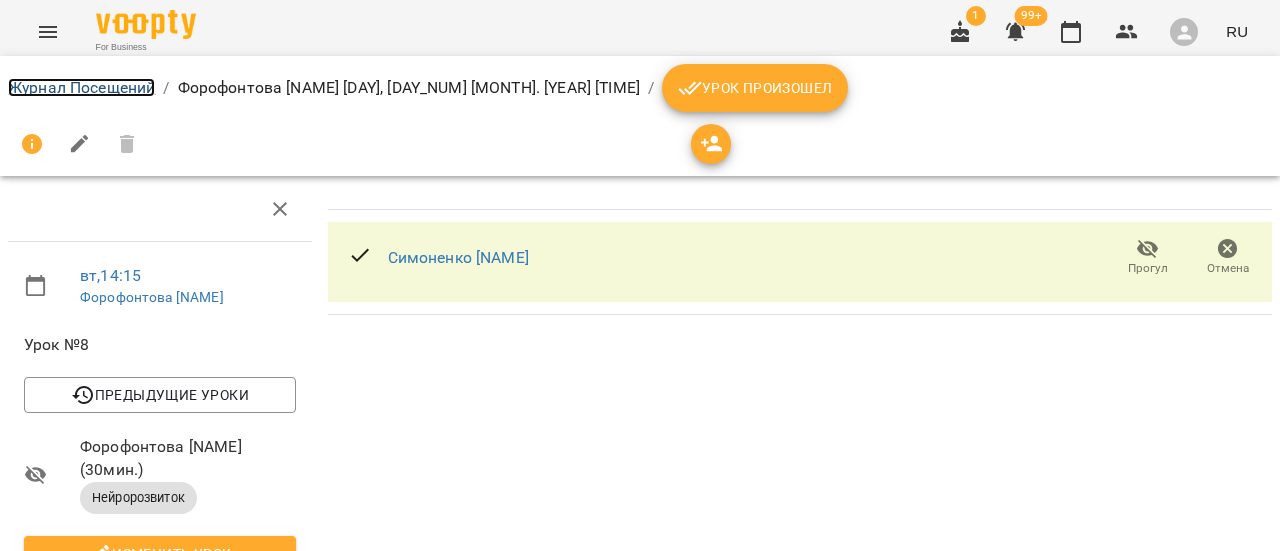 click on "Журнал Посещений" at bounding box center (81, 87) 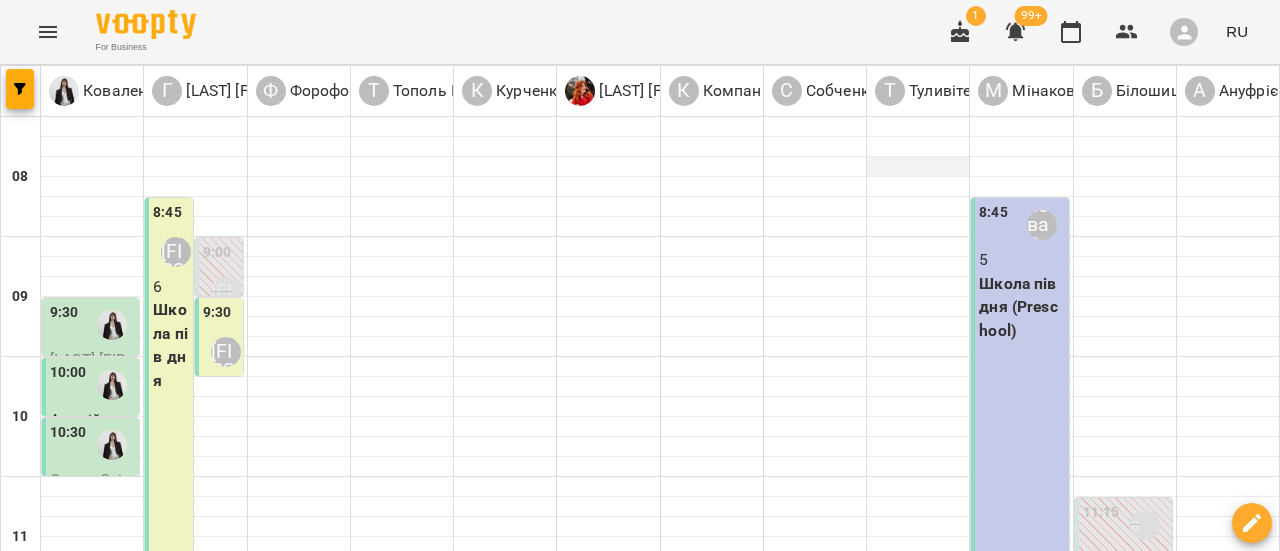 scroll, scrollTop: 900, scrollLeft: 0, axis: vertical 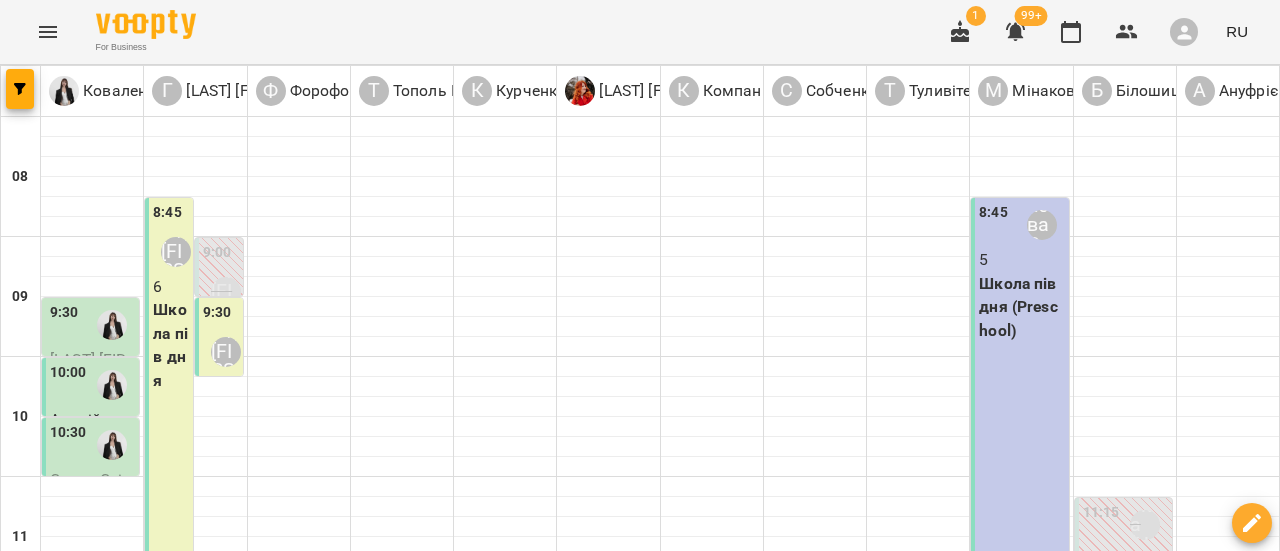click on "ГПД школа - Тополь [NAME]" at bounding box center [402, 1103] 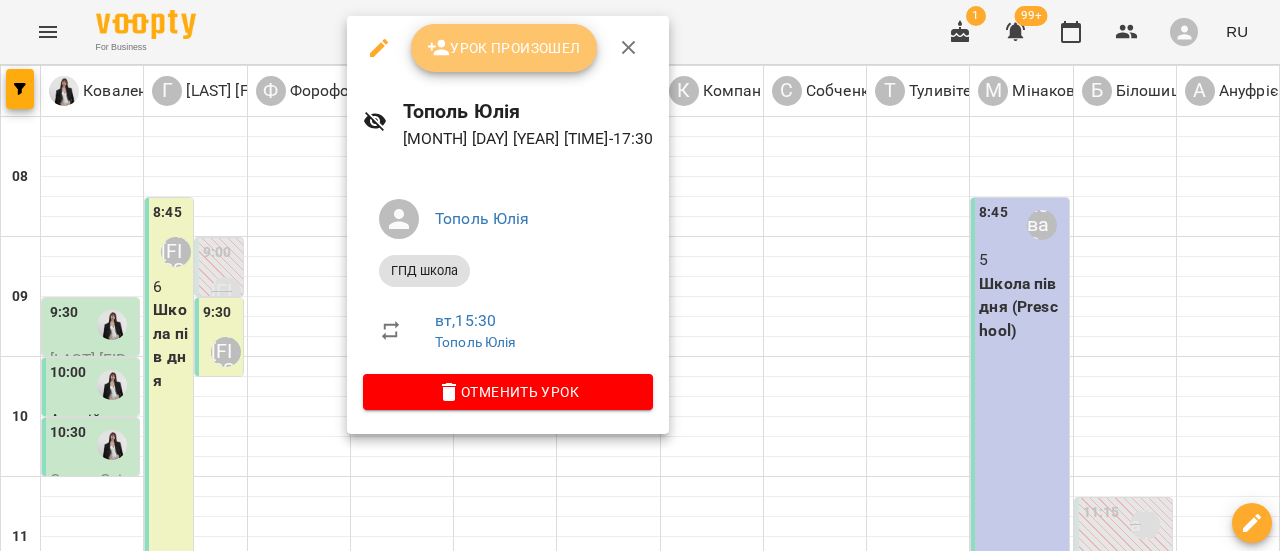 click on "Урок произошел" at bounding box center [504, 48] 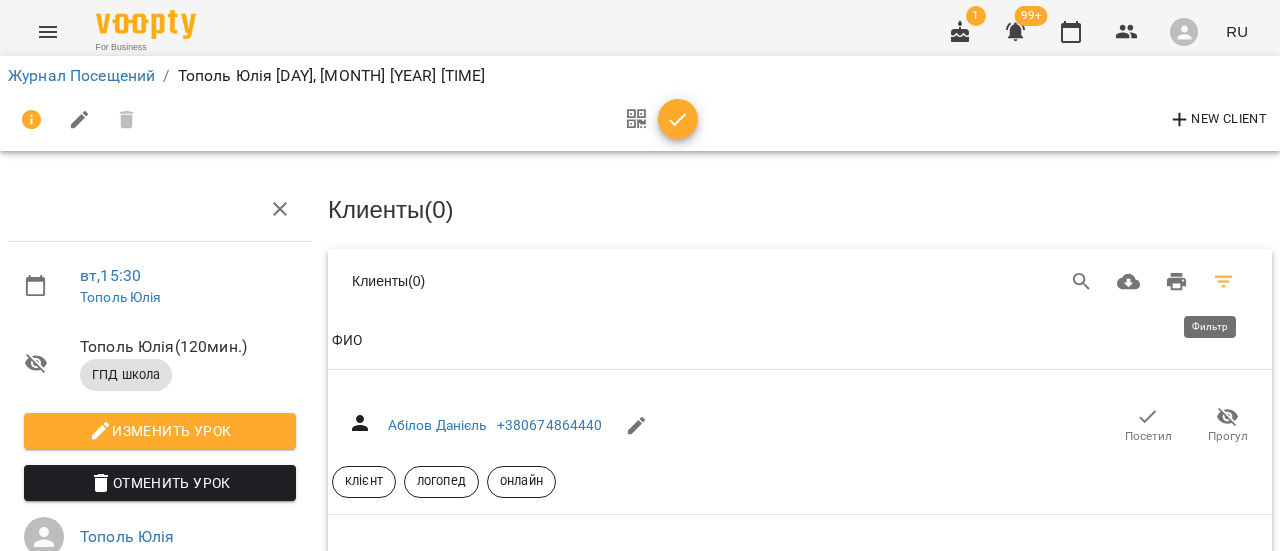 click 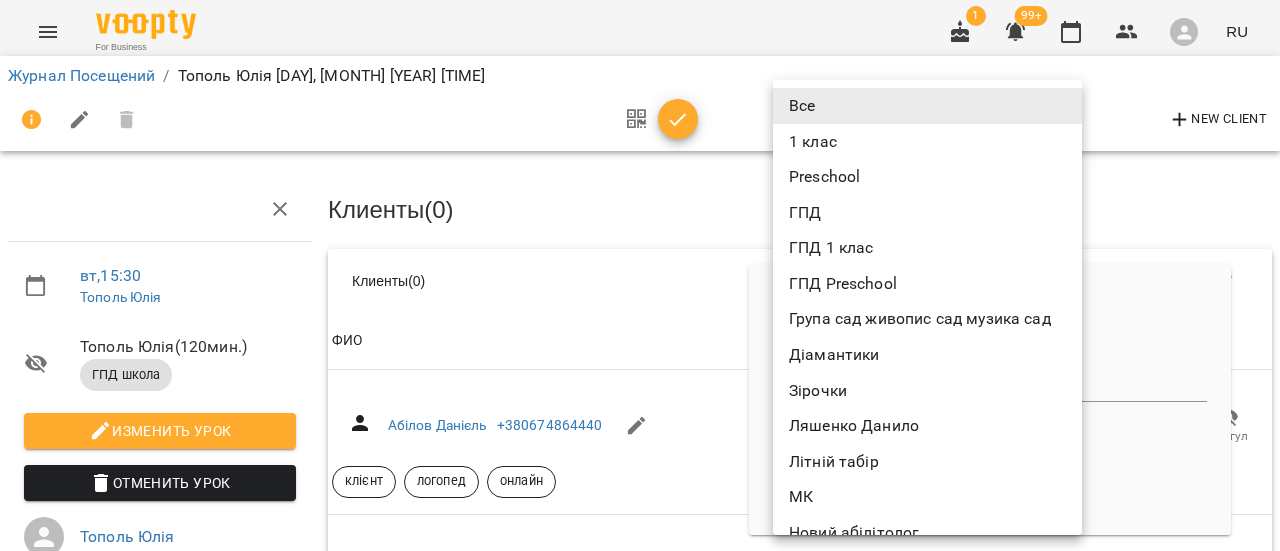click on "Тополь Юлія  [DAY], [MONTH] [YEAR] [TIME] Тополь Юлія   Тополь Юлія ( 120 хв. ) ГПД школа Змінити урок Скасувати Урок Тополь Юлія [YEAR]-[MONTH]-[DAY] [TIME] Клієнти ( 0 ) Клієнти ( 0 ) Клієнти ( 0 ) ФИО ФИО Абілов Данієль +[PHONE] Посетил Прогул клієнт логопед онлайн ФИО Аверченко Максим +[PHONE] Посетил Прогул клієнт нейророзвиток логопед підписати договір відпустка ФИО Агриненко Данило +[PHONE] Посетил Прогул клієнт дозвіл на фото сенсорна інтеграція Перлинки логопед кінезіотерапія субота садок ФИО Посетил ФИО" at bounding box center [640, 7487] 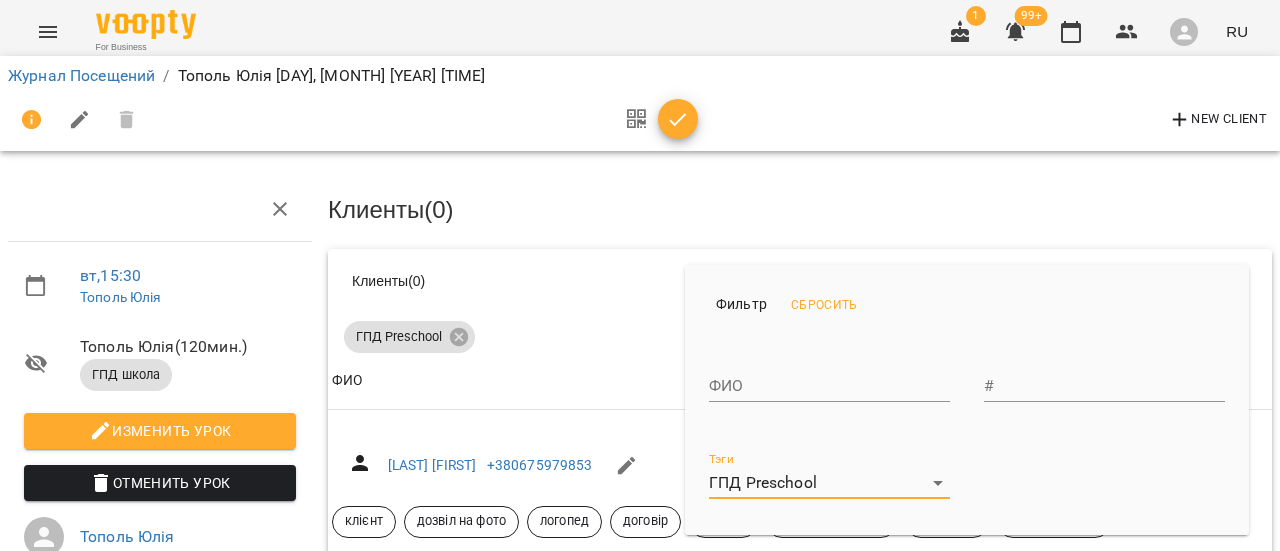 click at bounding box center (640, 275) 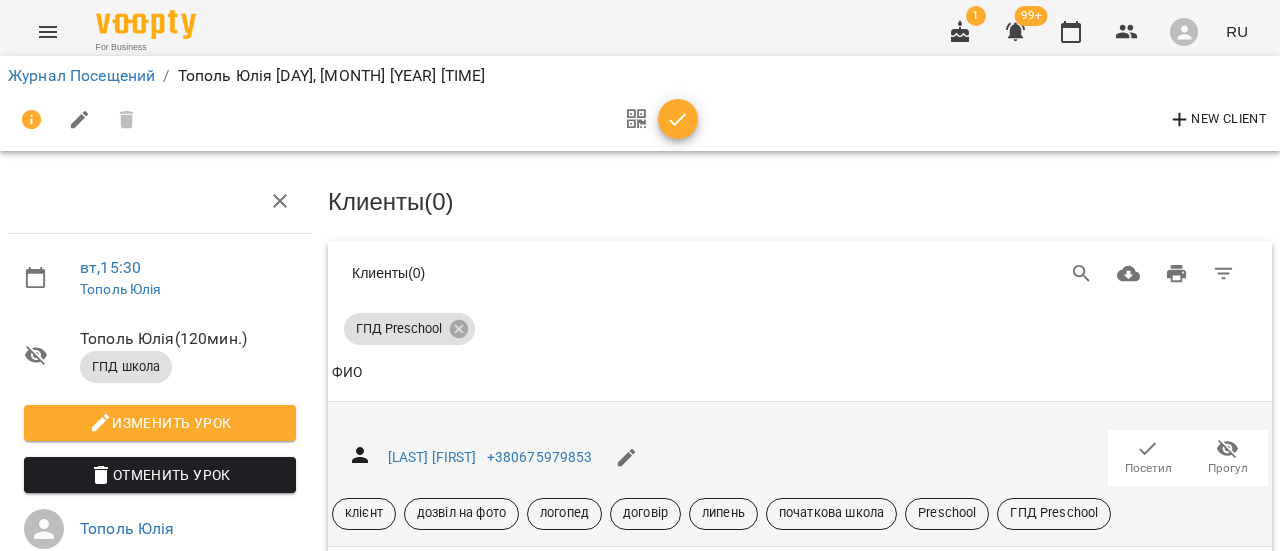 scroll, scrollTop: 200, scrollLeft: 0, axis: vertical 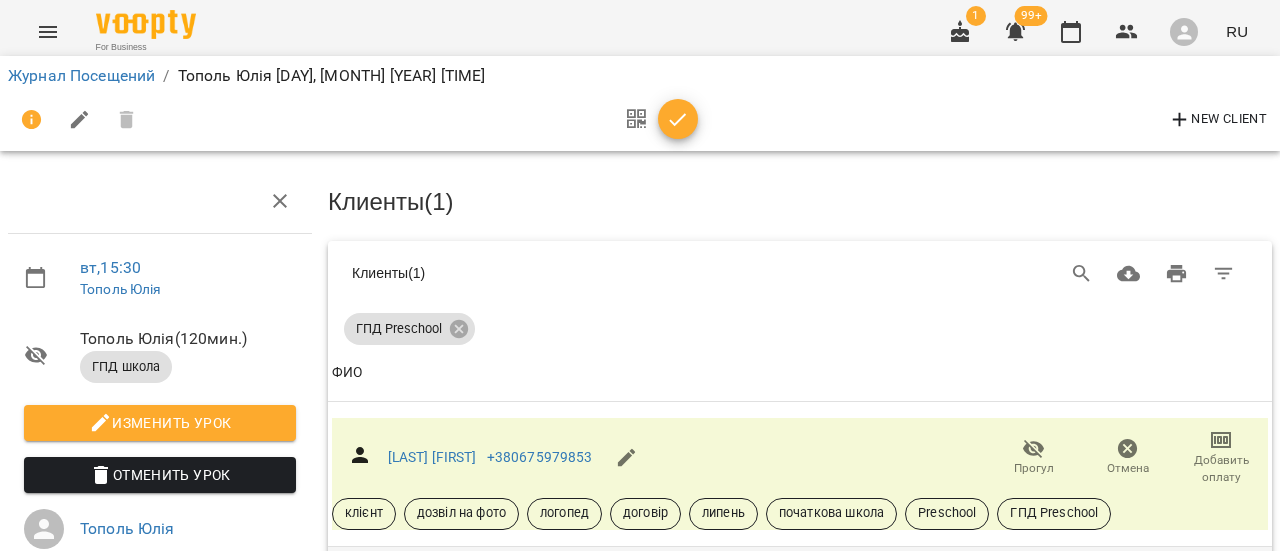 click 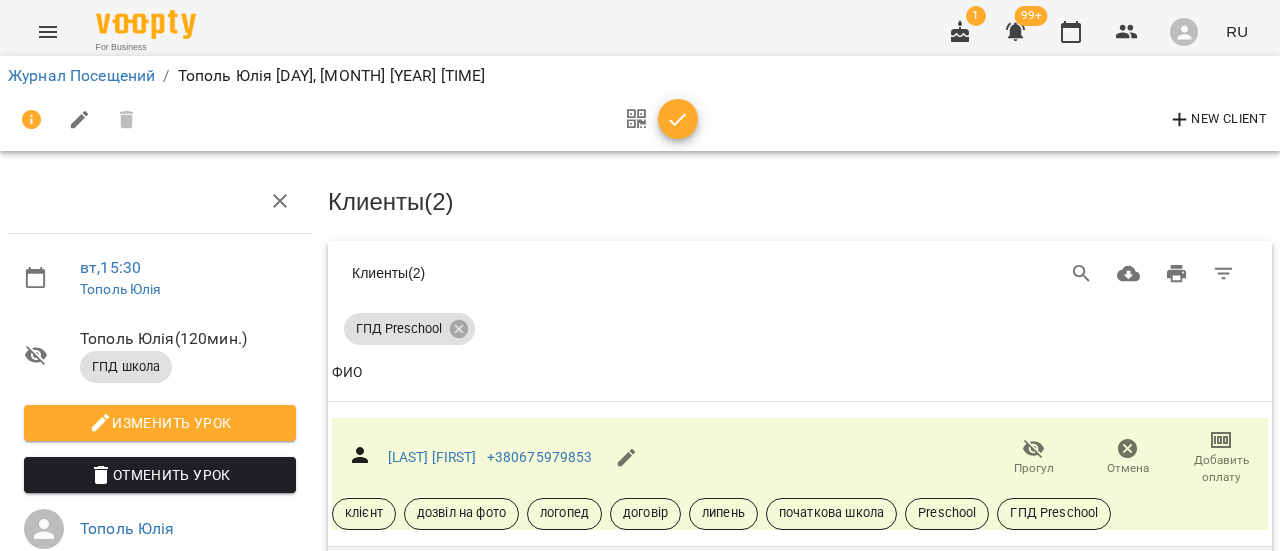 click on "Посетил" at bounding box center (1148, 747) 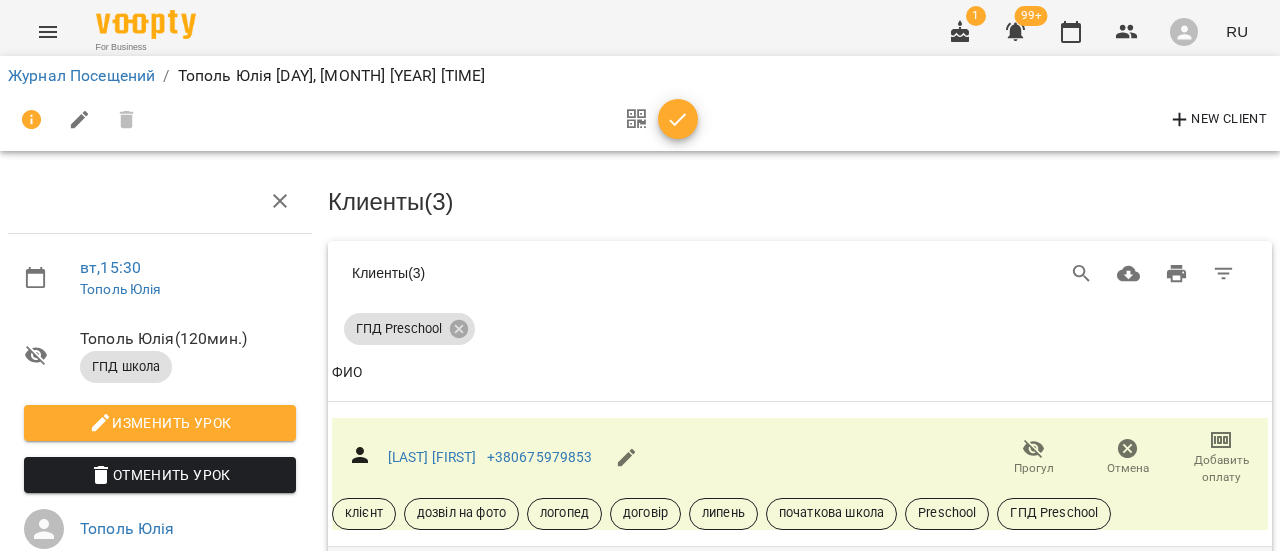 scroll, scrollTop: 600, scrollLeft: 0, axis: vertical 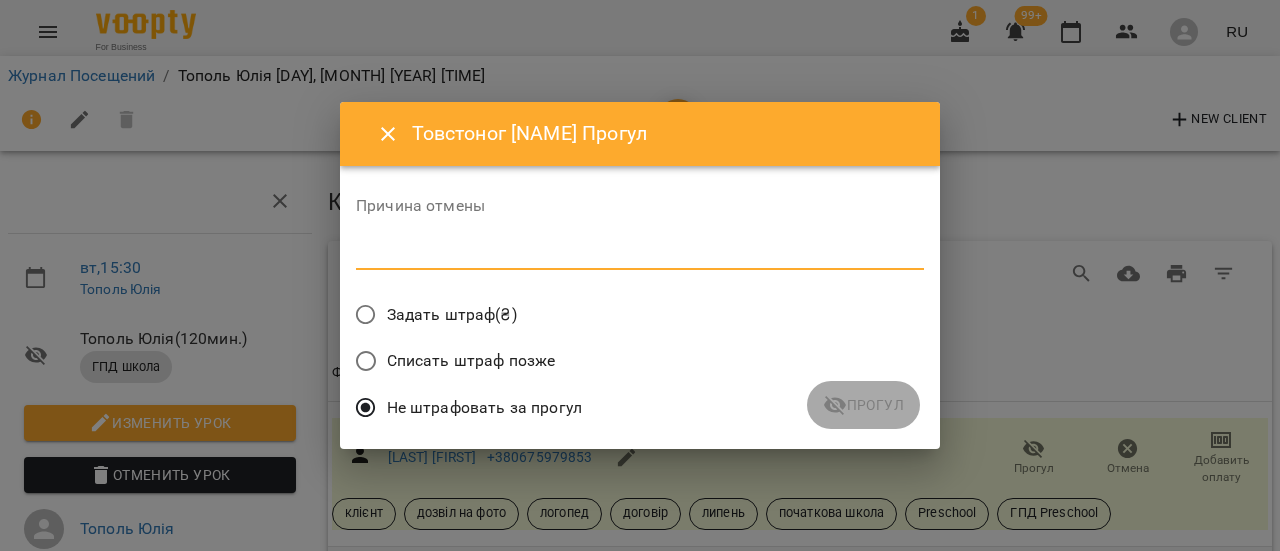 click at bounding box center [640, 253] 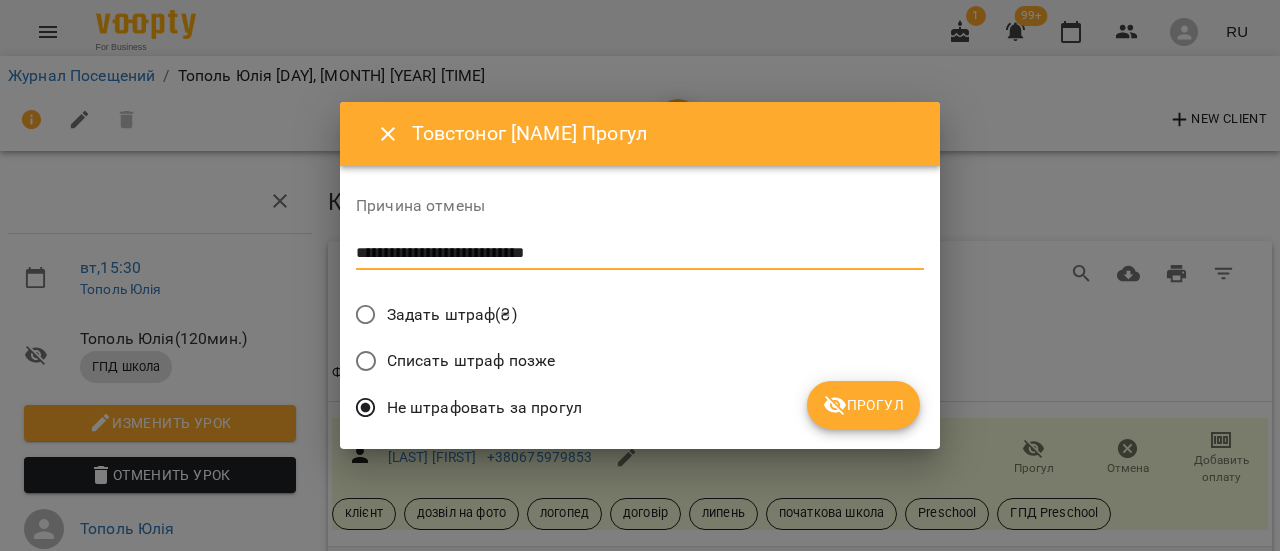 type on "**********" 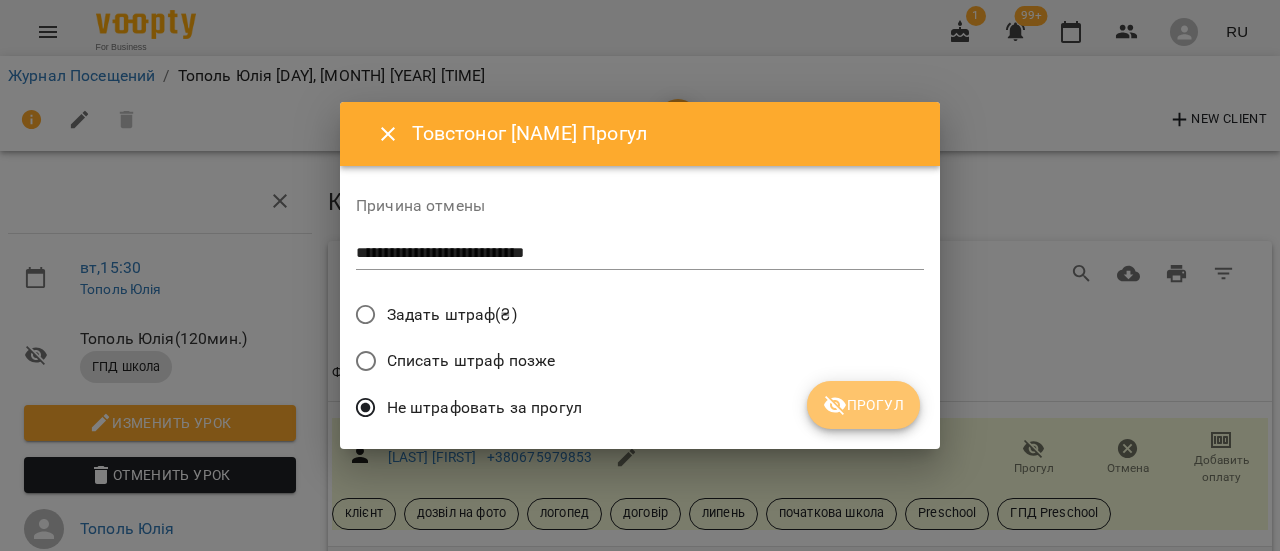 click on "Прогул" at bounding box center [863, 405] 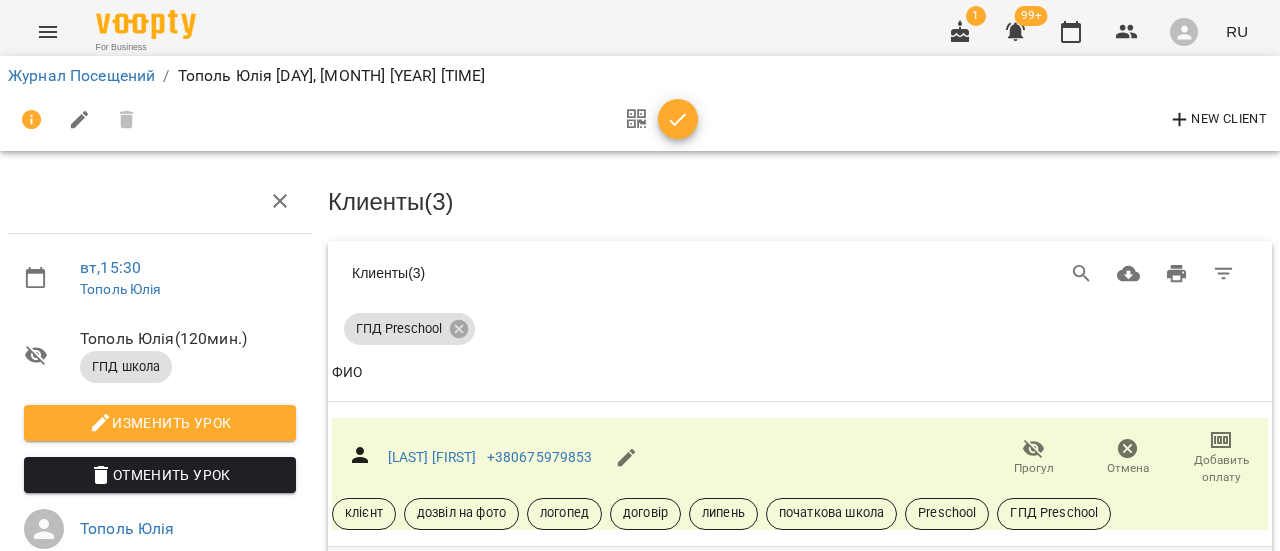 scroll, scrollTop: 673, scrollLeft: 0, axis: vertical 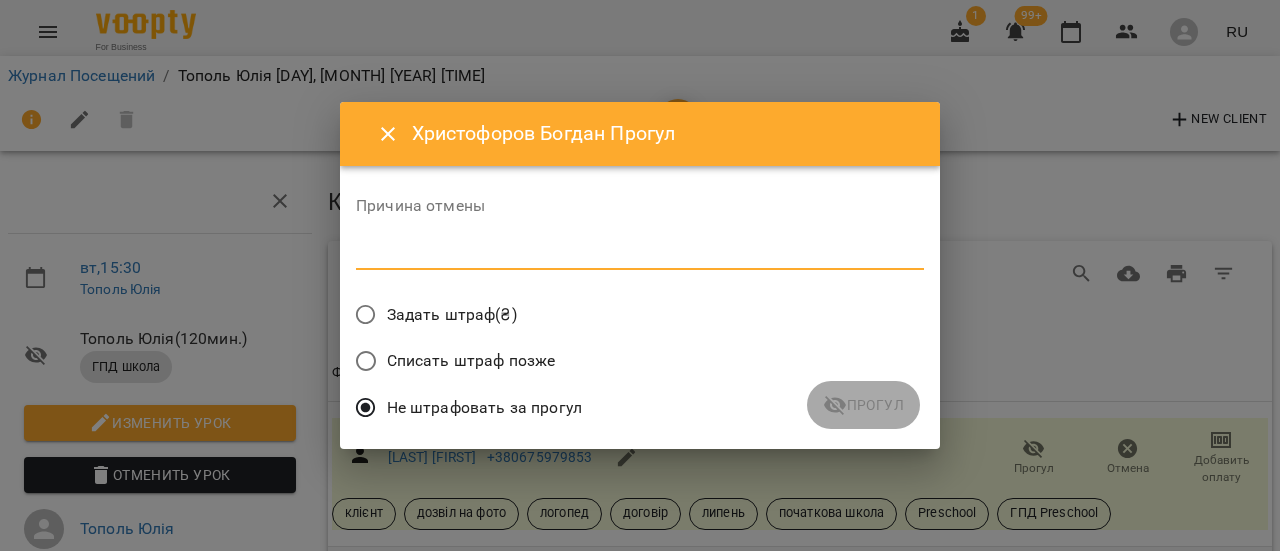 click at bounding box center [640, 253] 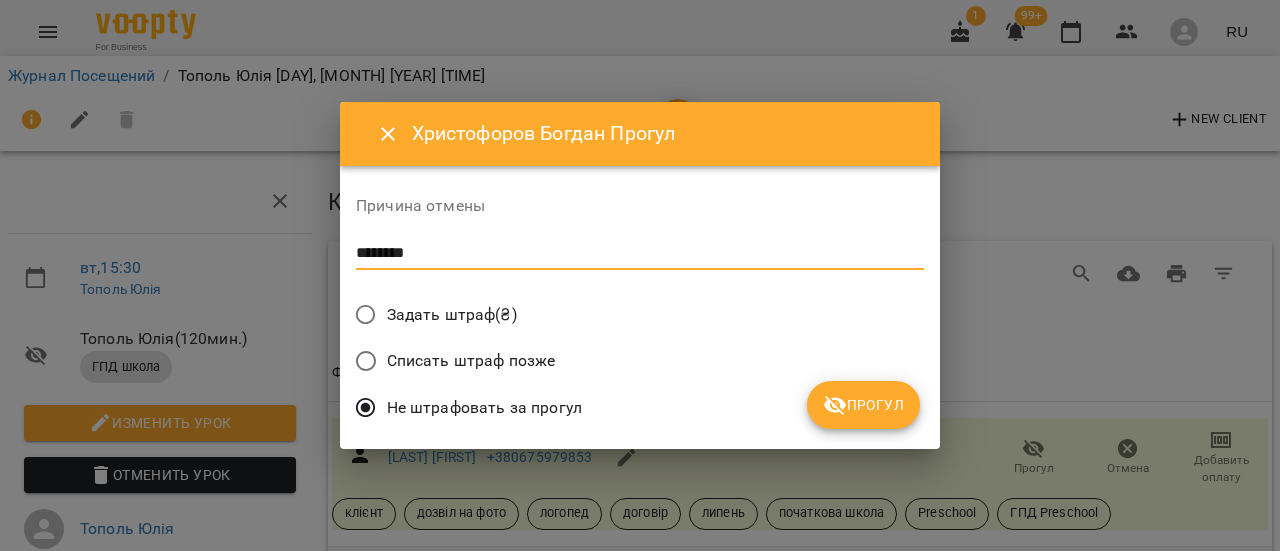 type on "********" 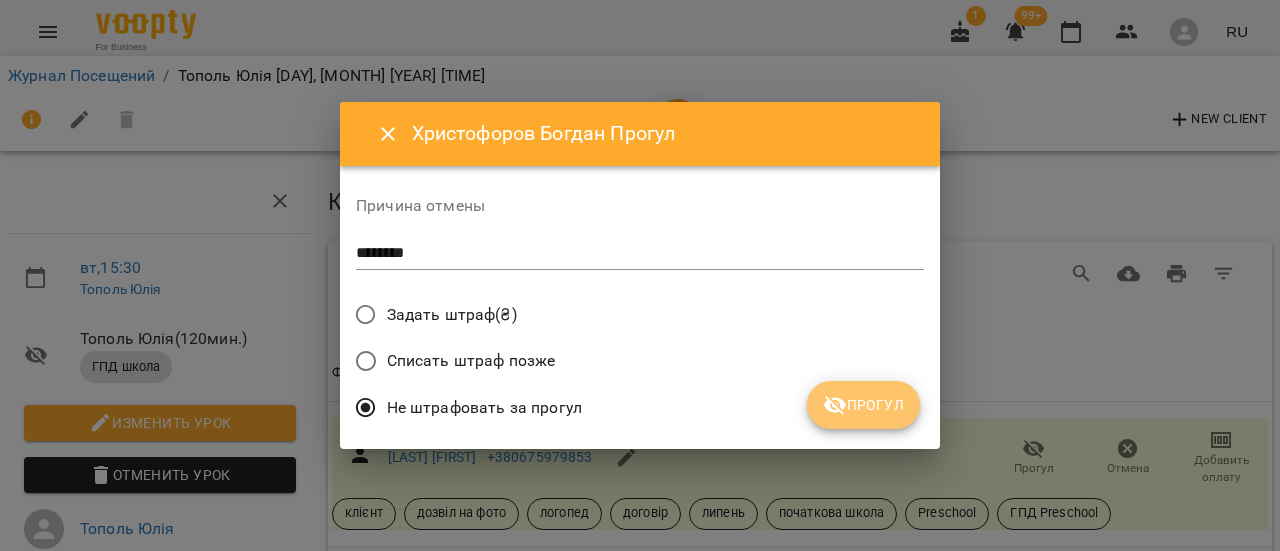 click on "Прогул" at bounding box center [863, 405] 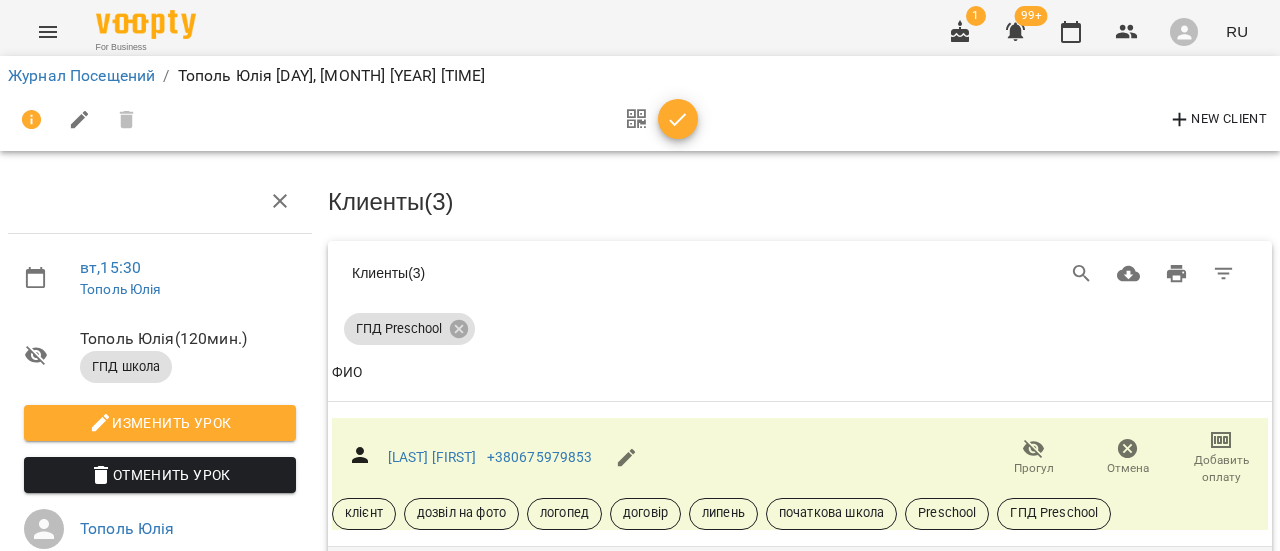 scroll, scrollTop: 0, scrollLeft: 0, axis: both 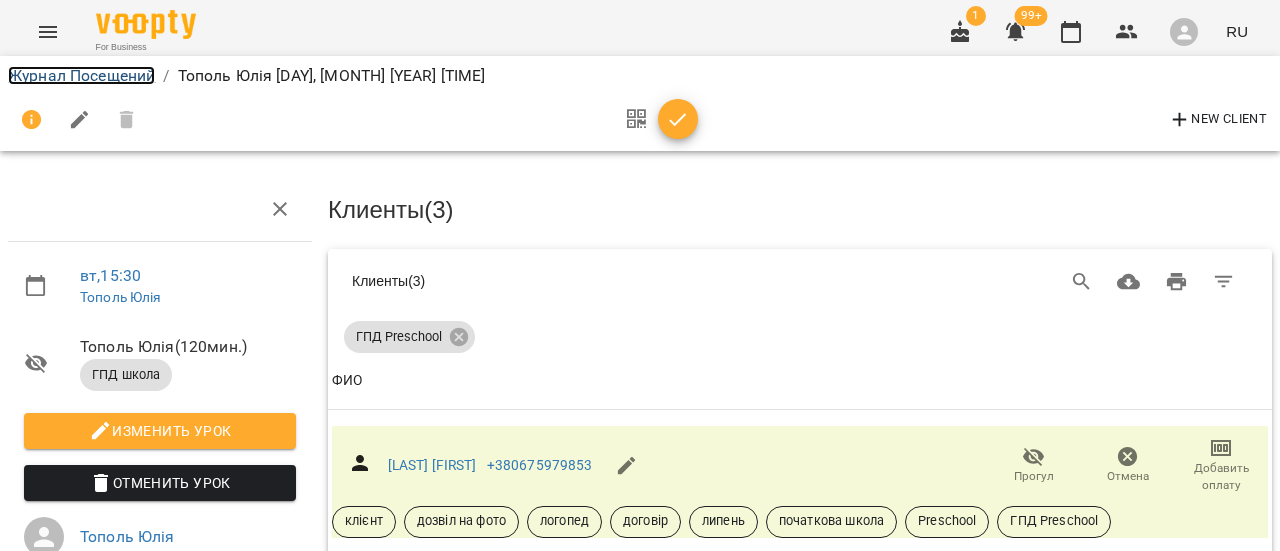 click on "Журнал Посещений" at bounding box center [81, 75] 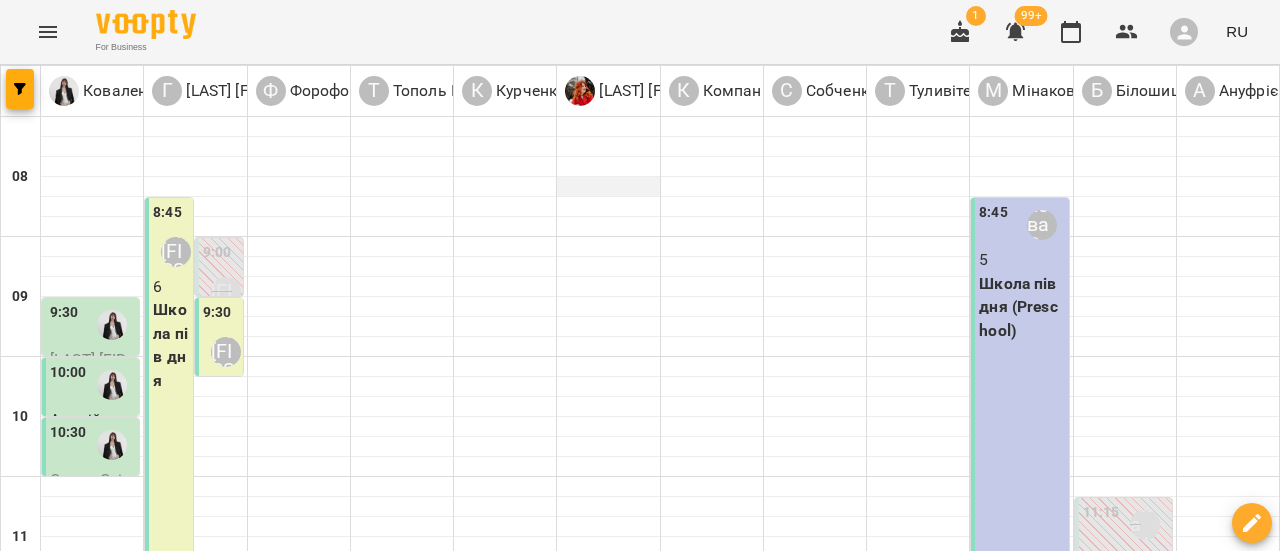 scroll, scrollTop: 0, scrollLeft: 0, axis: both 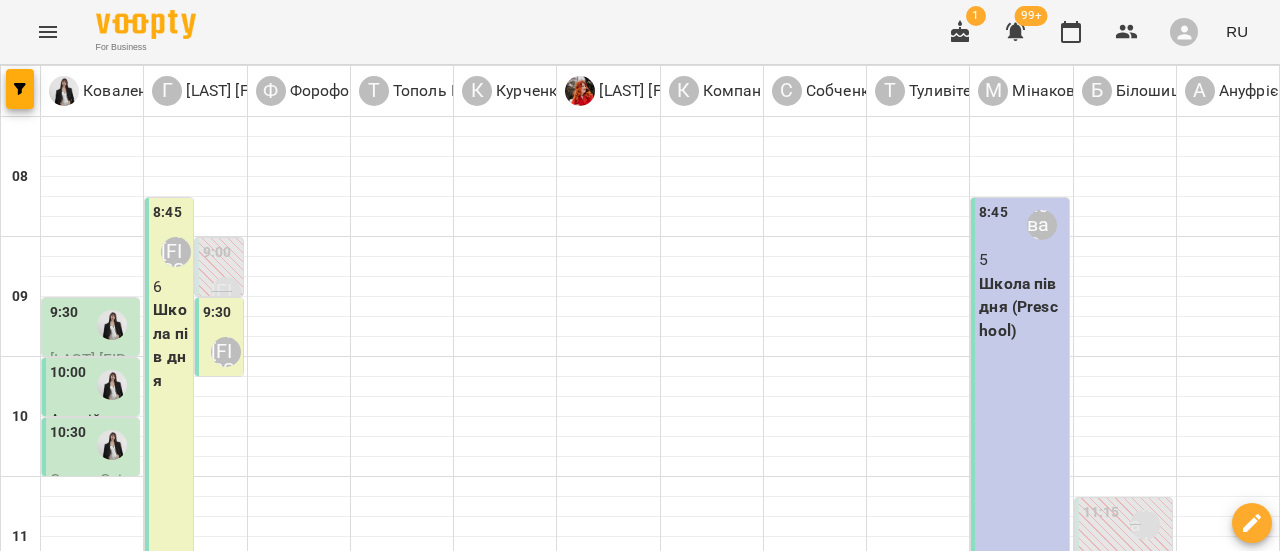 click on "ср" at bounding box center [631, 1583] 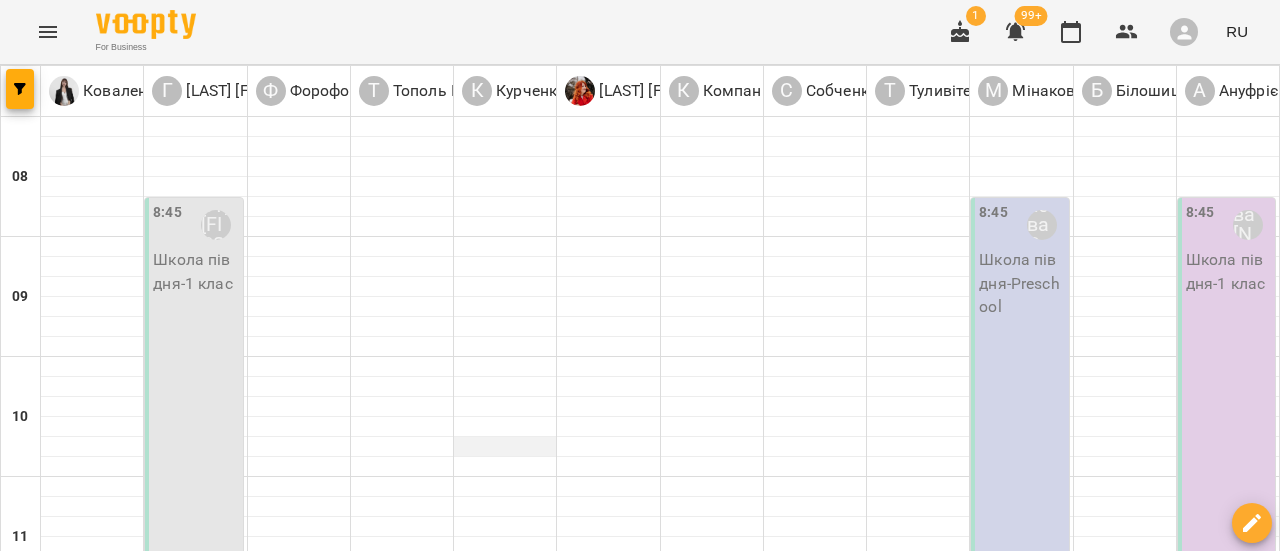 scroll, scrollTop: 0, scrollLeft: 0, axis: both 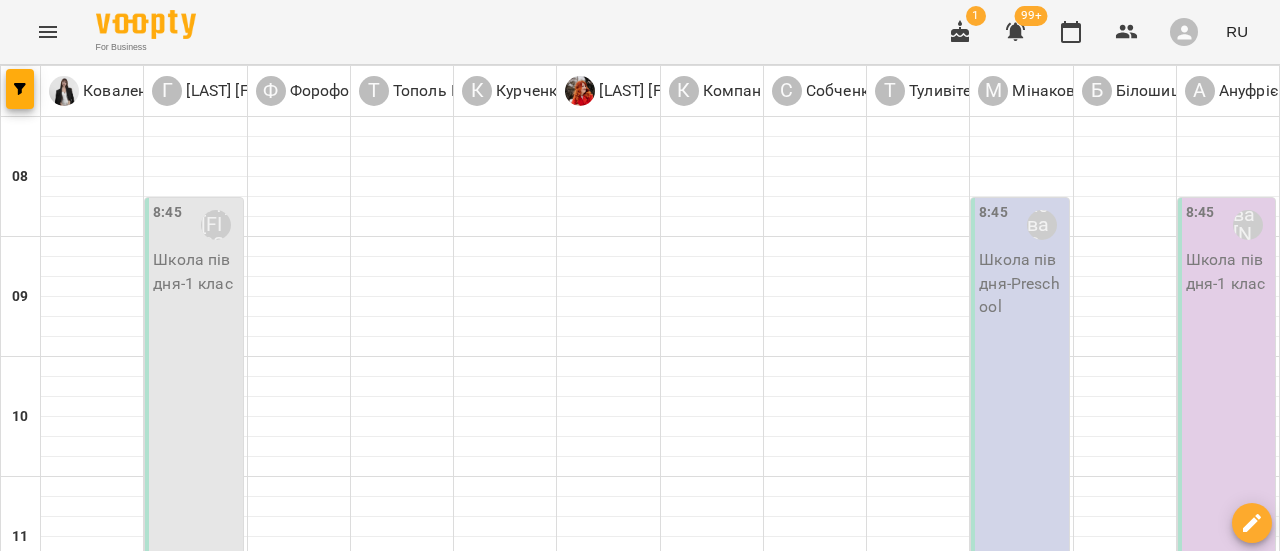 click on "Школа пів дня - 1 клас" at bounding box center [195, 271] 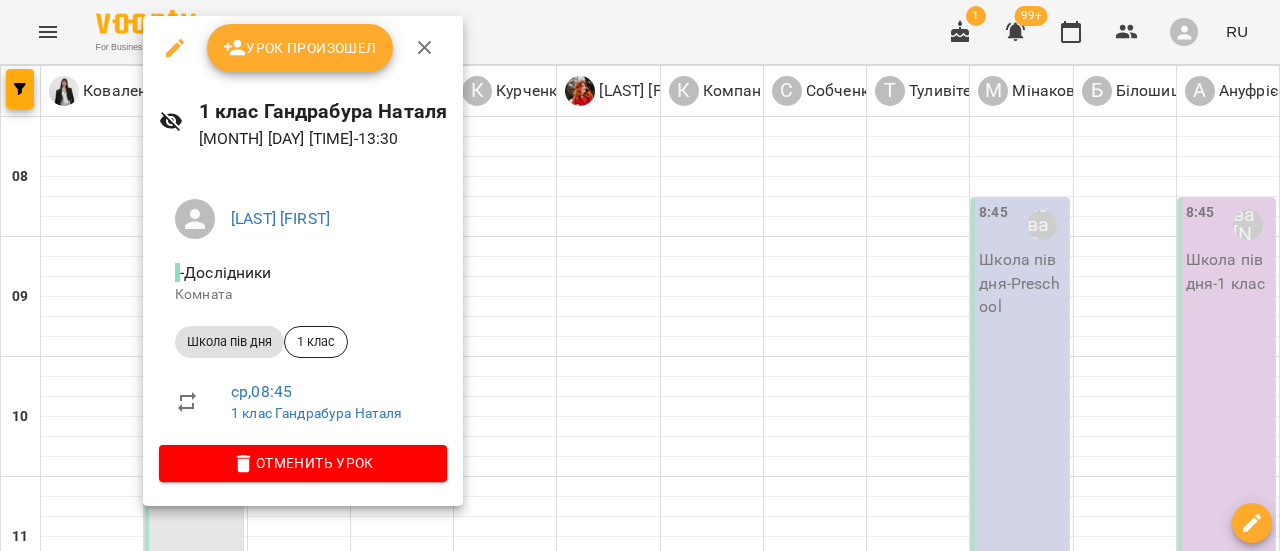 click 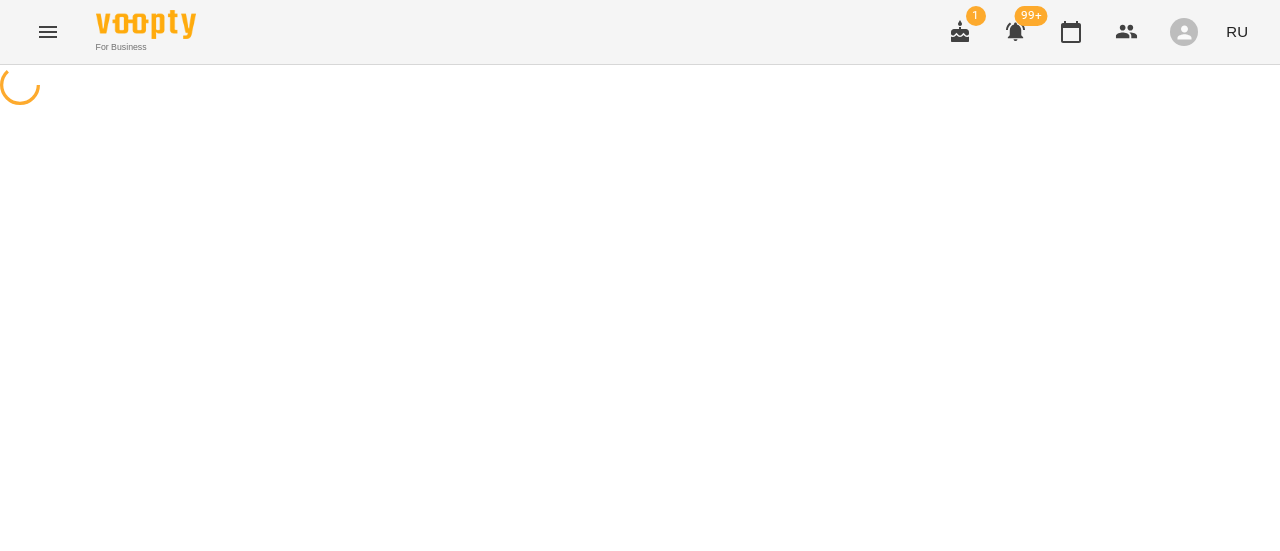 select on "**********" 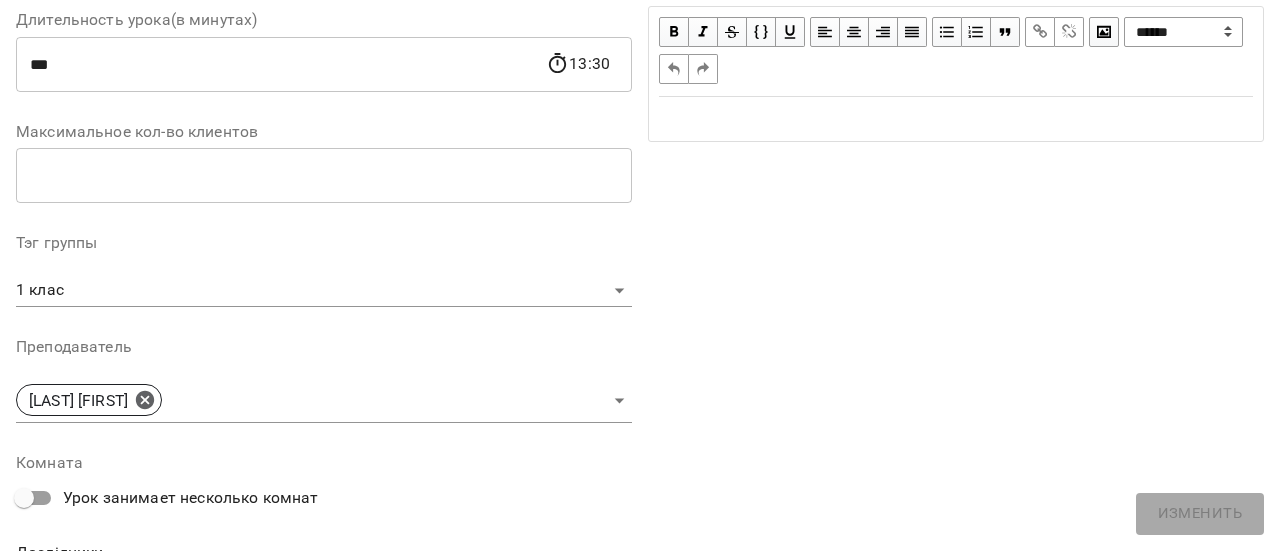 scroll, scrollTop: 600, scrollLeft: 0, axis: vertical 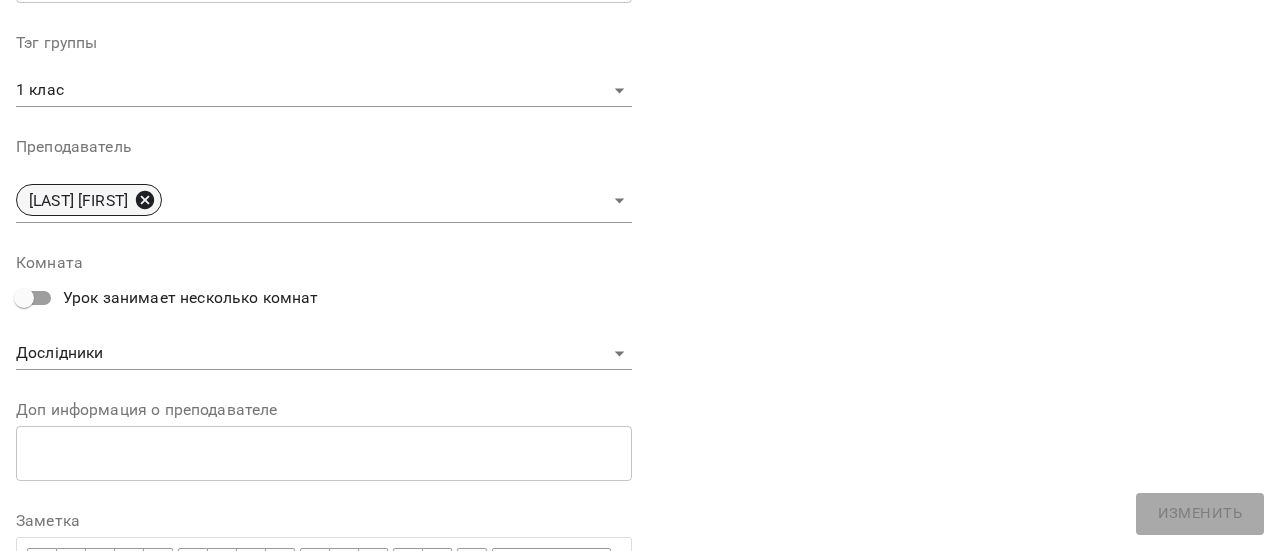 click 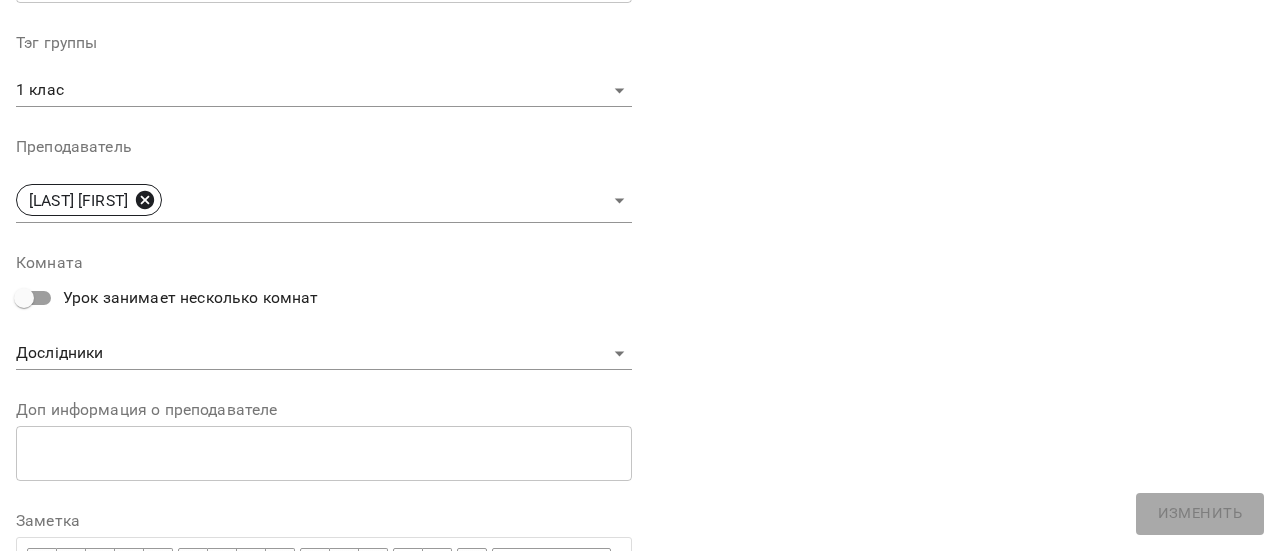 type 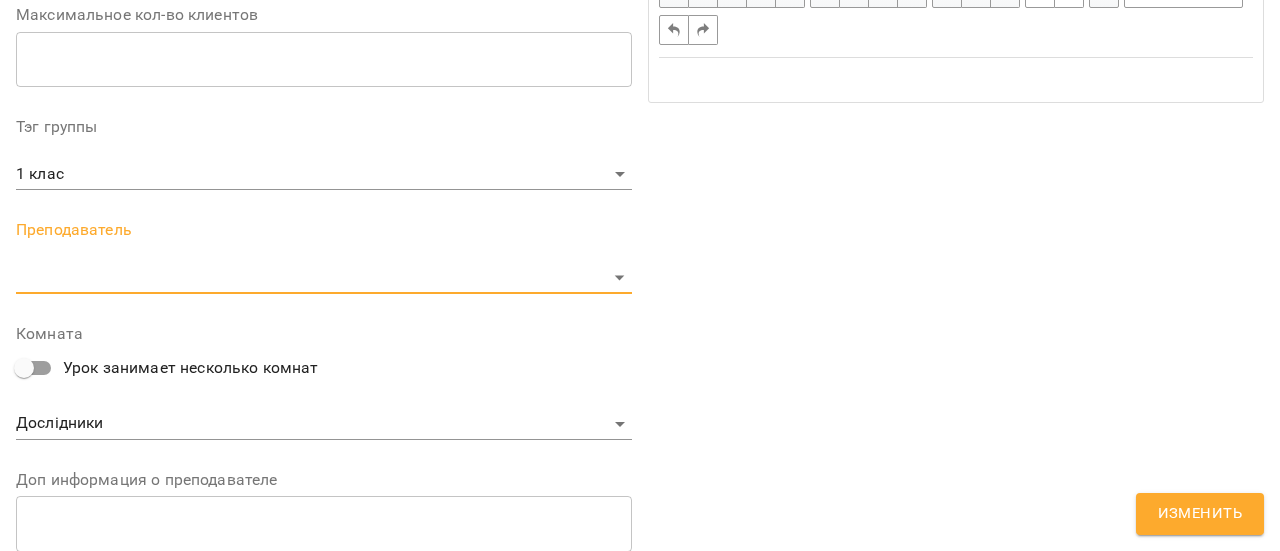 scroll, scrollTop: 684, scrollLeft: 0, axis: vertical 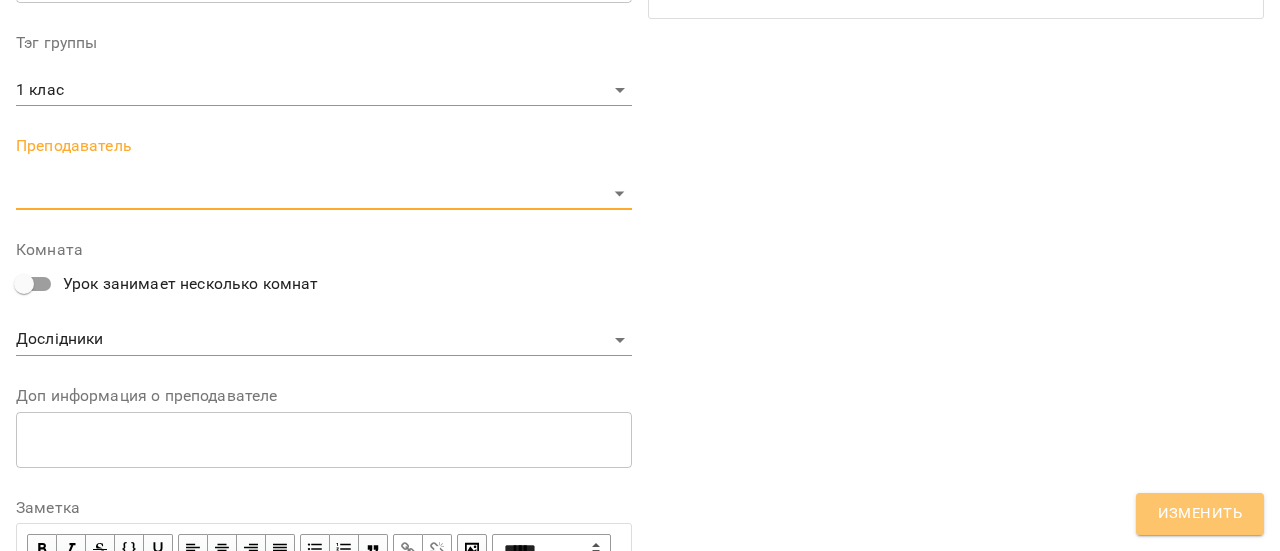 click on "Изменить" at bounding box center [1200, 514] 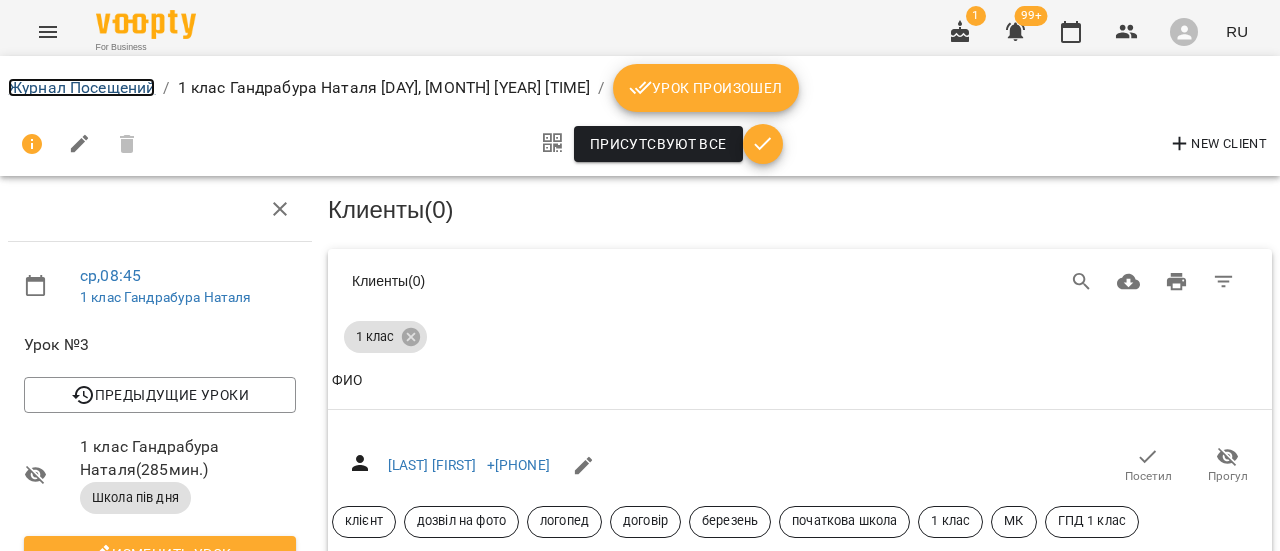click on "Журнал Посещений" at bounding box center [81, 87] 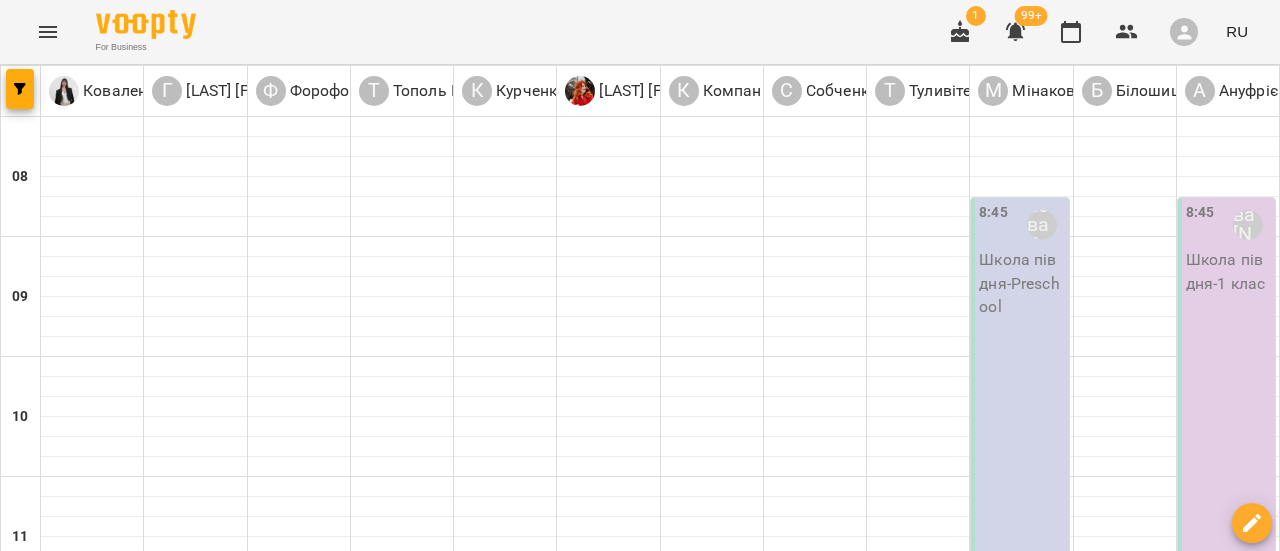 scroll, scrollTop: 500, scrollLeft: 0, axis: vertical 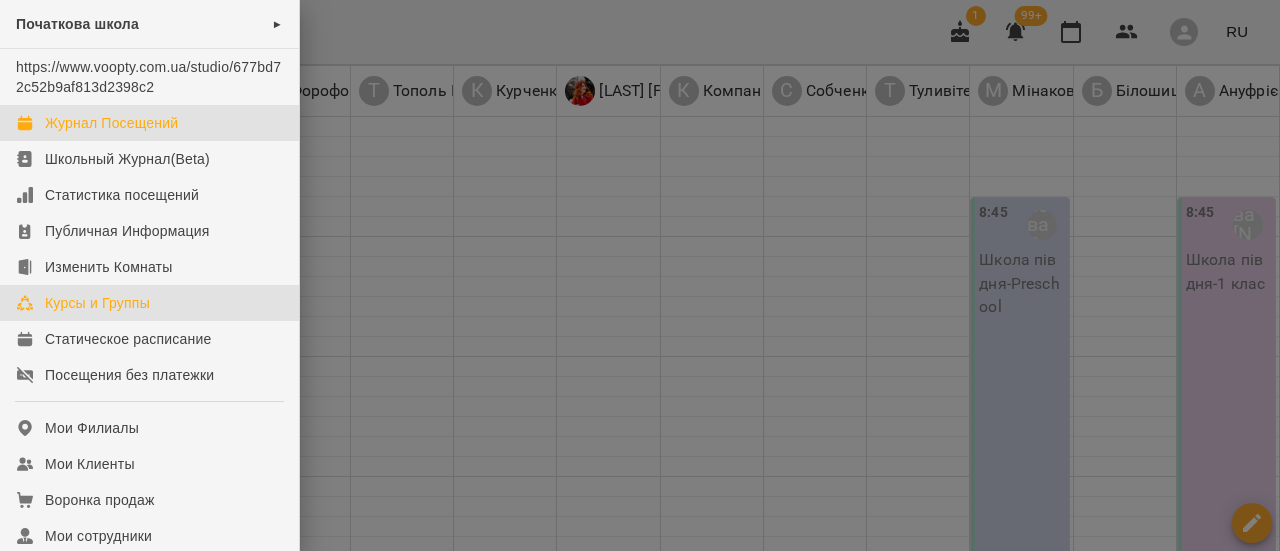 click on "Курсы и Группы" at bounding box center [97, 303] 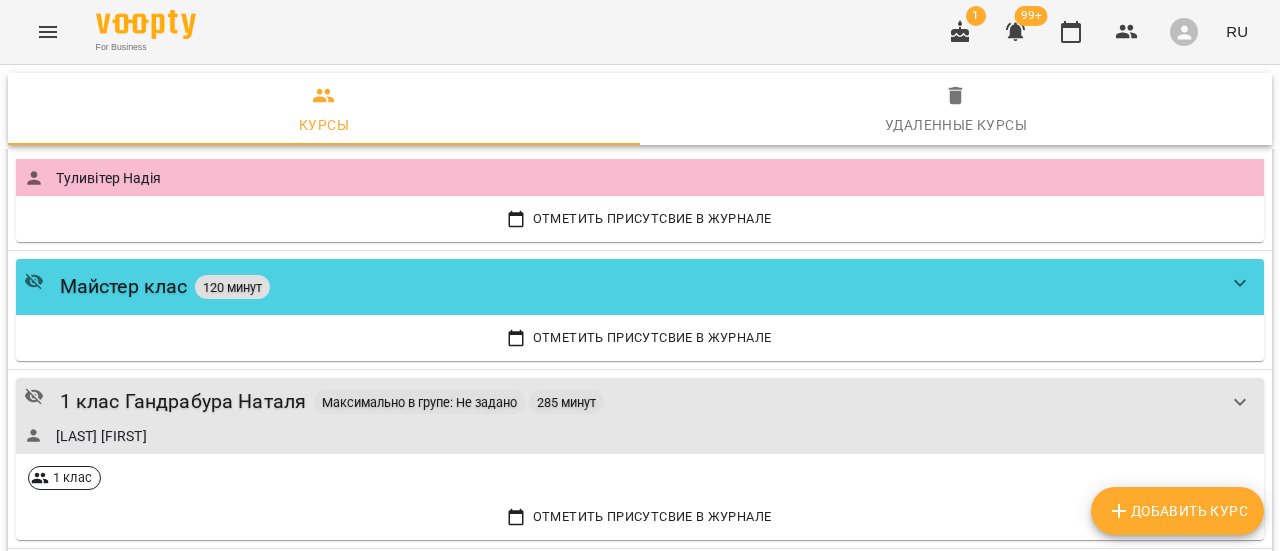 scroll, scrollTop: 3400, scrollLeft: 0, axis: vertical 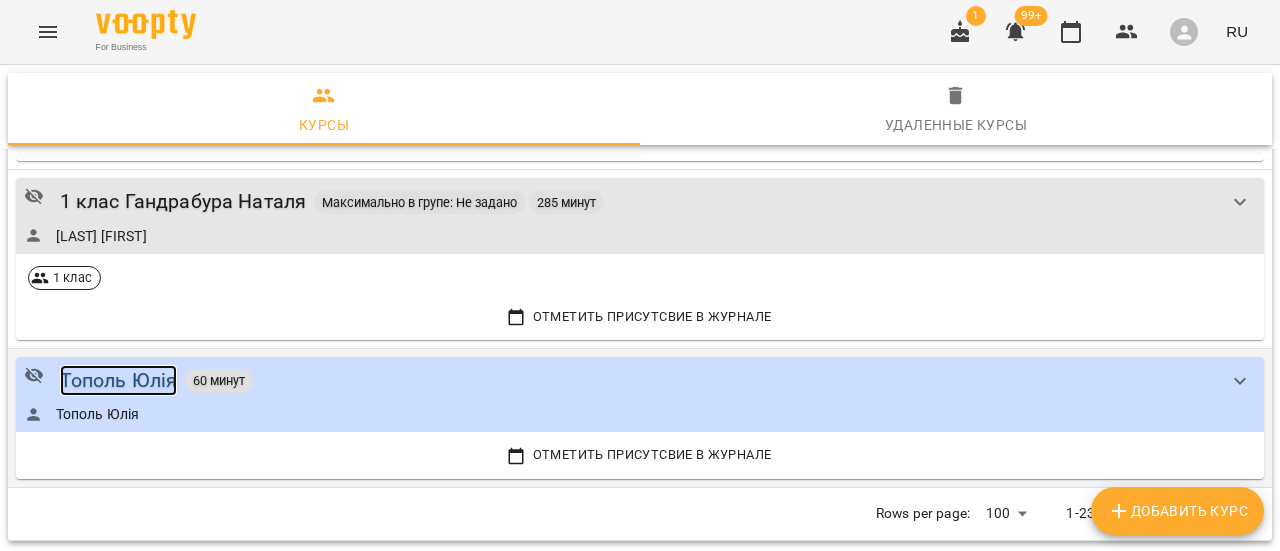 click on "Тополь Юлія" at bounding box center [119, 380] 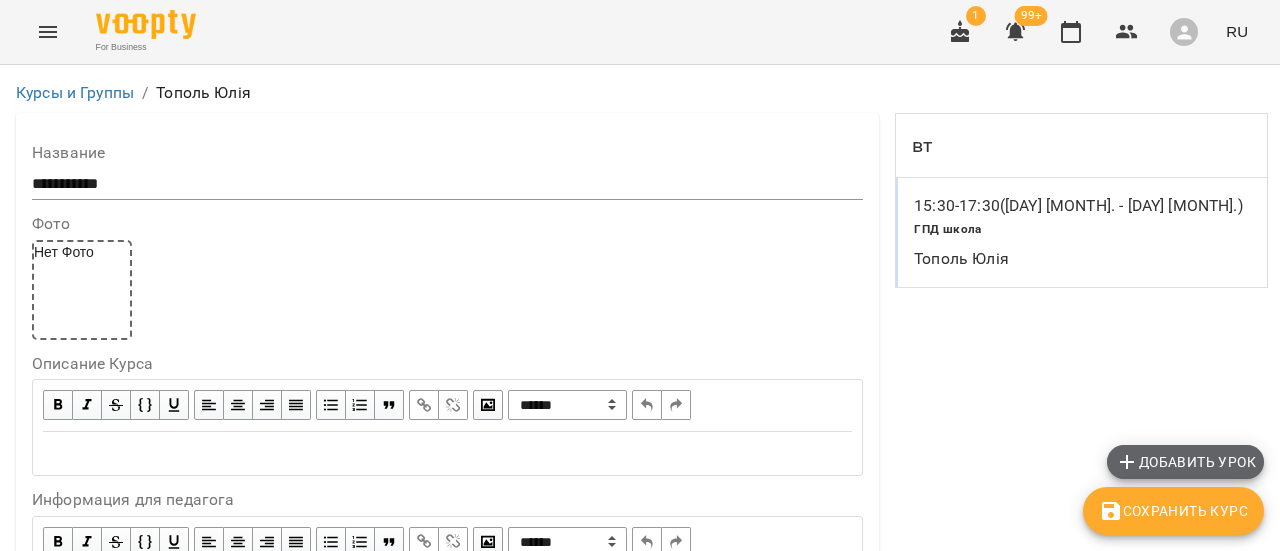 click on "Добавить урок" at bounding box center (1185, 462) 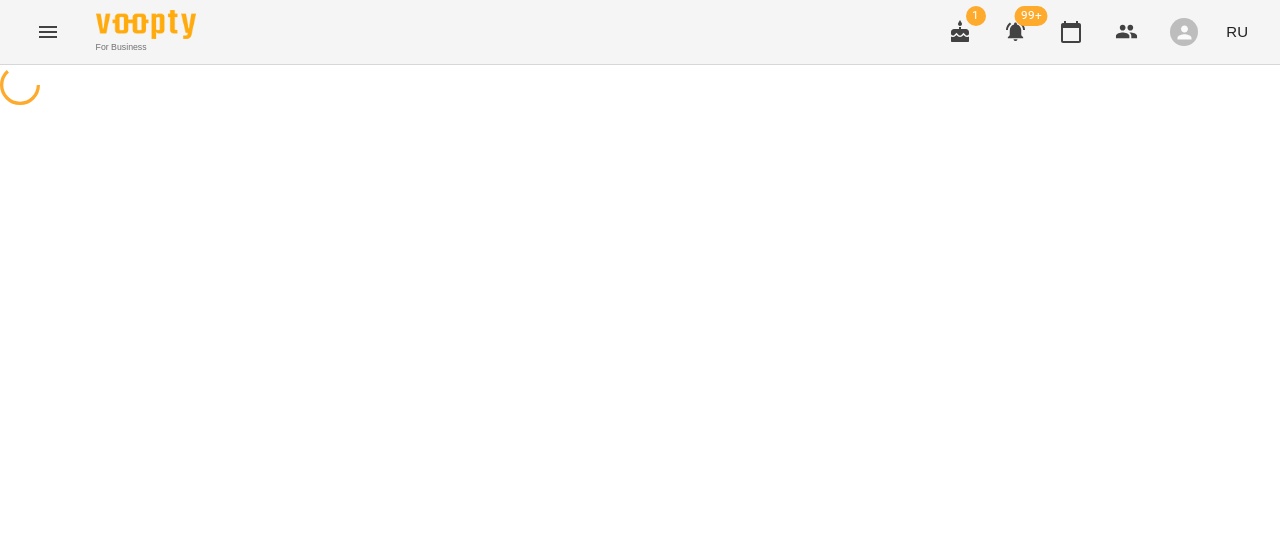 select on "********" 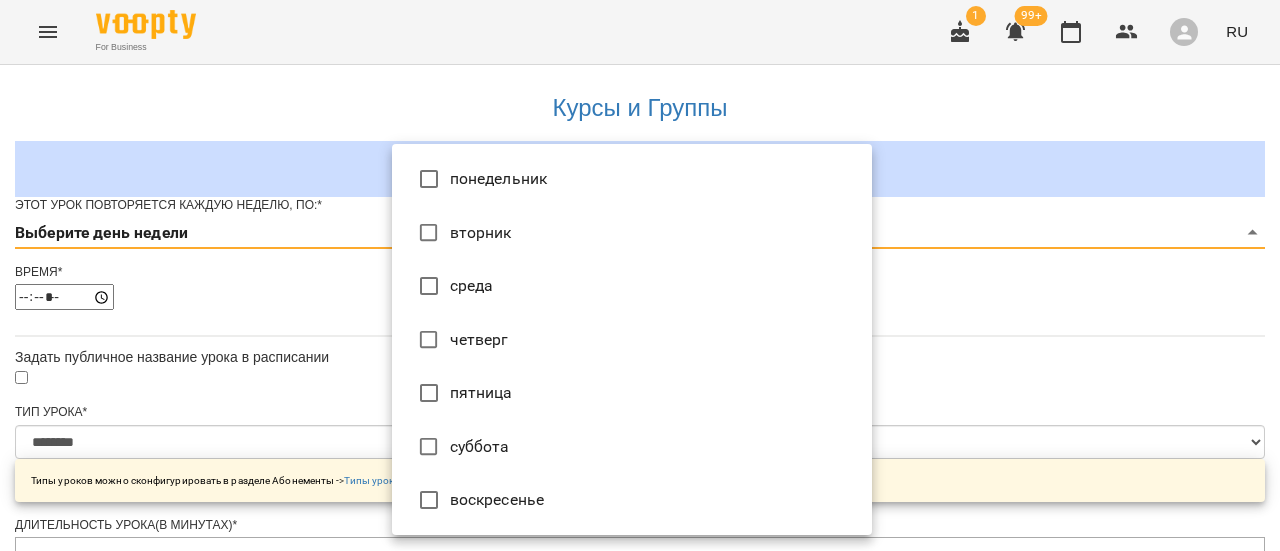 click on "**********" at bounding box center [640, 635] 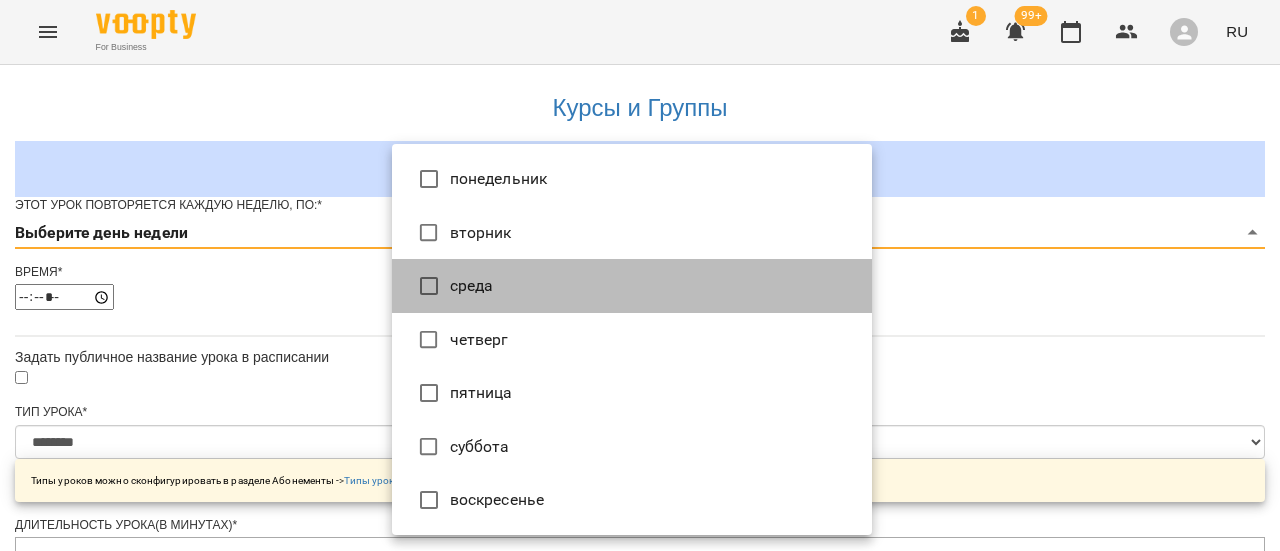 click on "среда" at bounding box center [632, 286] 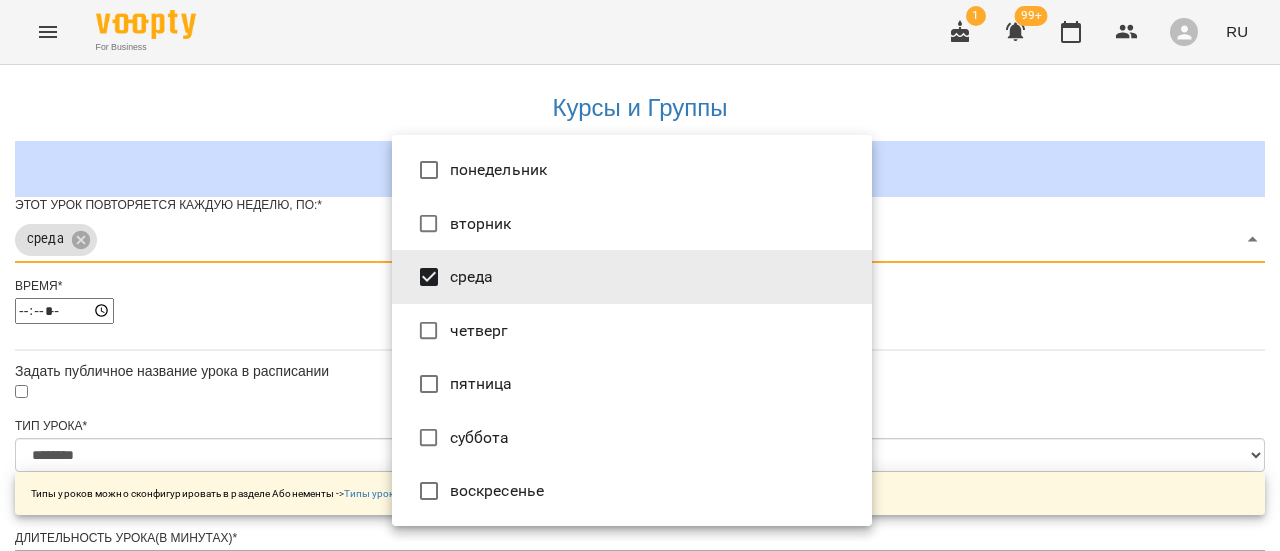 click at bounding box center [640, 275] 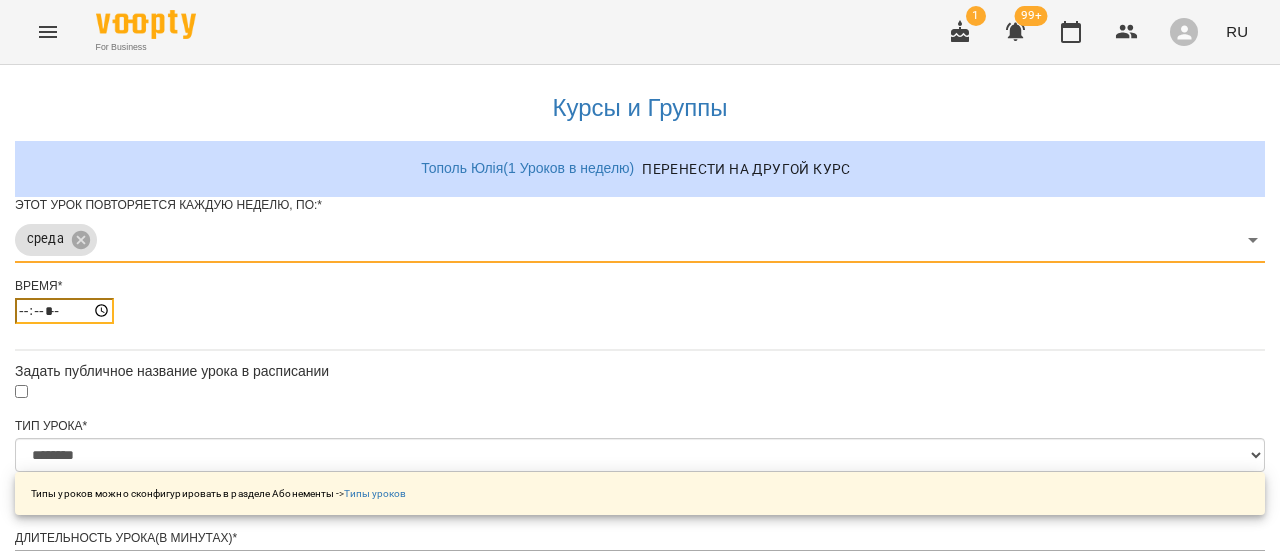 click on "*****" at bounding box center (64, 311) 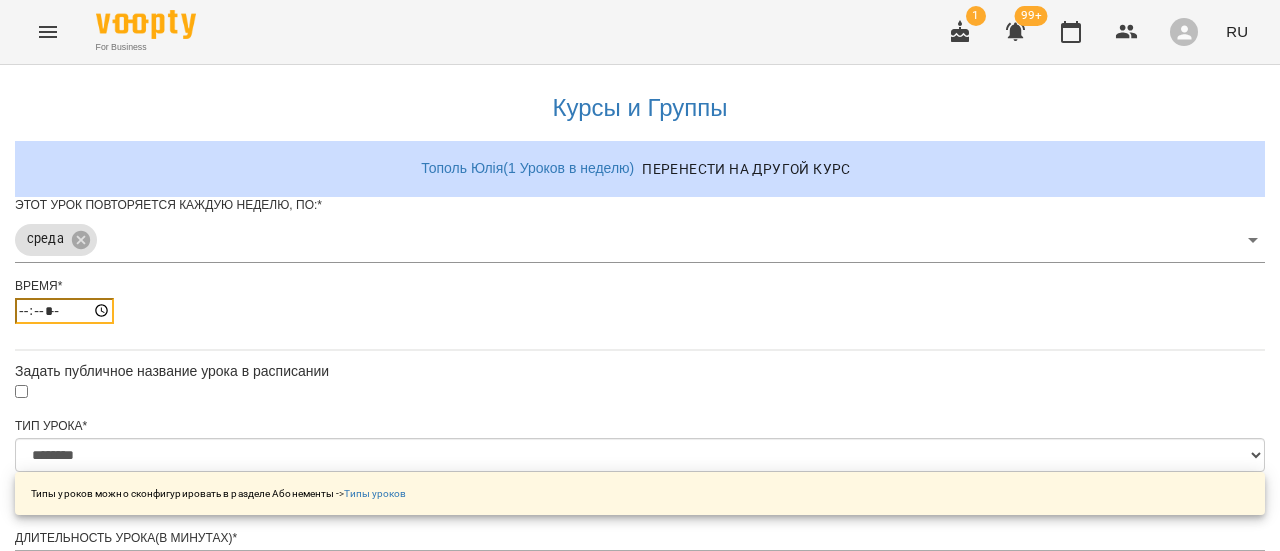 type on "*****" 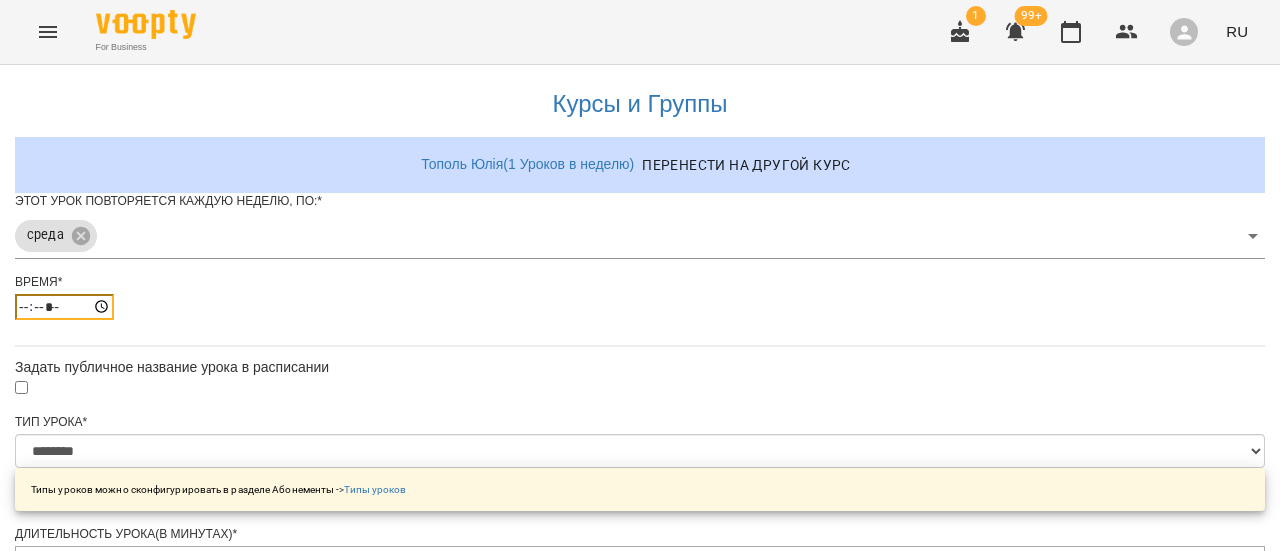 scroll, scrollTop: 300, scrollLeft: 0, axis: vertical 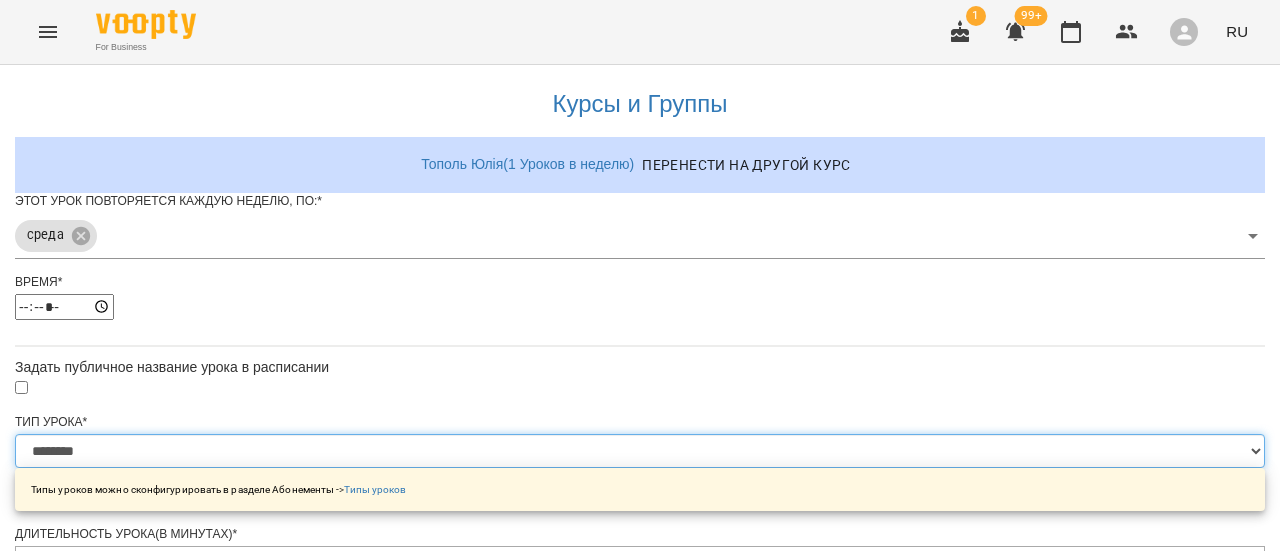 click on "**********" at bounding box center [640, 451] 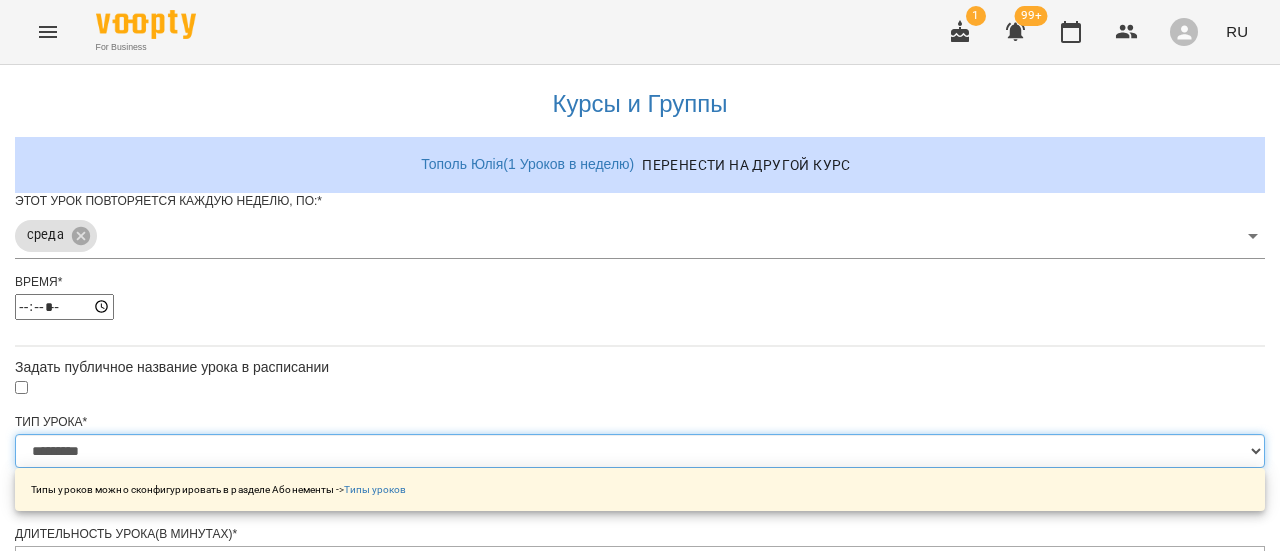 click on "**********" at bounding box center (640, 451) 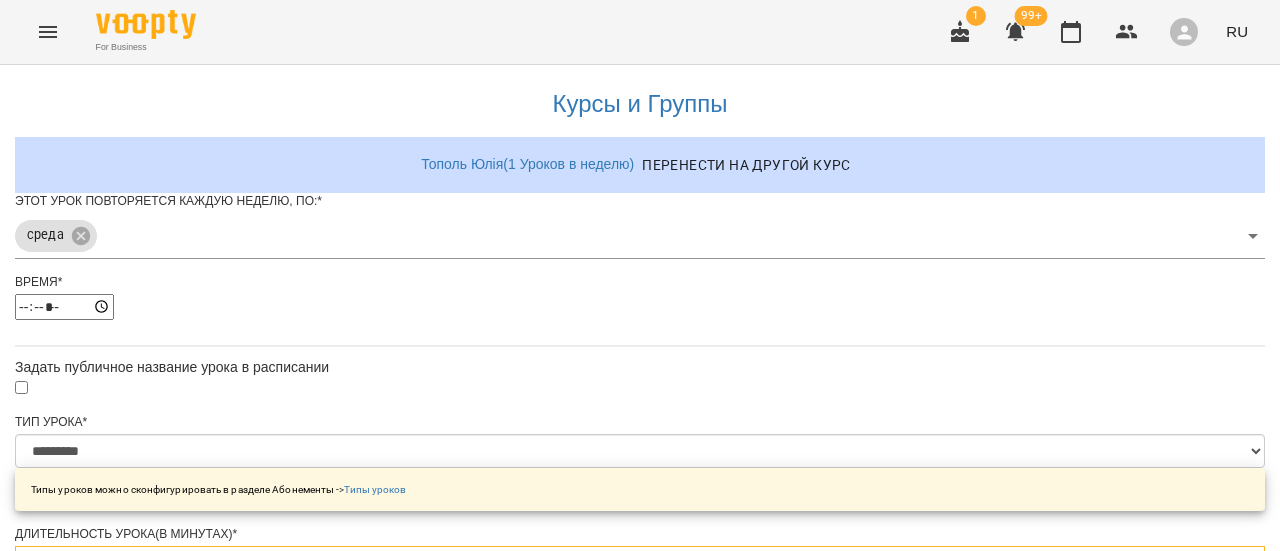 click on "***" at bounding box center (640, 565) 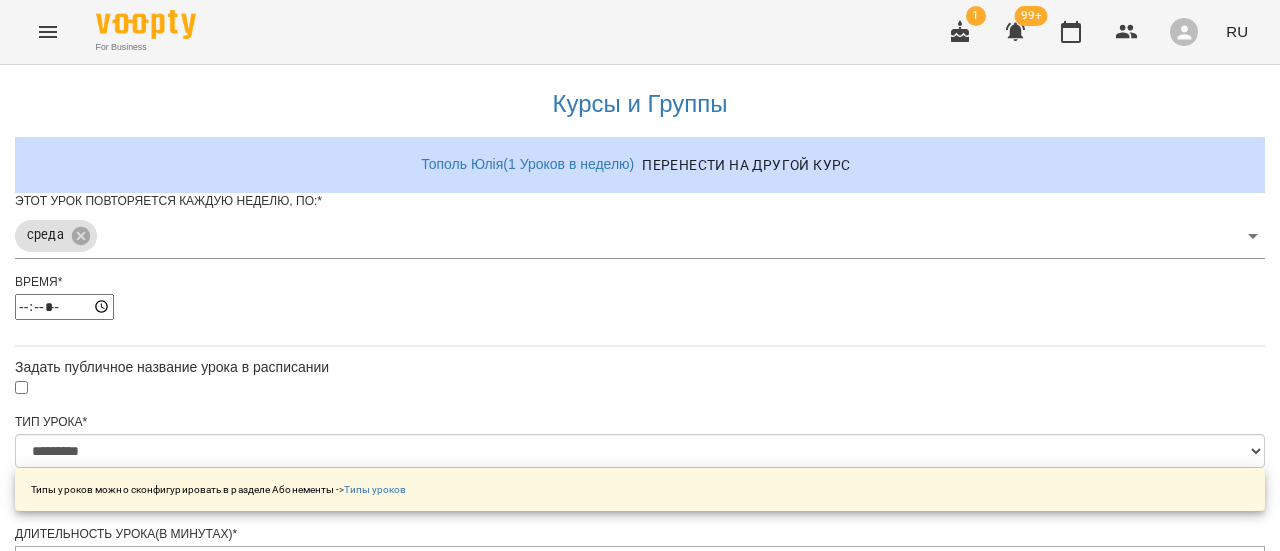 click on "**********" at bounding box center (640, 673) 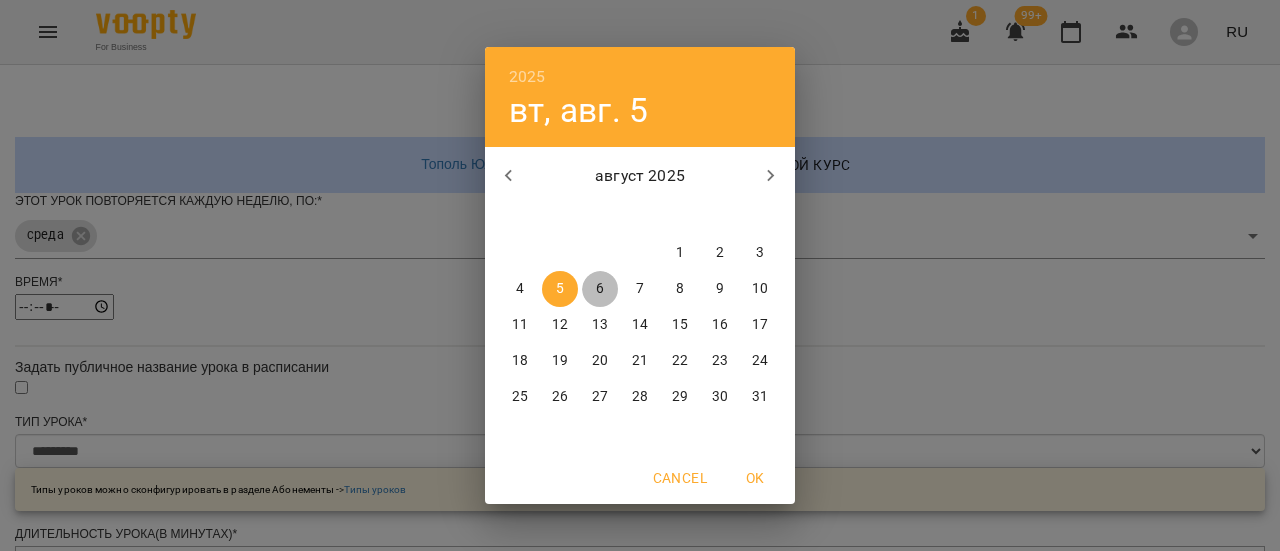 click on "6" at bounding box center (600, 289) 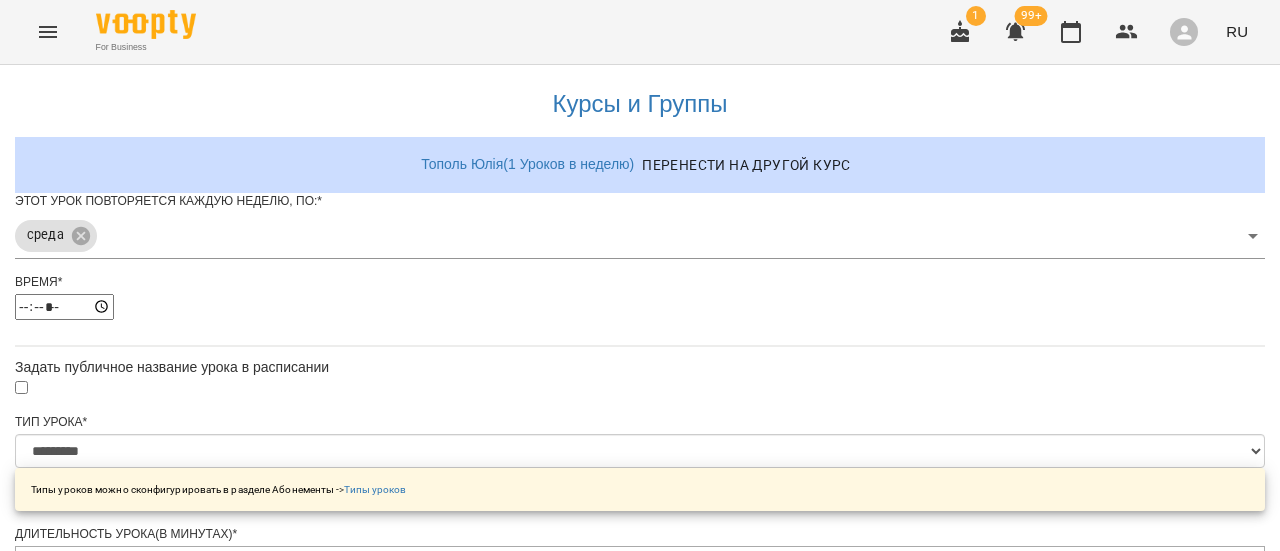 scroll, scrollTop: 886, scrollLeft: 0, axis: vertical 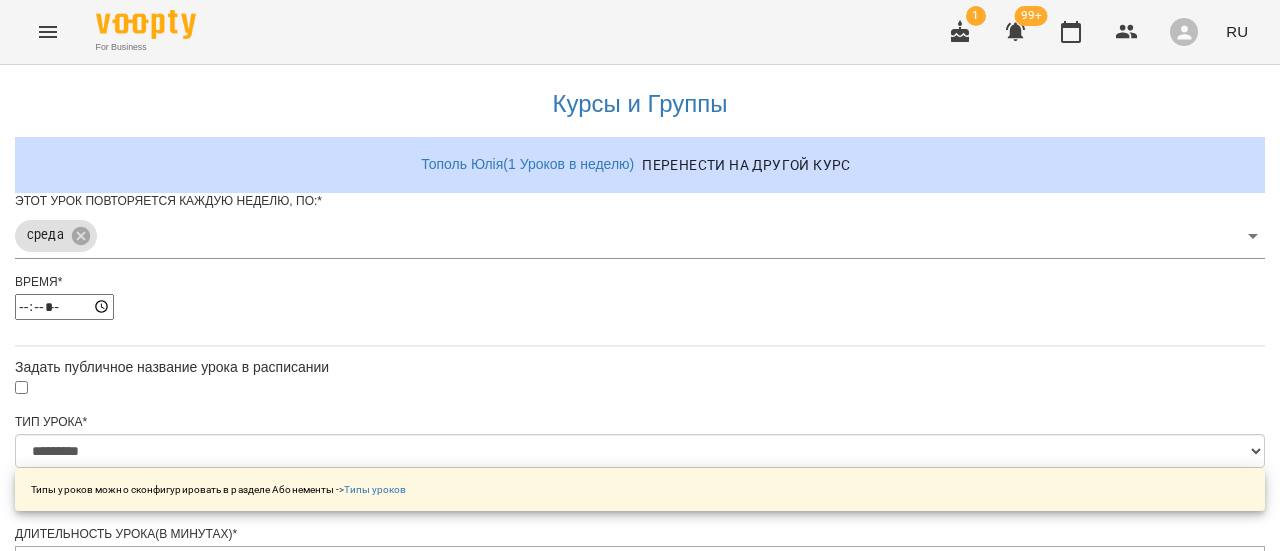 click on "**********" at bounding box center [108, 1319] 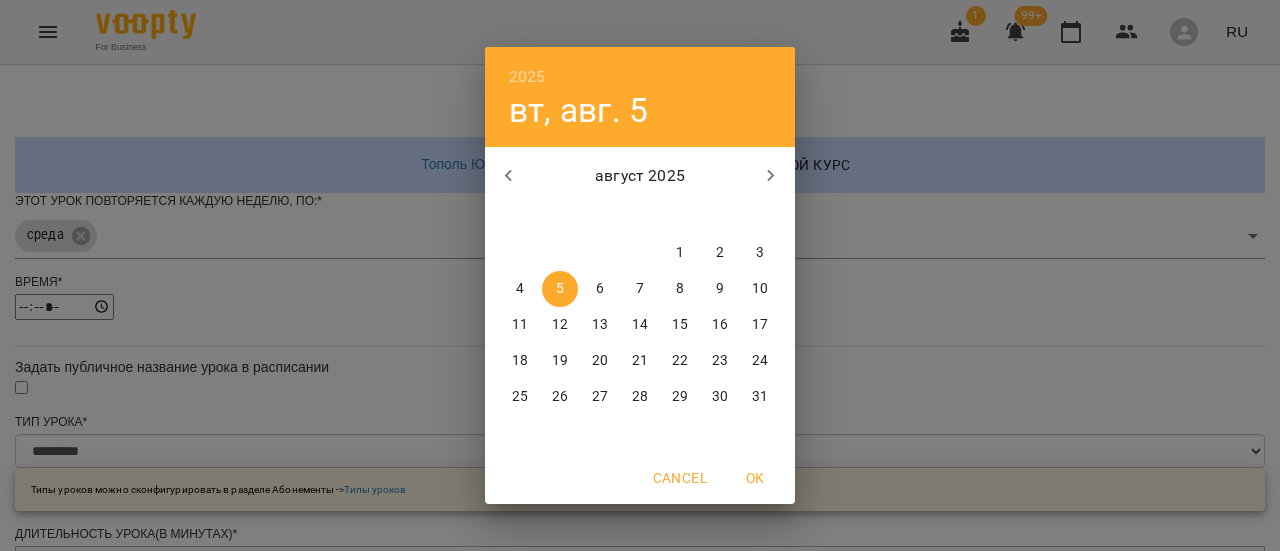click on "6" at bounding box center (600, 289) 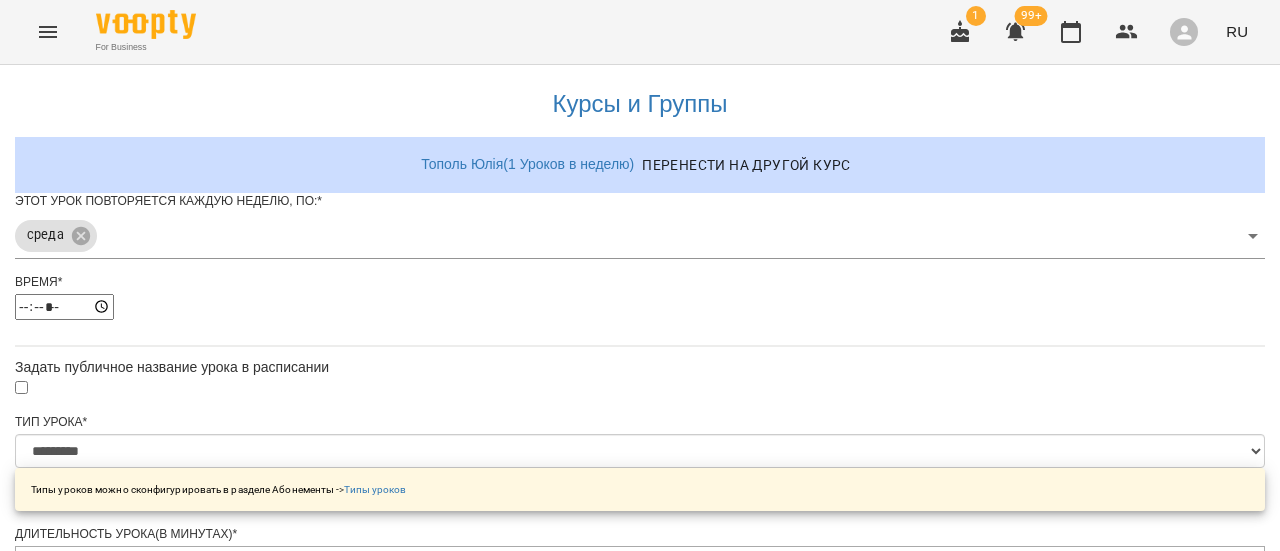 scroll, scrollTop: 956, scrollLeft: 0, axis: vertical 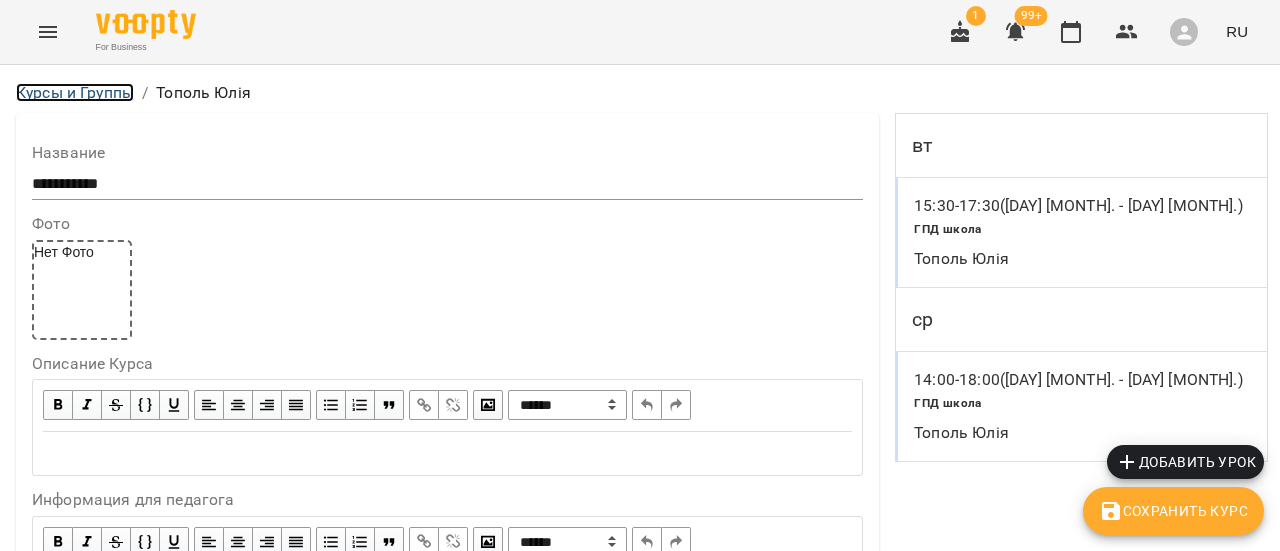 click on "Курсы и Группы" at bounding box center (75, 92) 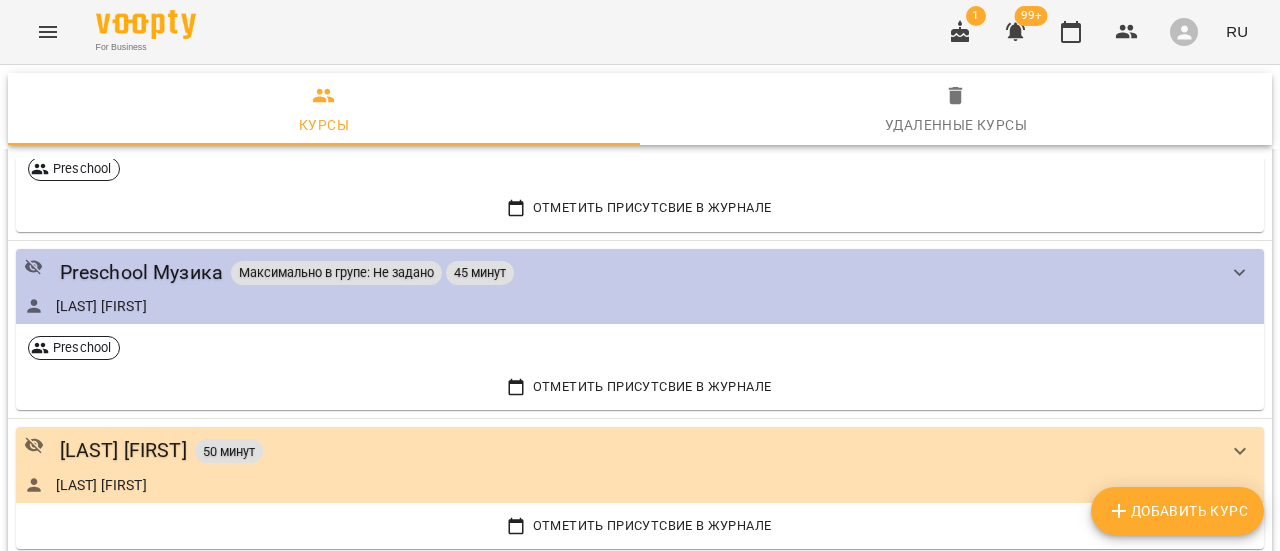 scroll, scrollTop: 600, scrollLeft: 0, axis: vertical 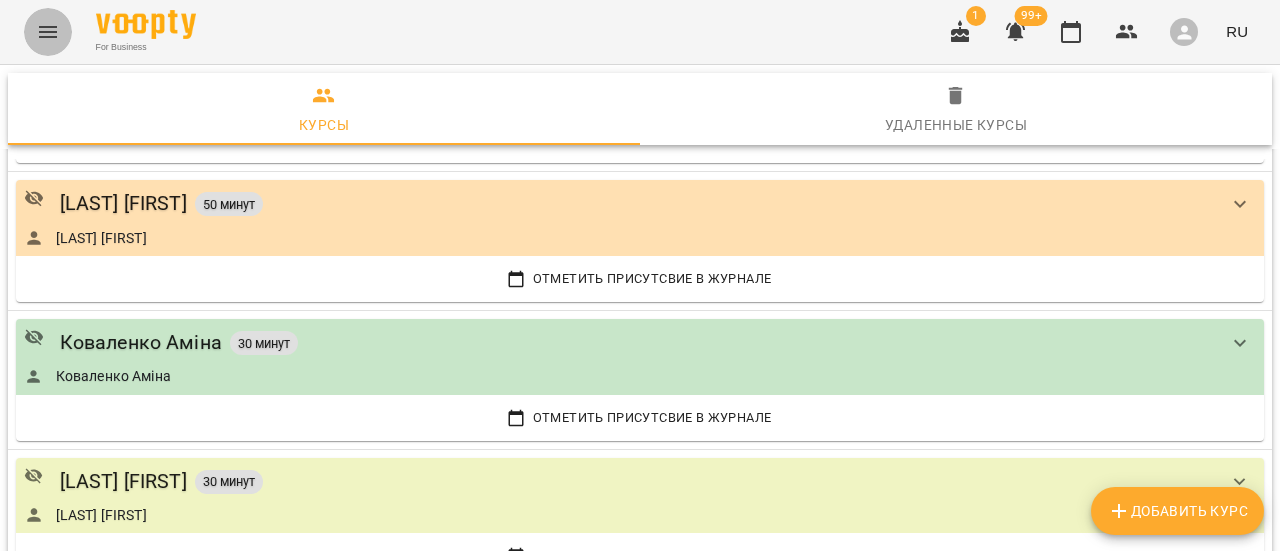 click 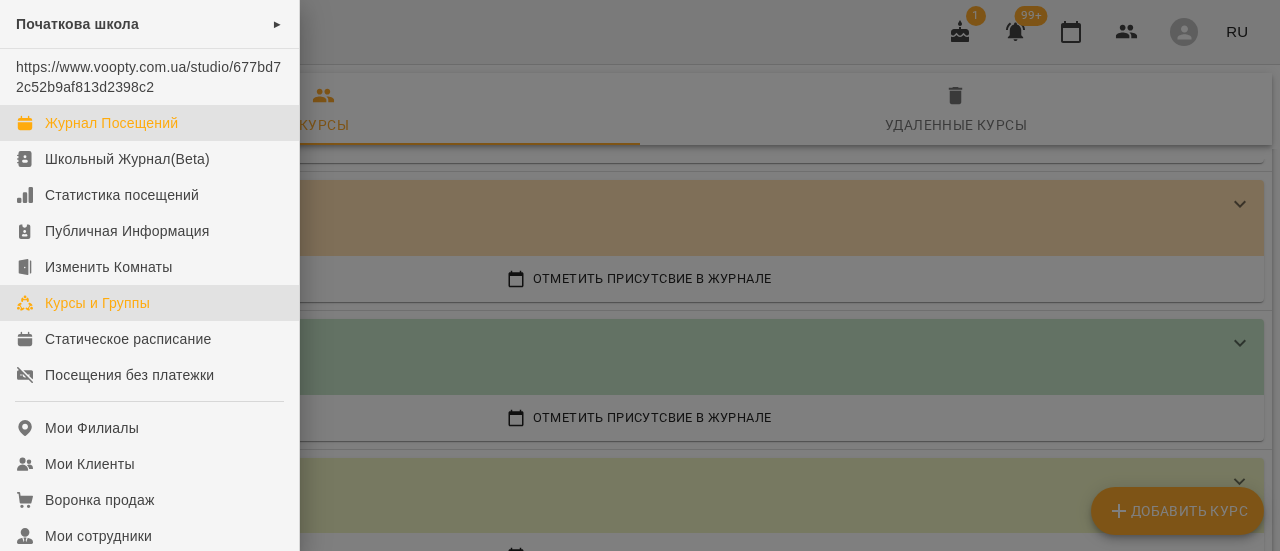 click on "Журнал Посещений" at bounding box center [111, 123] 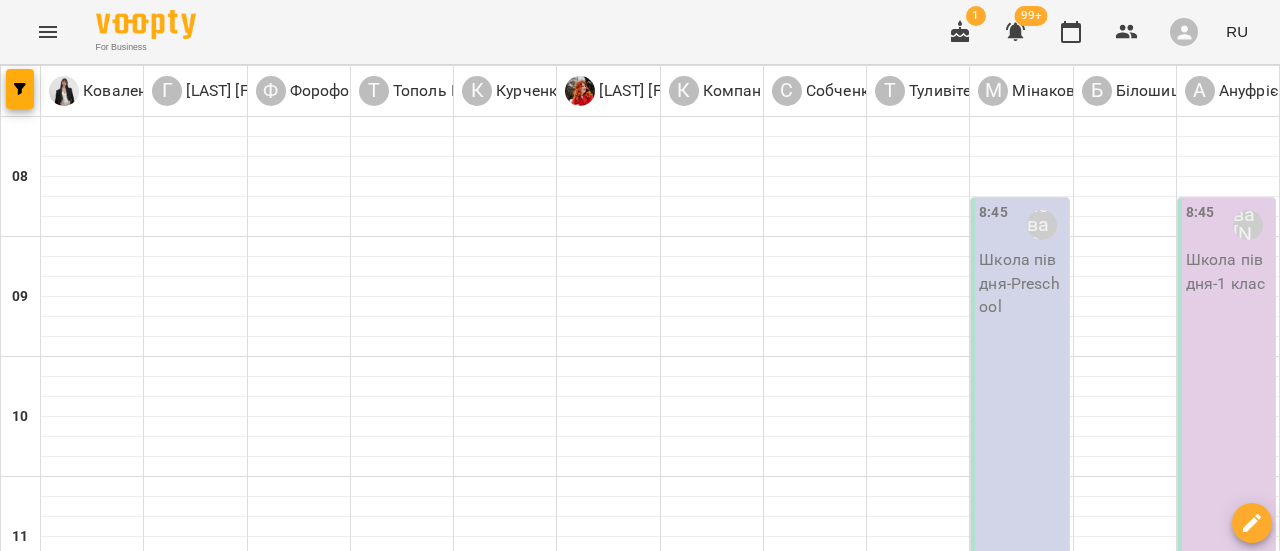 scroll, scrollTop: 0, scrollLeft: 0, axis: both 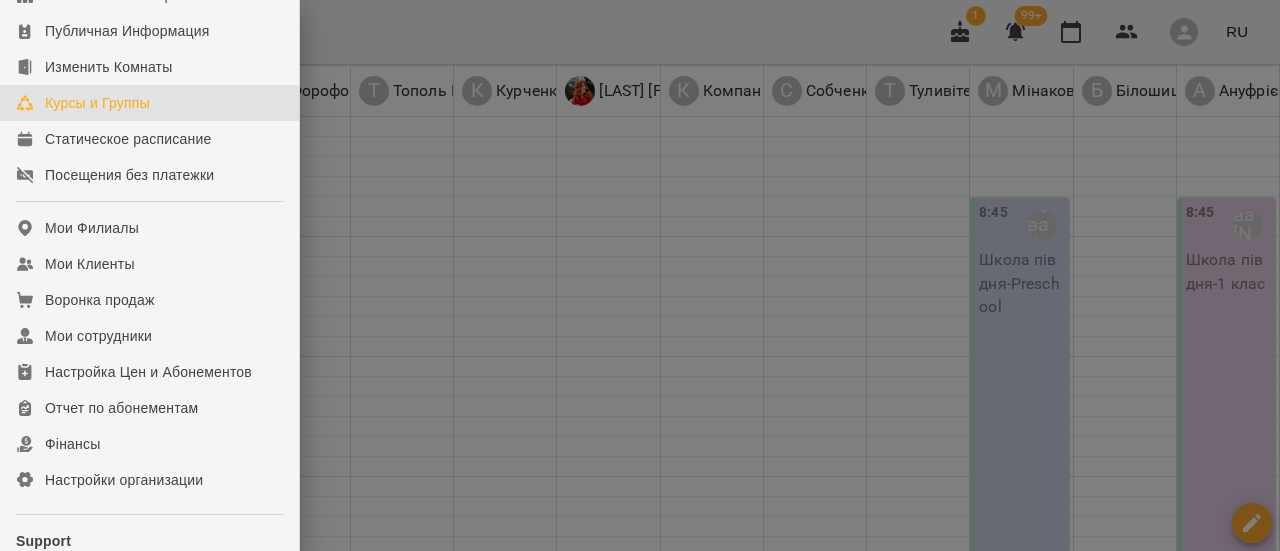 click on "Курсы и Группы" at bounding box center [97, 103] 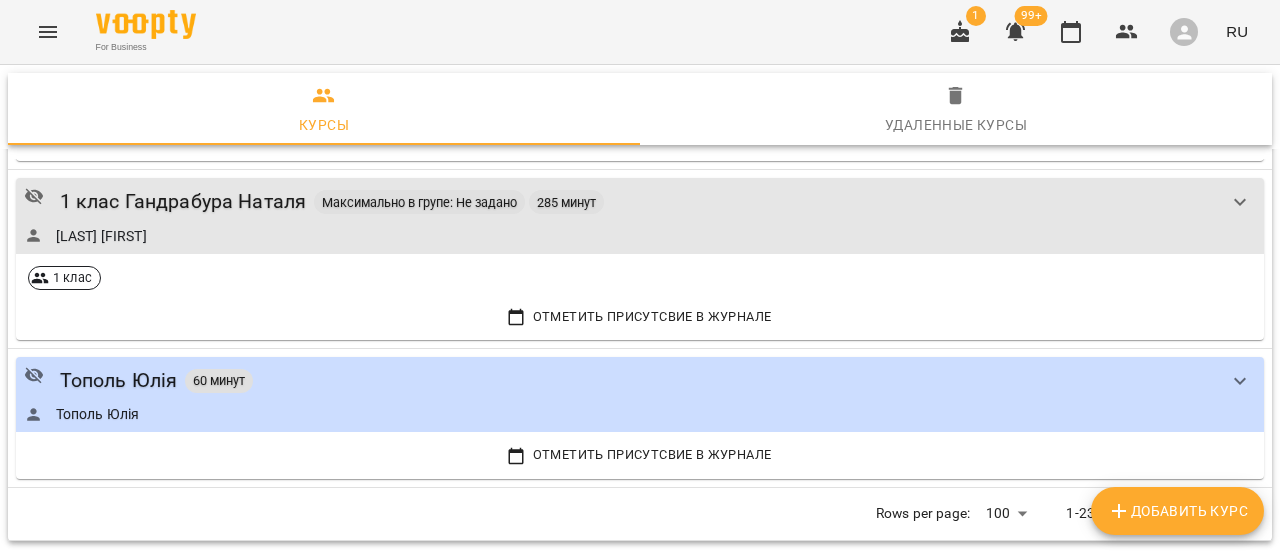 scroll, scrollTop: 3100, scrollLeft: 0, axis: vertical 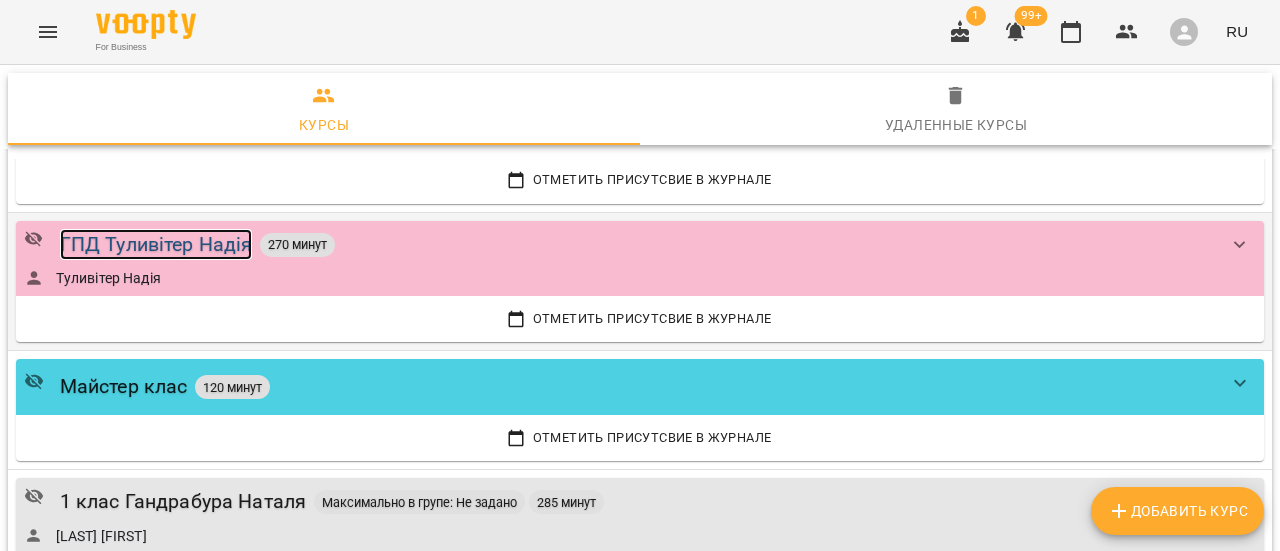 drag, startPoint x: 210, startPoint y: 237, endPoint x: 100, endPoint y: 240, distance: 110.0409 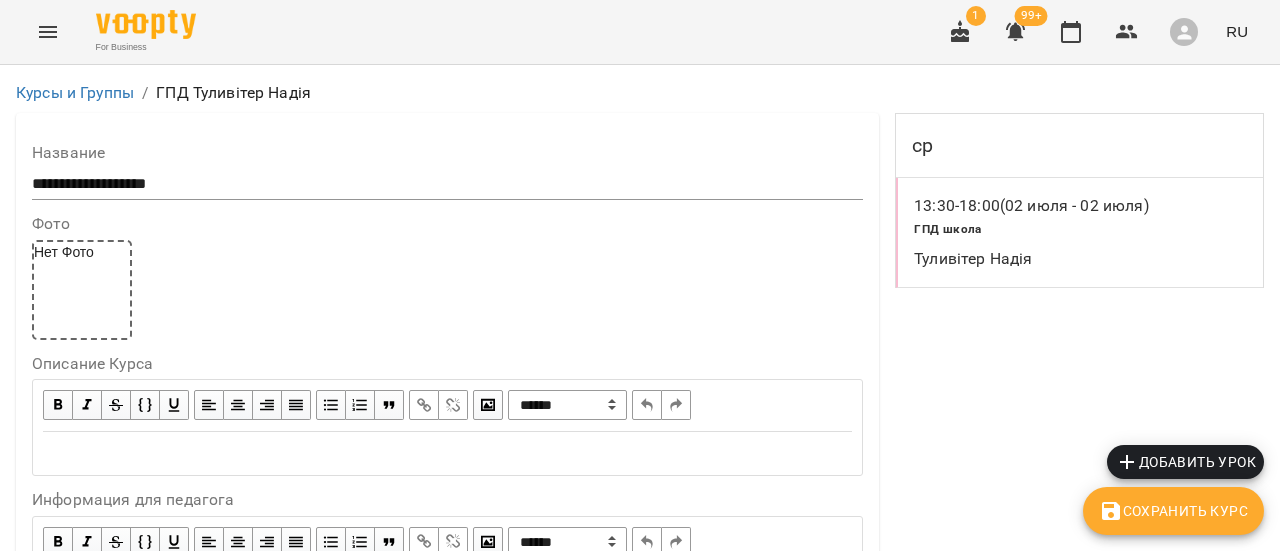 click on "**********" at bounding box center (447, 184) 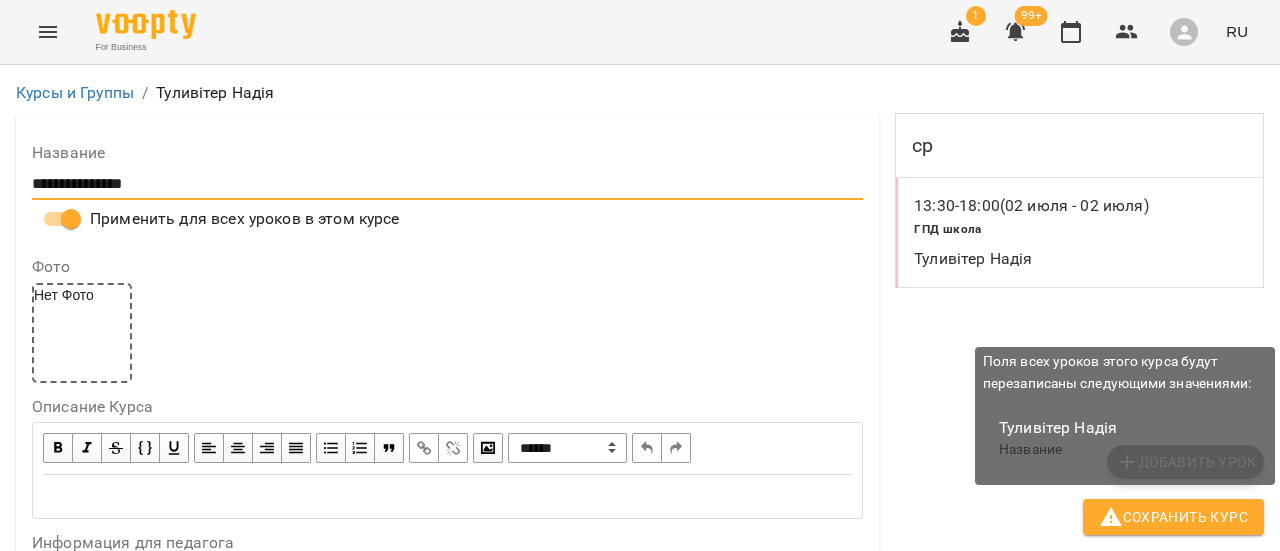 type on "**********" 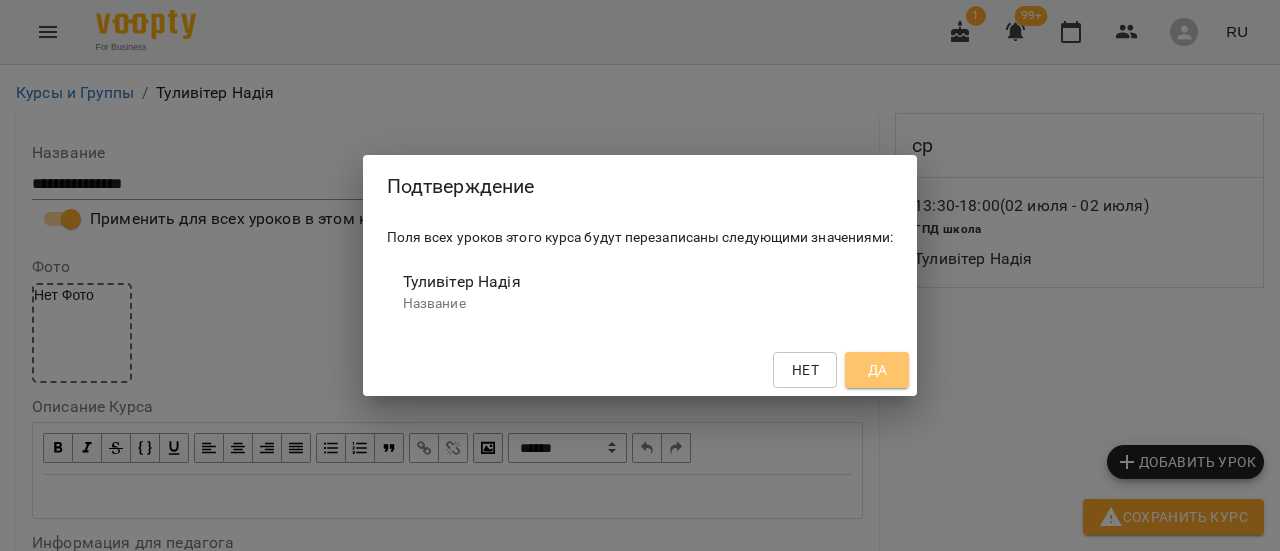 click on "Да" at bounding box center [878, 370] 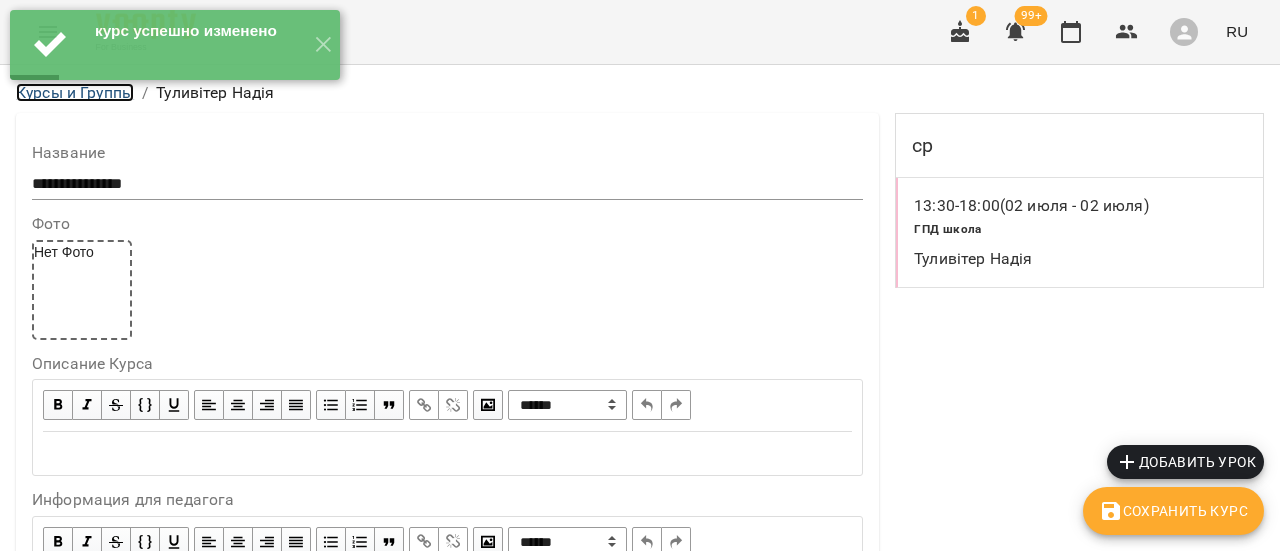 click on "Курсы и Группы" at bounding box center [75, 92] 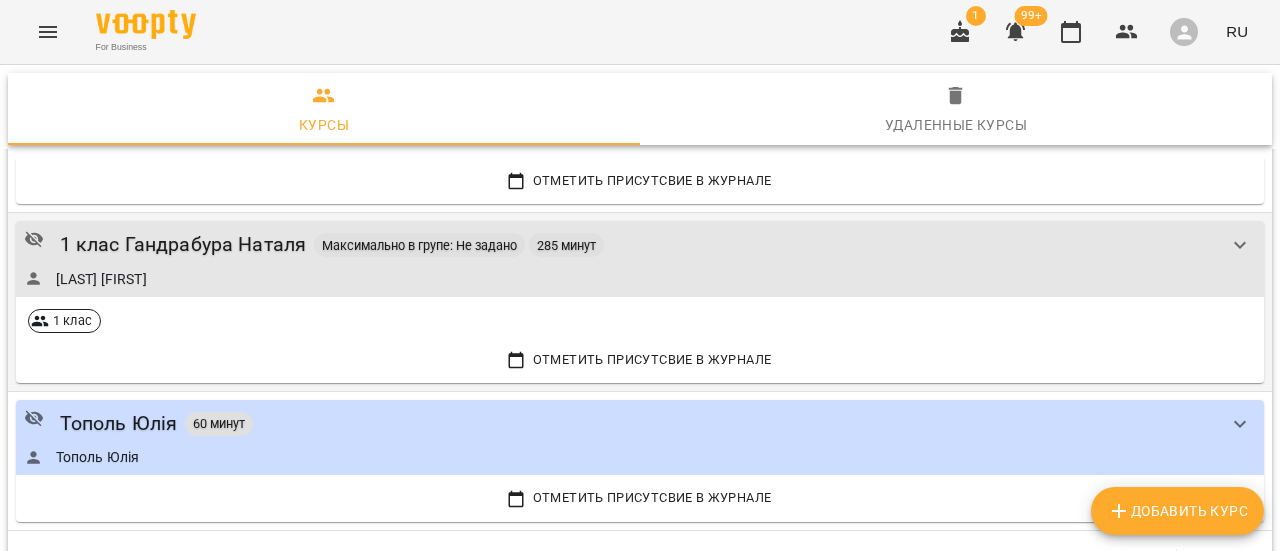 scroll, scrollTop: 3443, scrollLeft: 0, axis: vertical 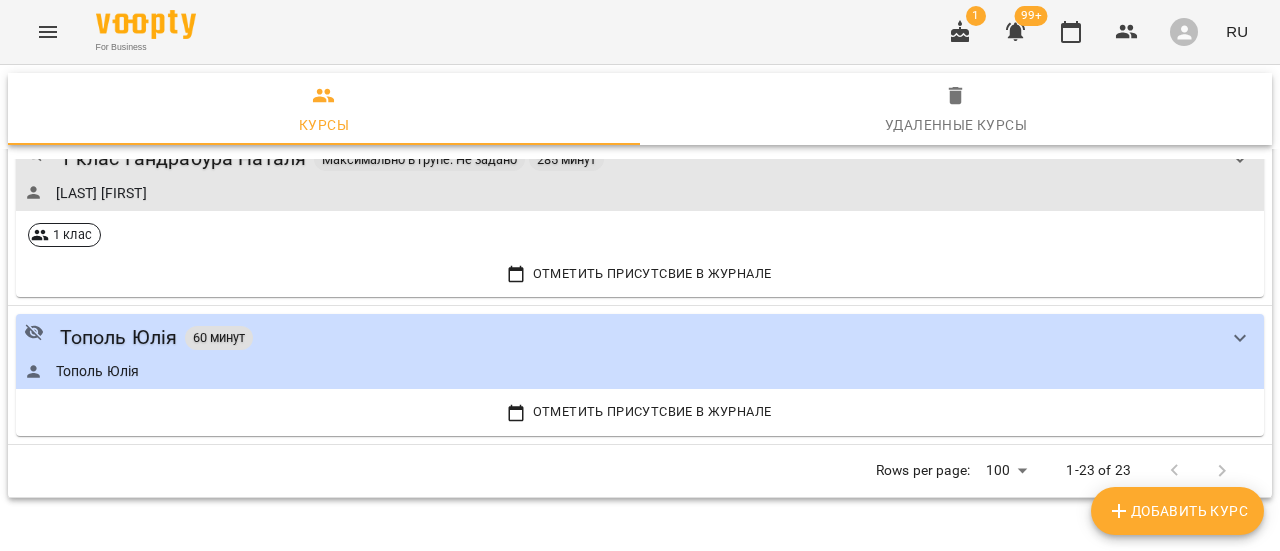 click on "Добавить Курс" at bounding box center [1177, 511] 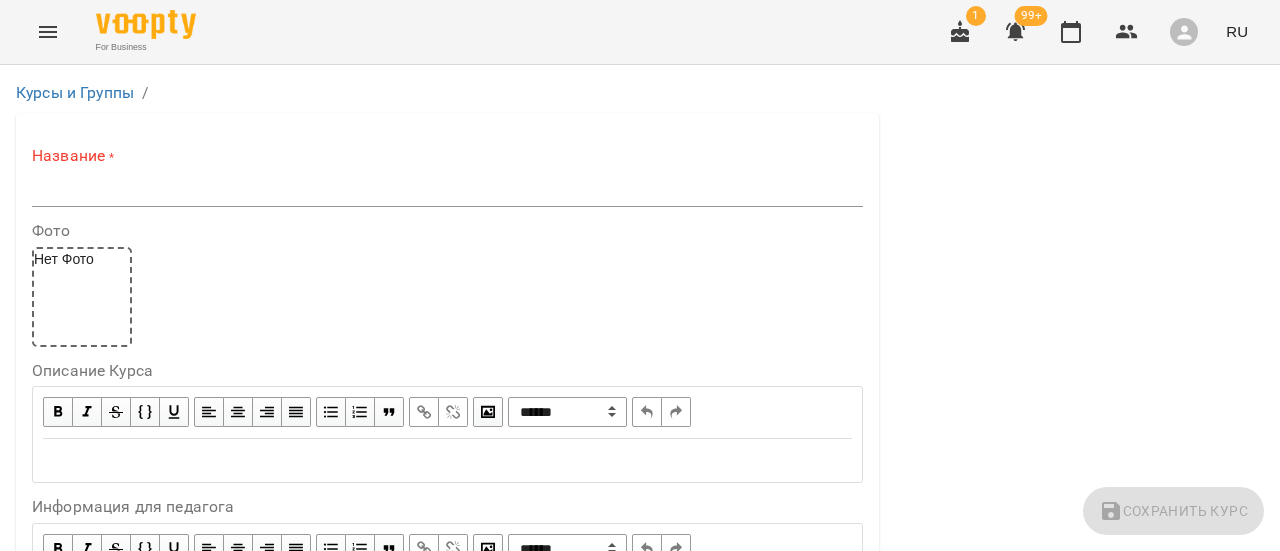click on "Название   *" at bounding box center [447, 176] 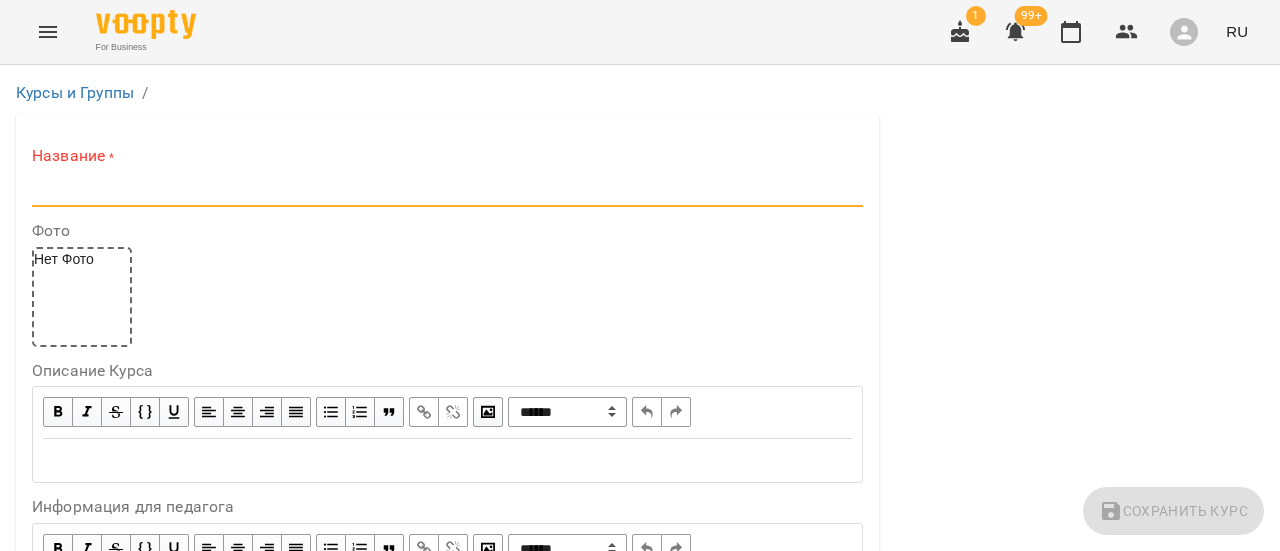 click at bounding box center [447, 191] 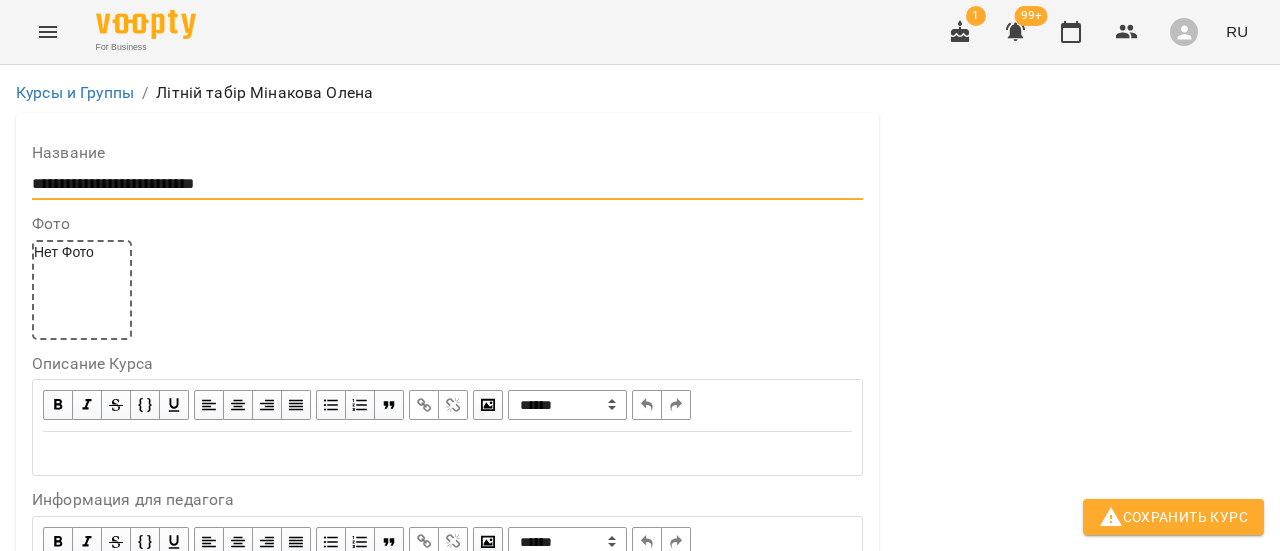 scroll, scrollTop: 400, scrollLeft: 0, axis: vertical 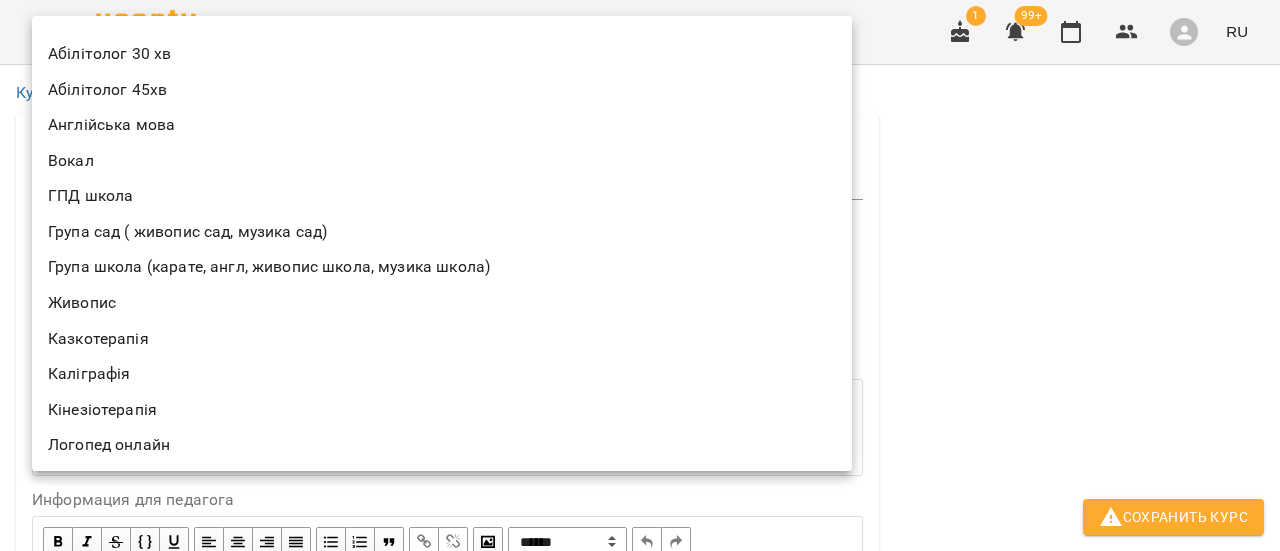 click on "**********" at bounding box center [640, 1212] 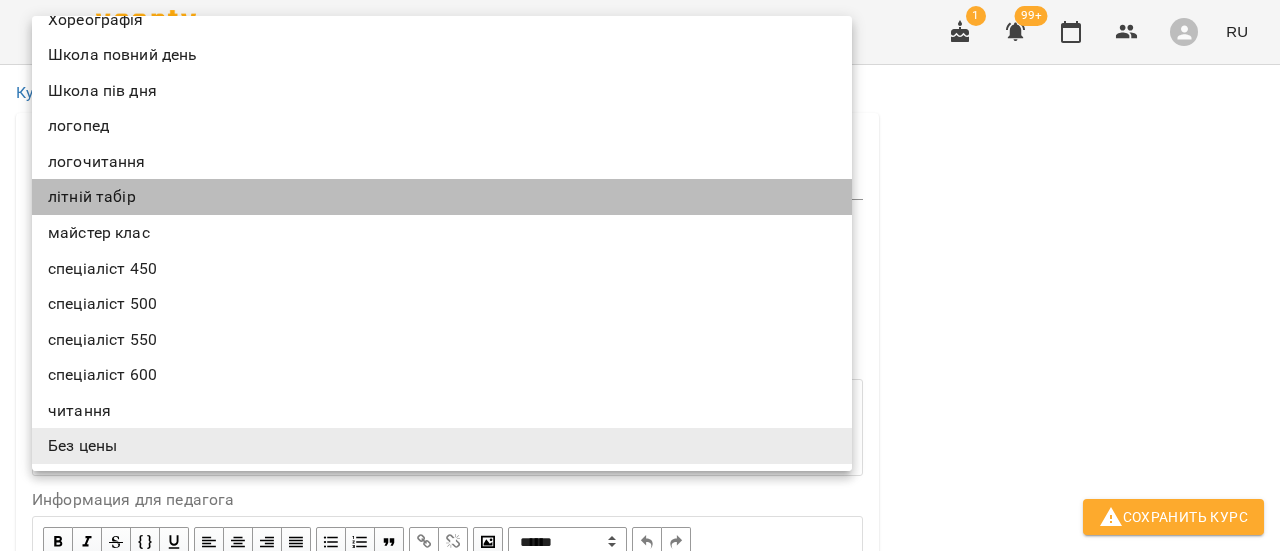 click on "літній табір" at bounding box center [442, 197] 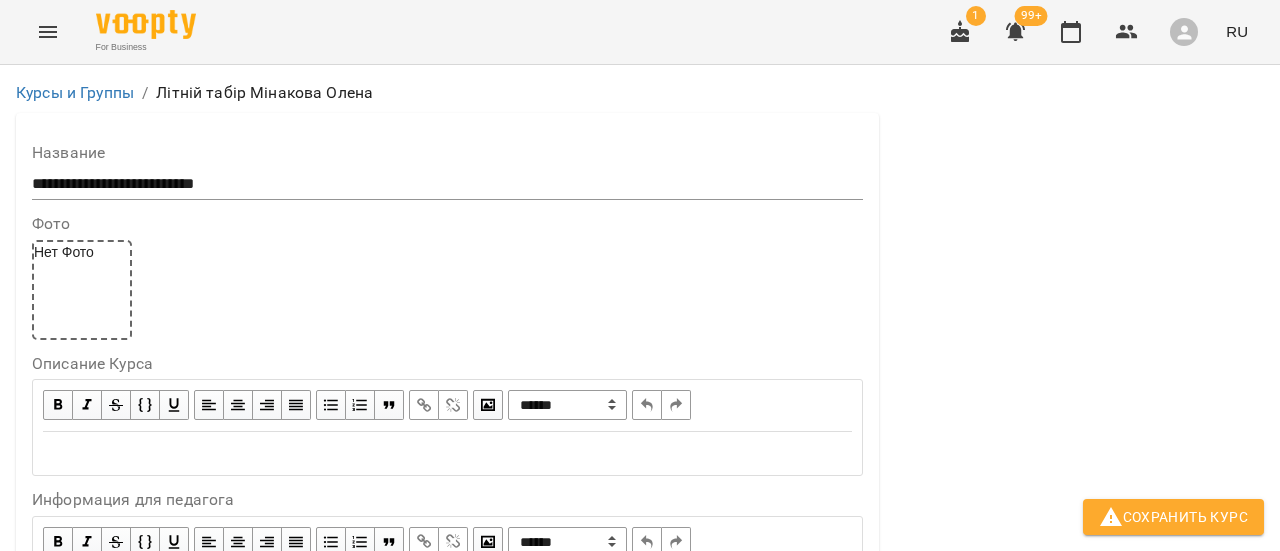 scroll, scrollTop: 700, scrollLeft: 0, axis: vertical 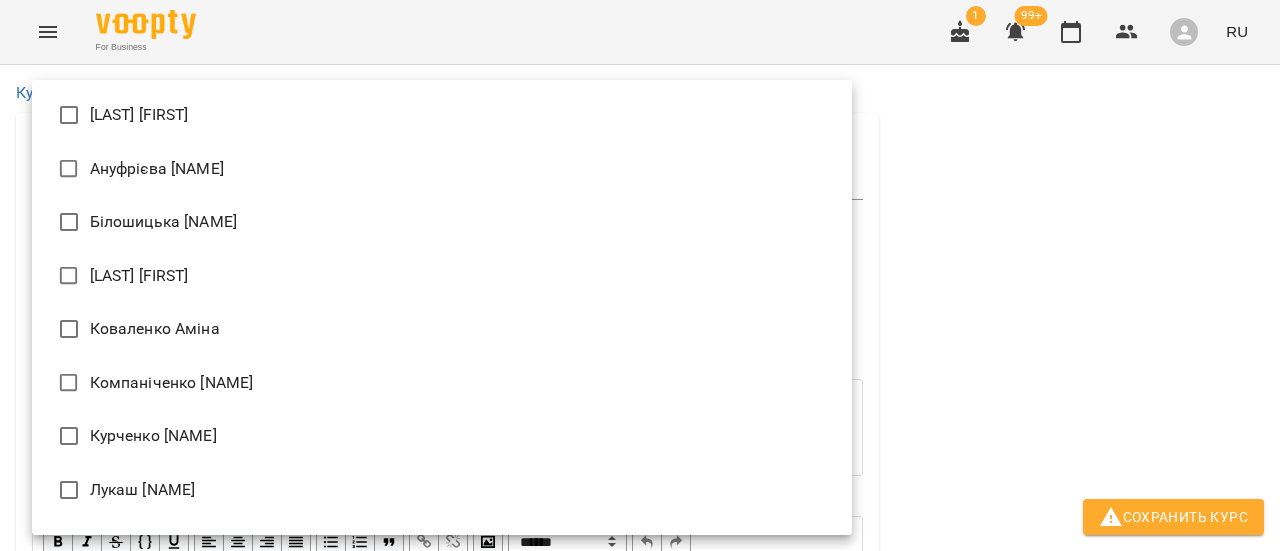 click on "**********" at bounding box center (640, 1212) 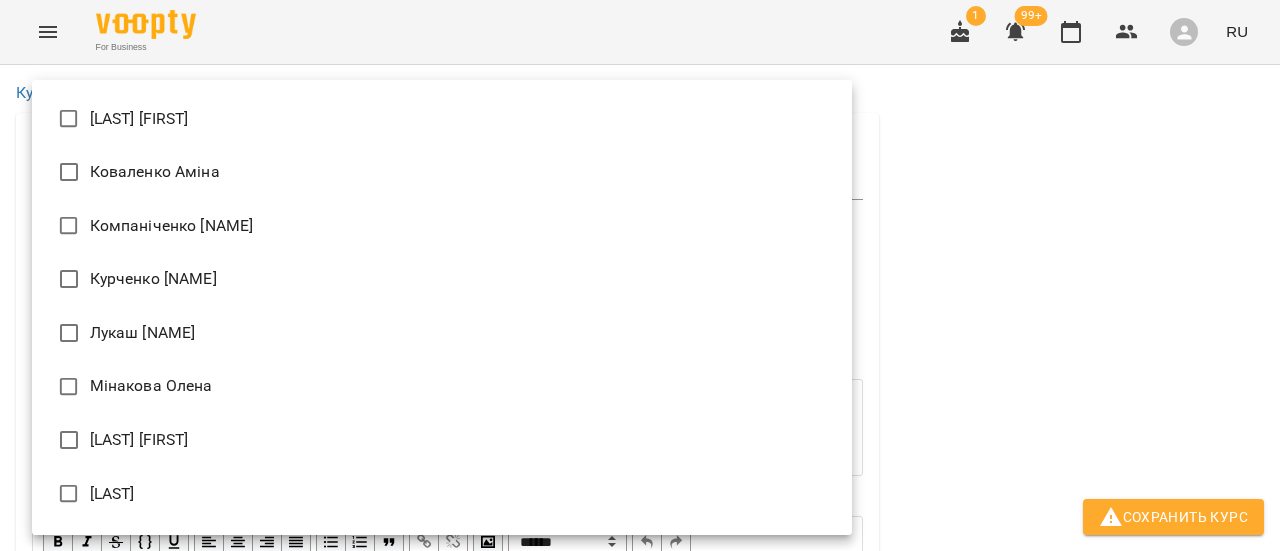 scroll, scrollTop: 200, scrollLeft: 0, axis: vertical 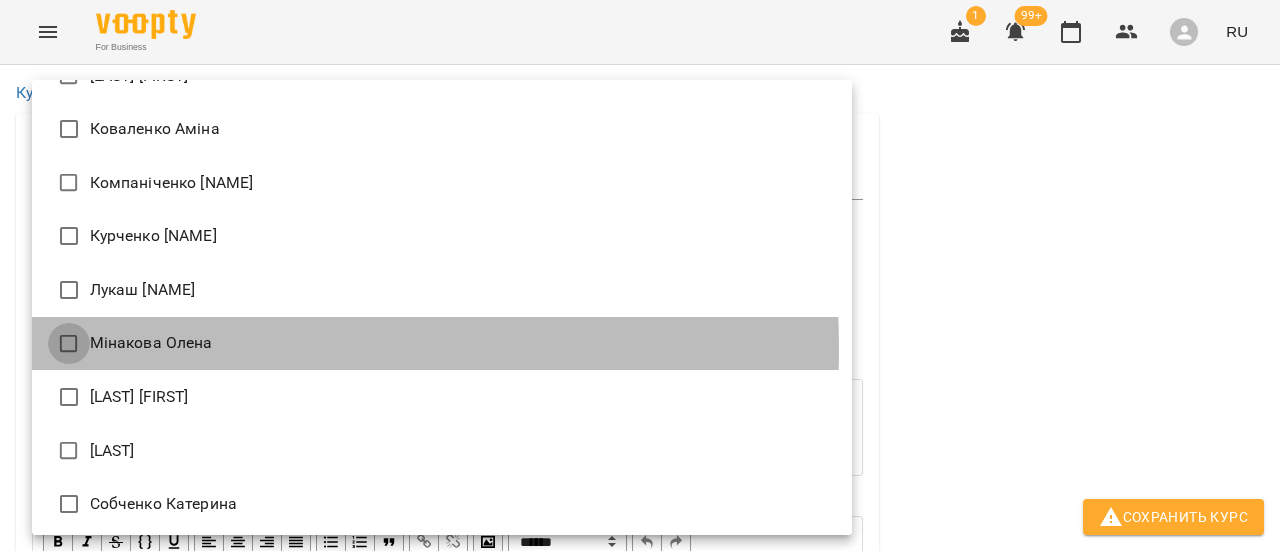 type on "**********" 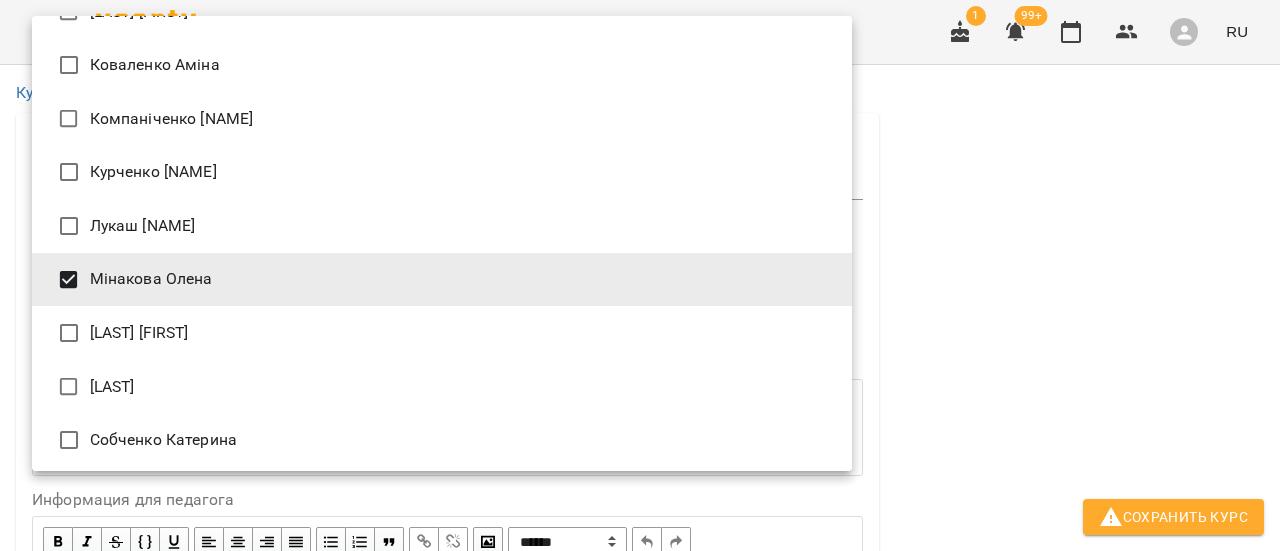 click at bounding box center (640, 275) 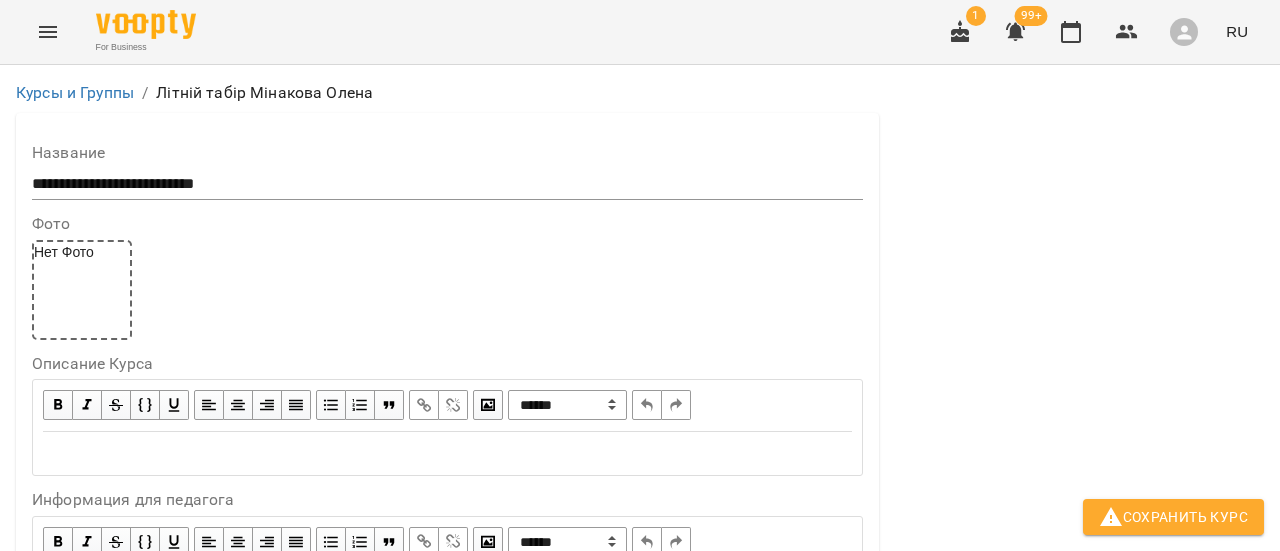 scroll, scrollTop: 1000, scrollLeft: 0, axis: vertical 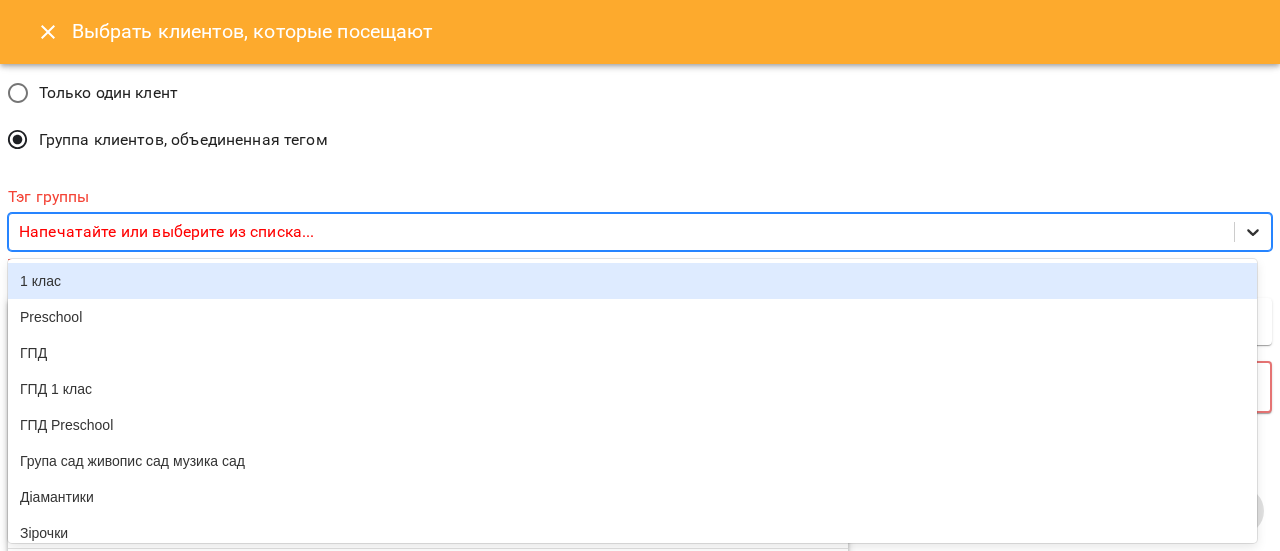 click 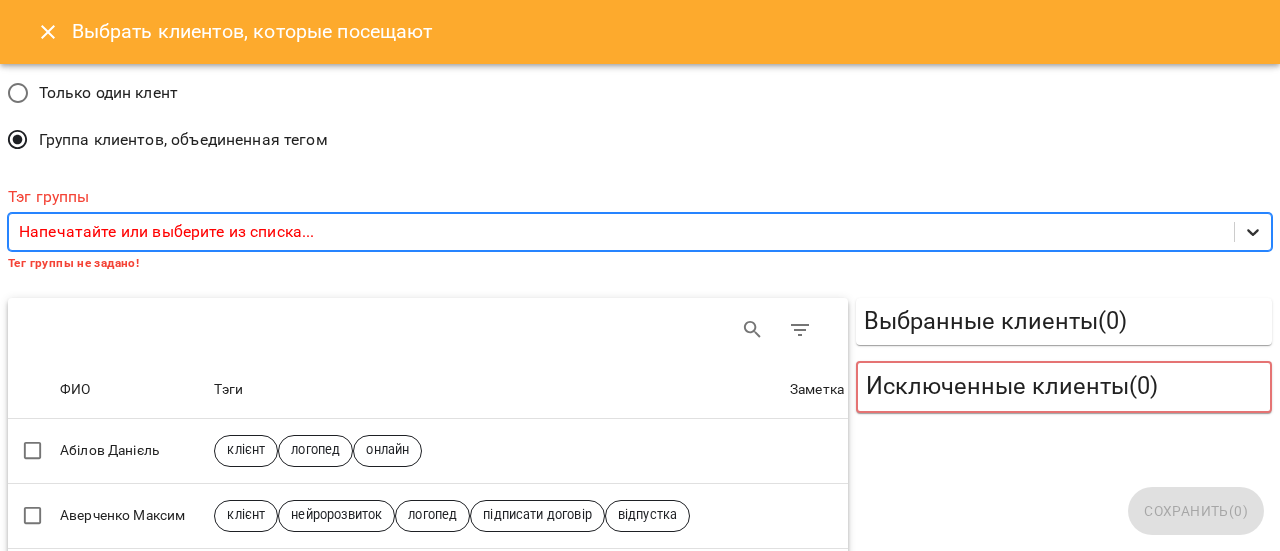 click 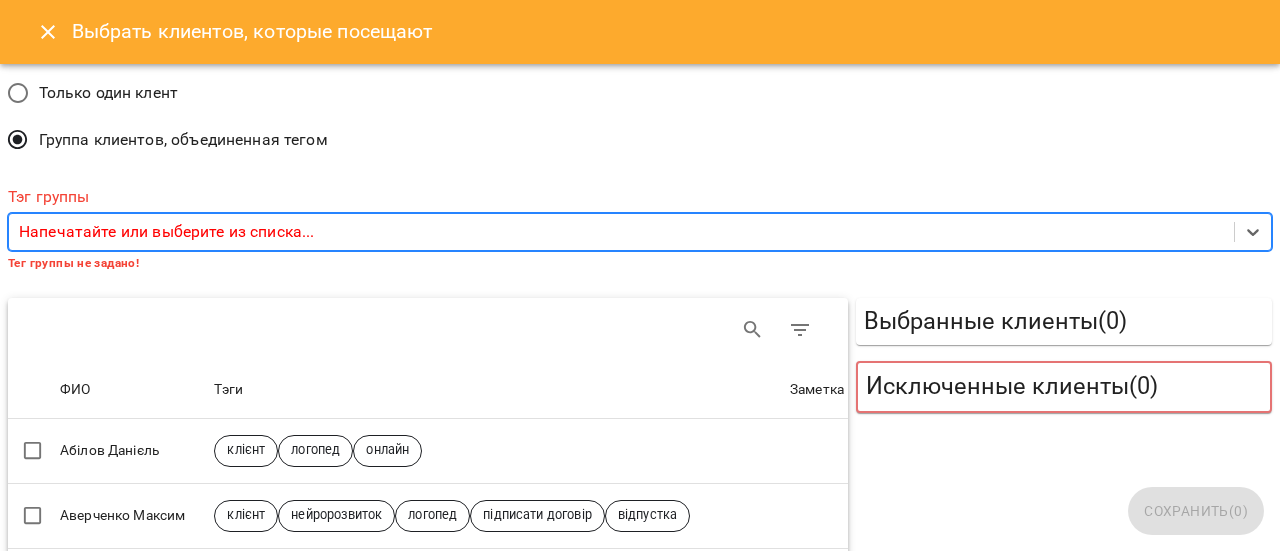click on "Тэг группы       53 results available. Select is focused ,type to refine list, press Down to open the menu,  Напечатайте или выберите из списка... Тег группы не задано!" at bounding box center (640, 231) 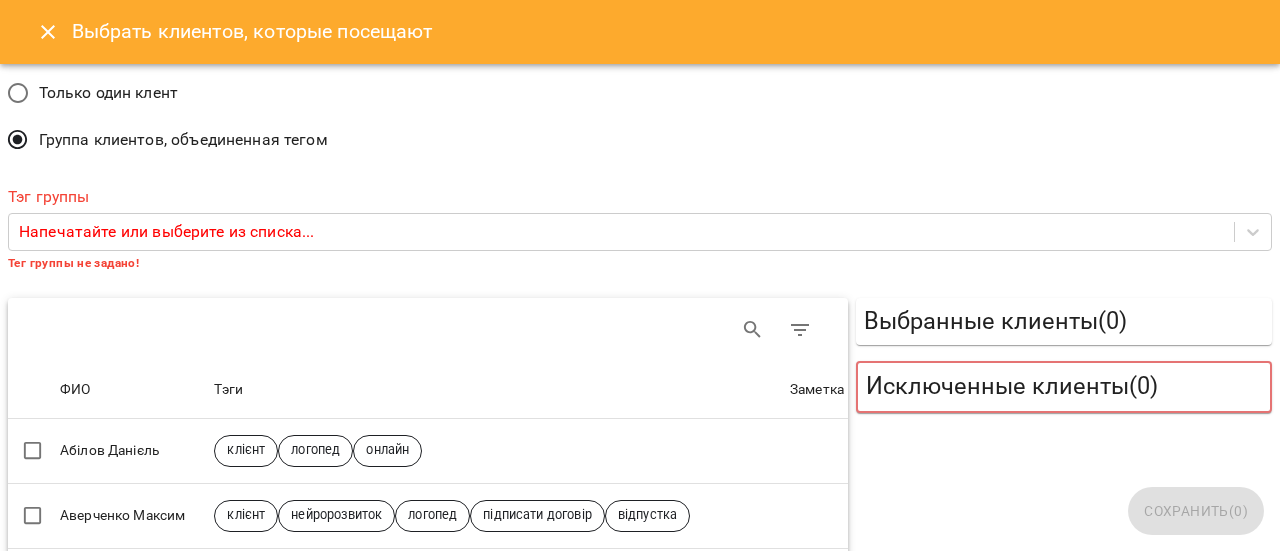 scroll, scrollTop: 100, scrollLeft: 0, axis: vertical 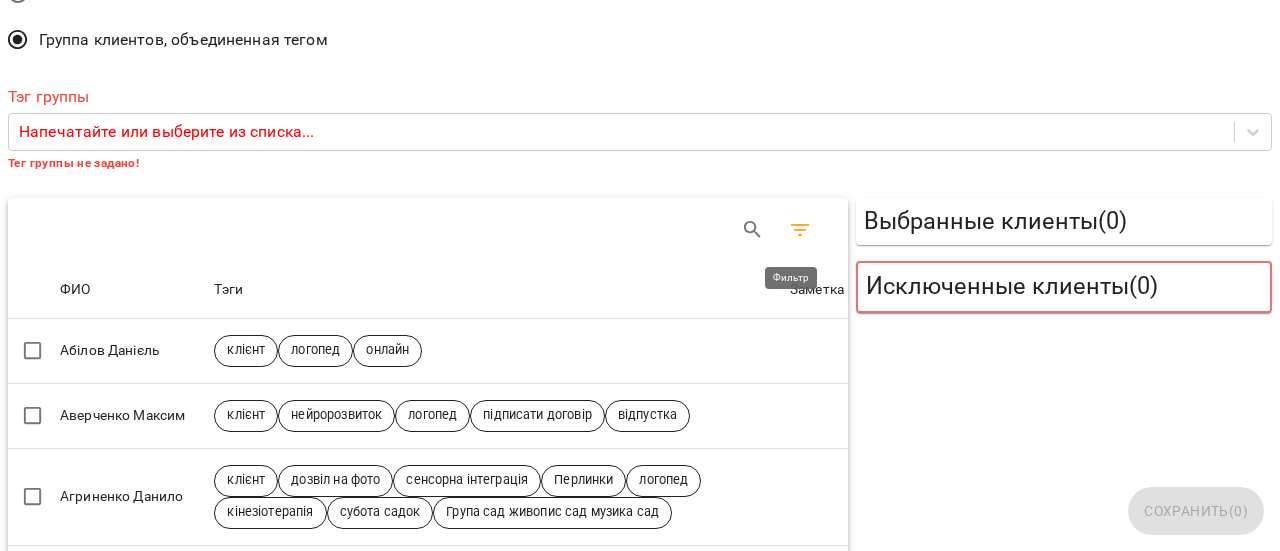 click 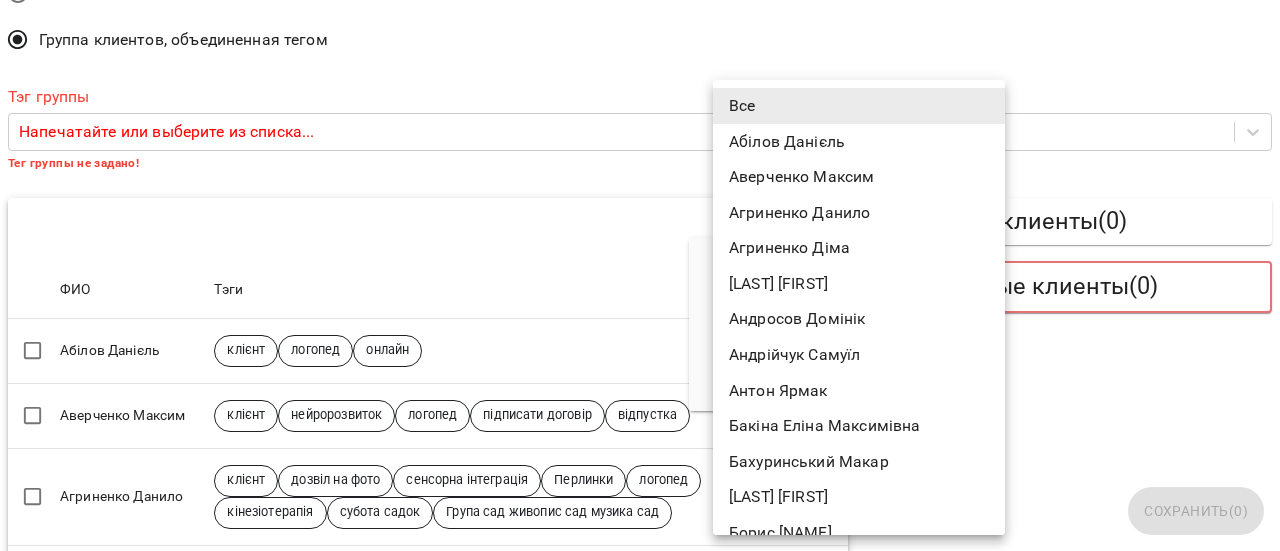 click on "**********" at bounding box center (640, 1218) 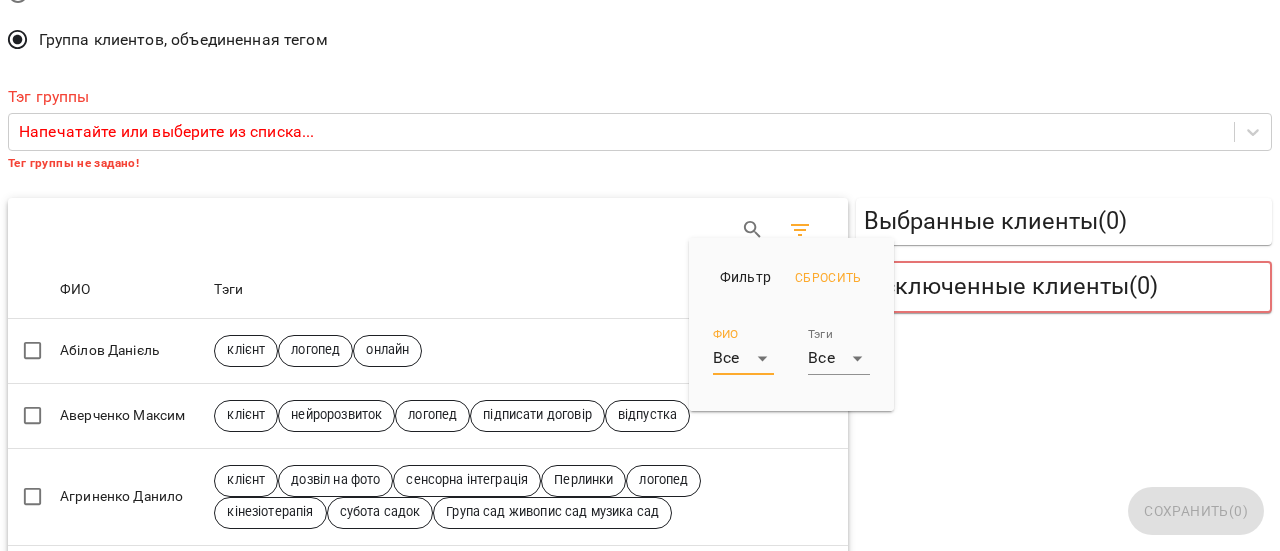 click on "**********" at bounding box center (640, 1218) 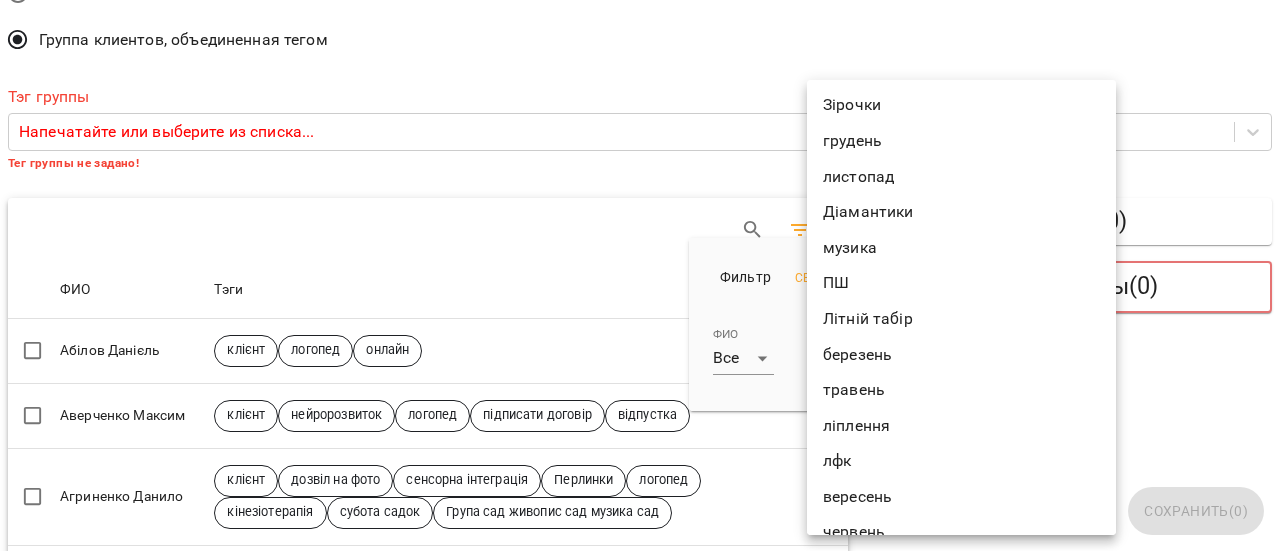 scroll, scrollTop: 881, scrollLeft: 0, axis: vertical 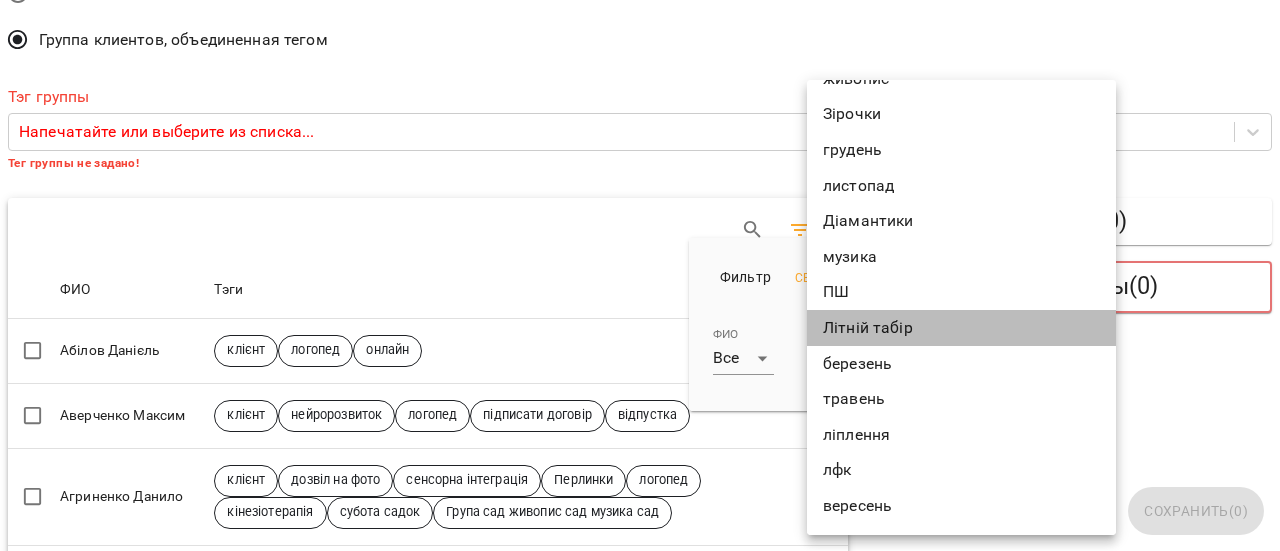 click on "Літній табір" at bounding box center [961, 328] 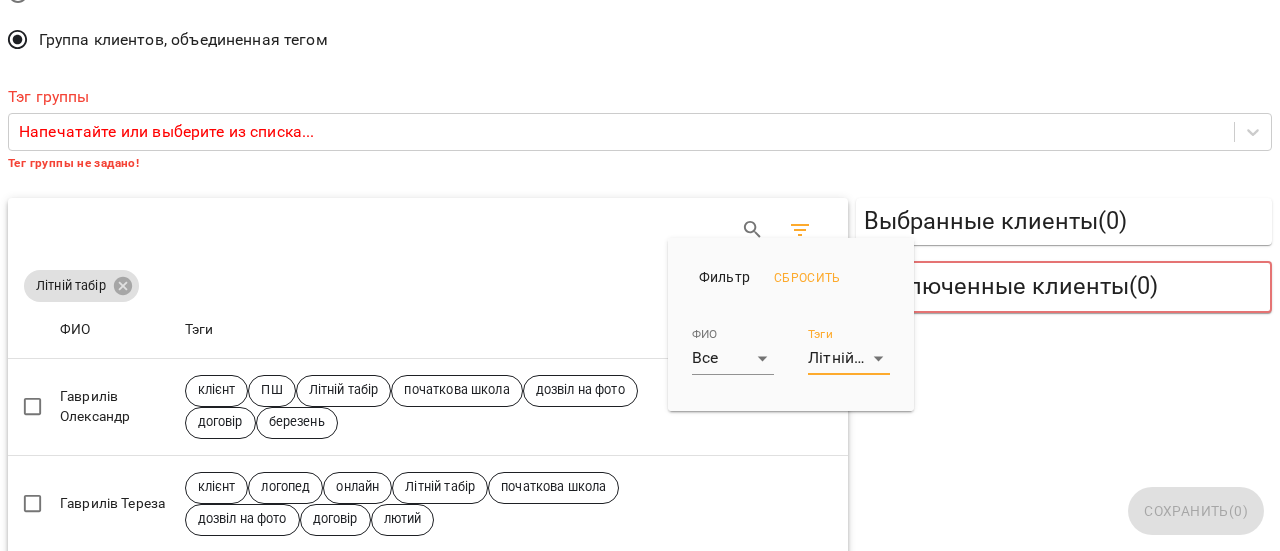 click at bounding box center [640, 275] 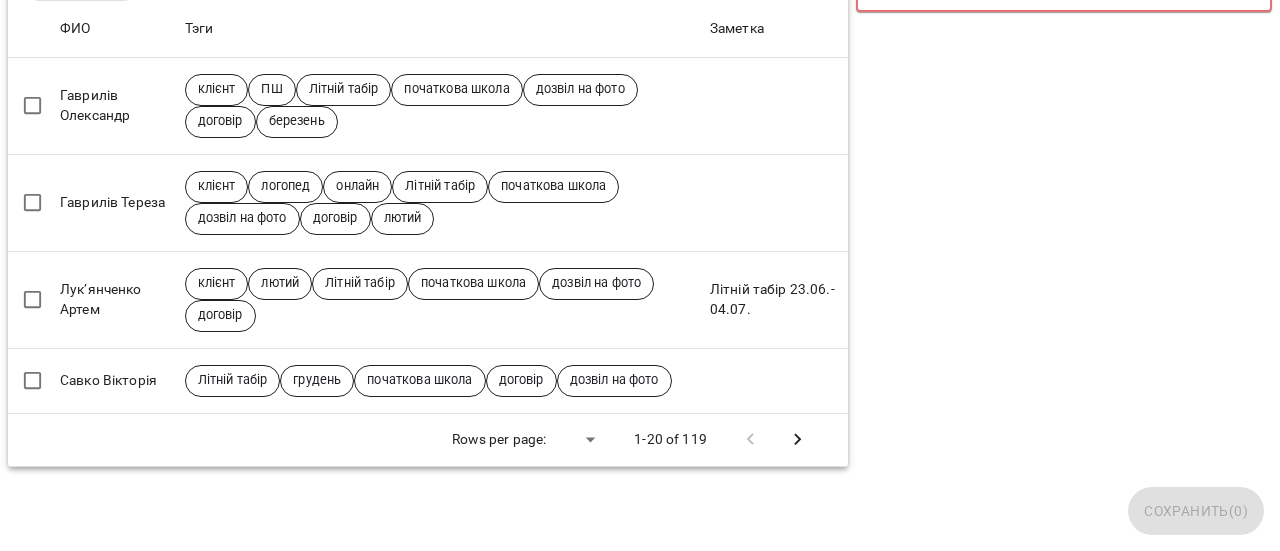 scroll, scrollTop: 412, scrollLeft: 0, axis: vertical 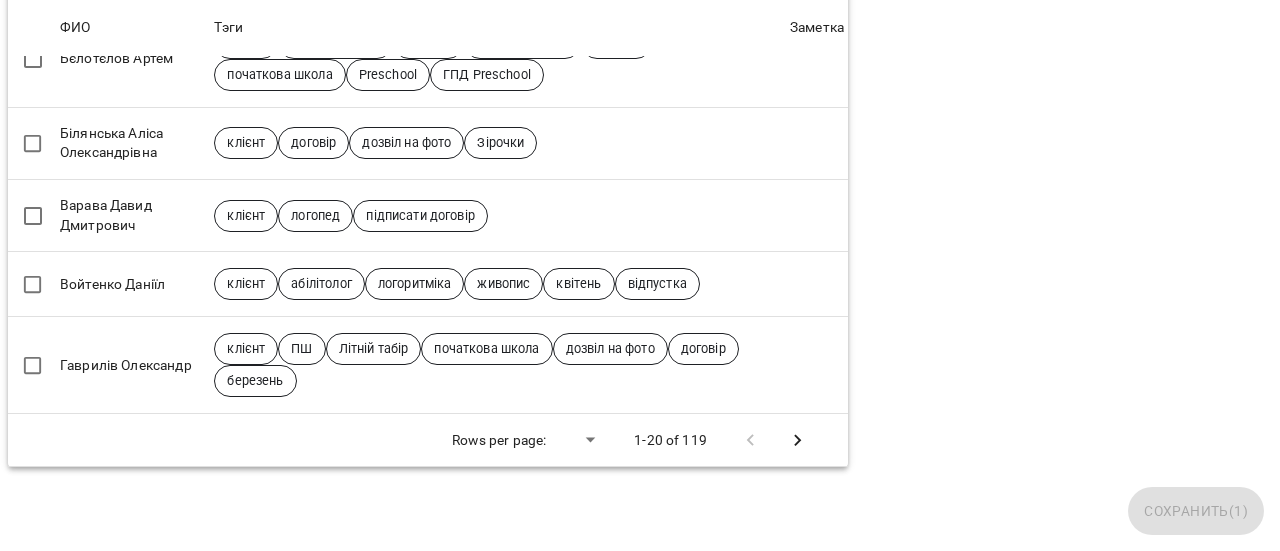 click 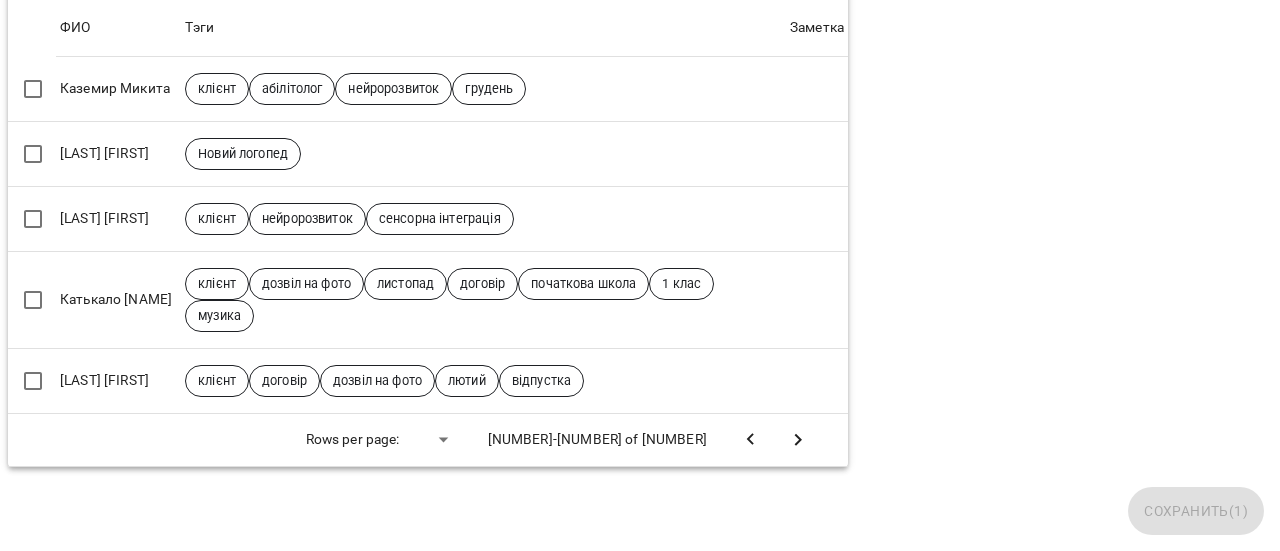 scroll, scrollTop: 1493, scrollLeft: 0, axis: vertical 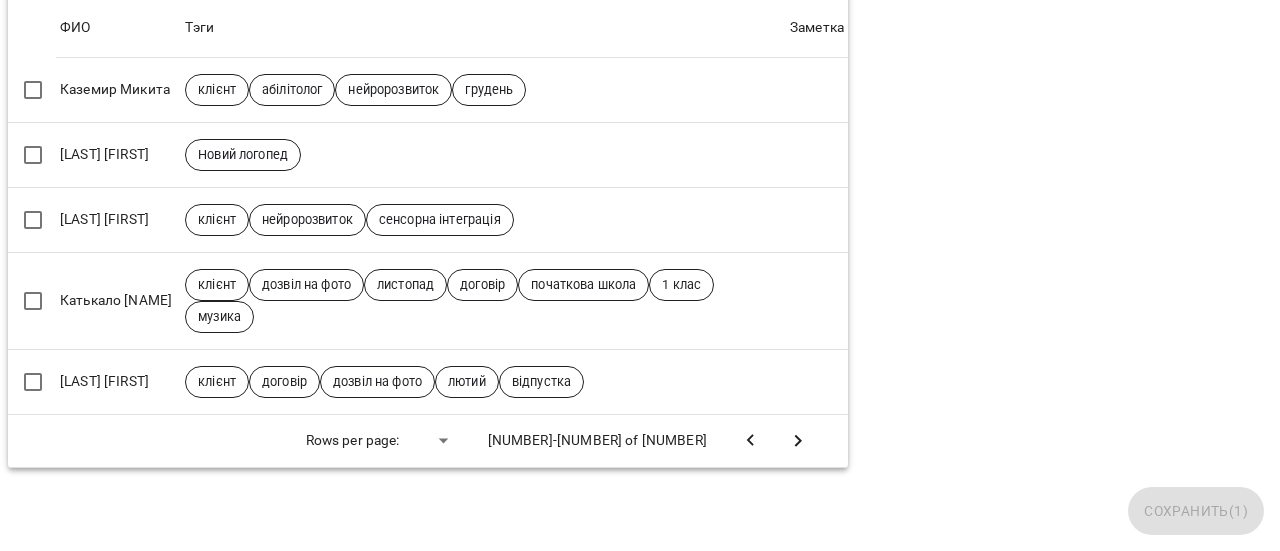 click 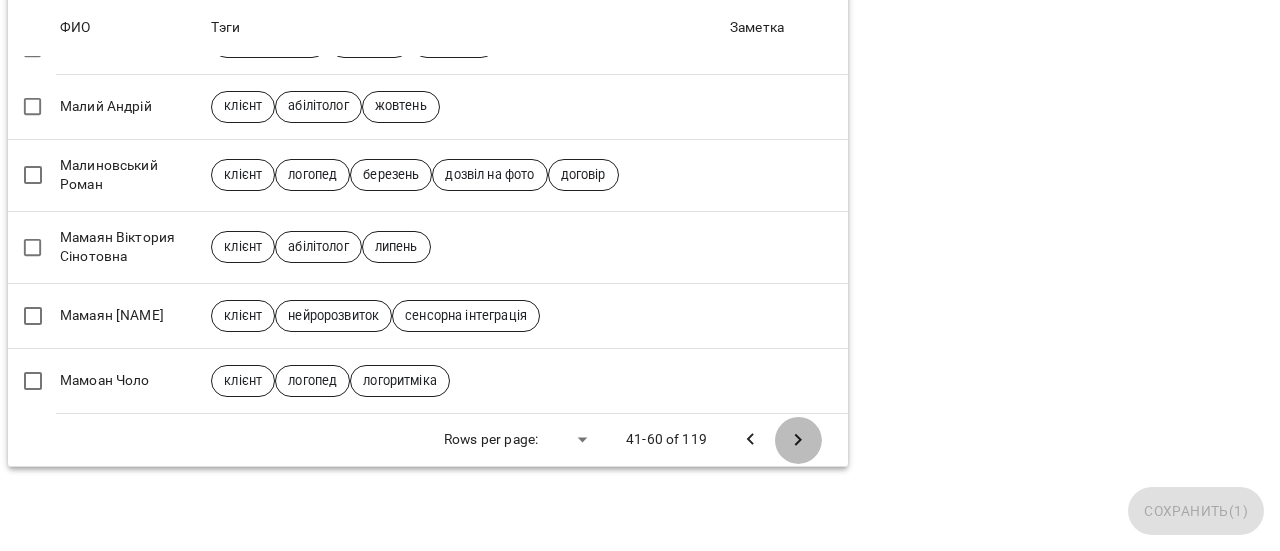 click 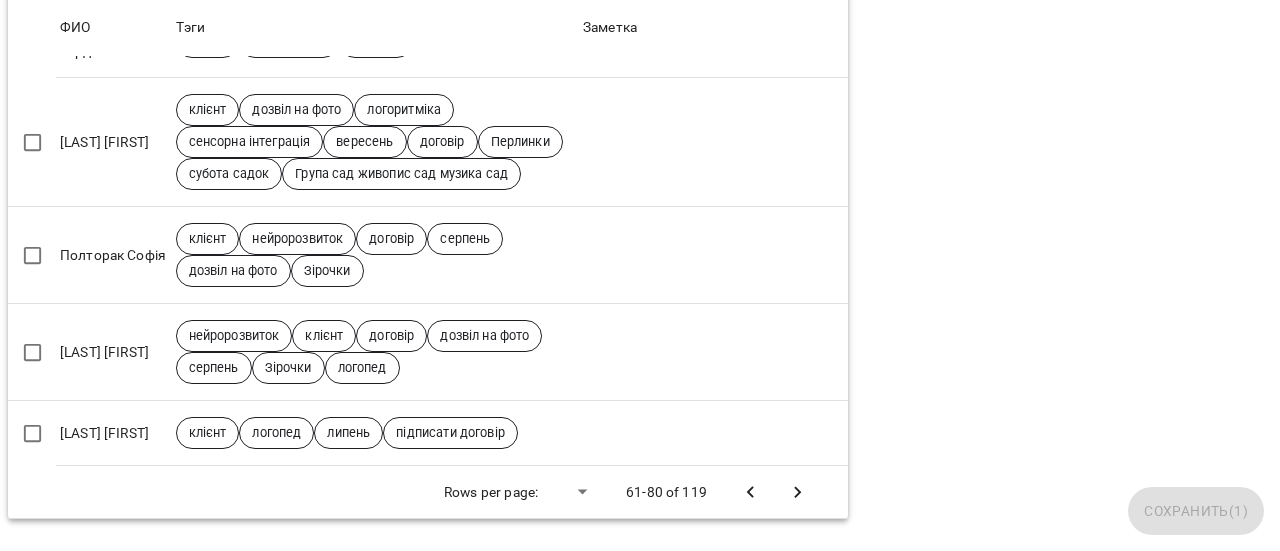 click at bounding box center [713, 433] 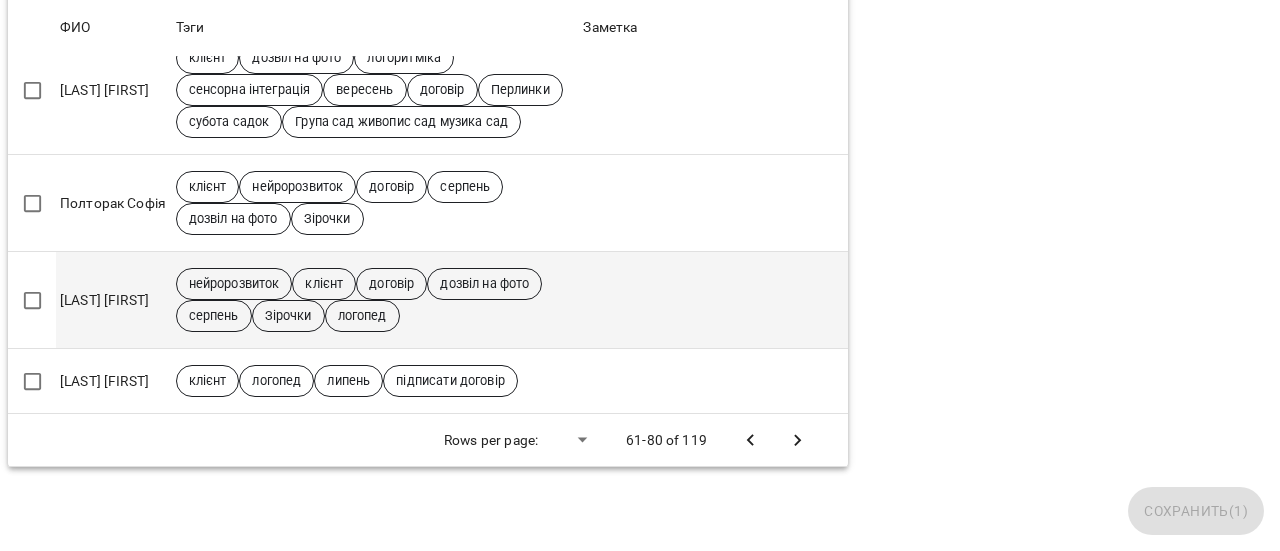 scroll, scrollTop: 1756, scrollLeft: 0, axis: vertical 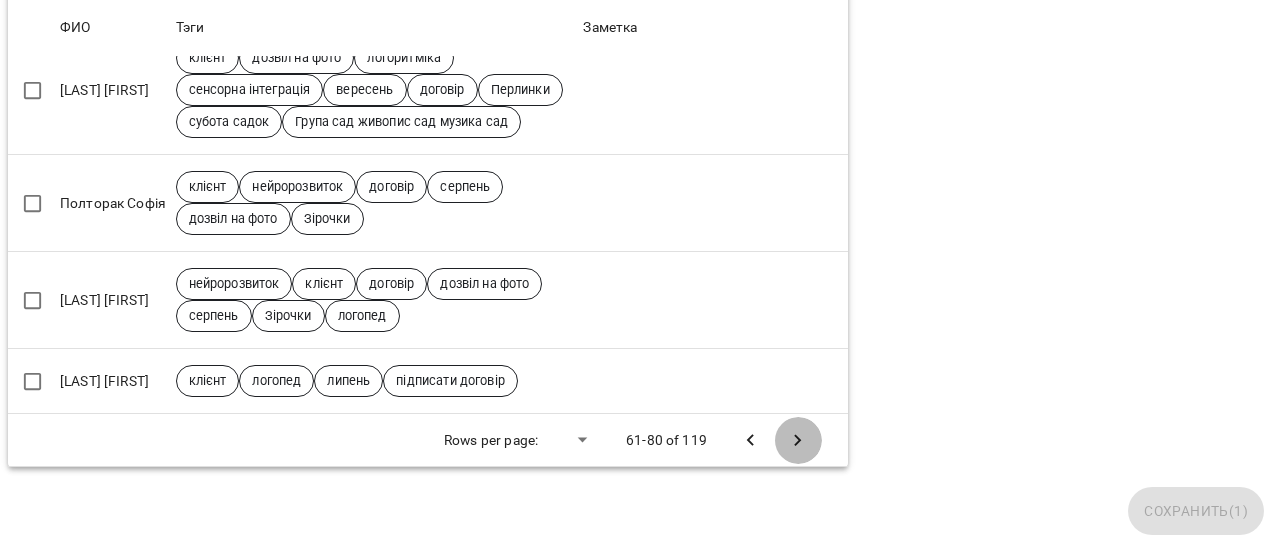 click 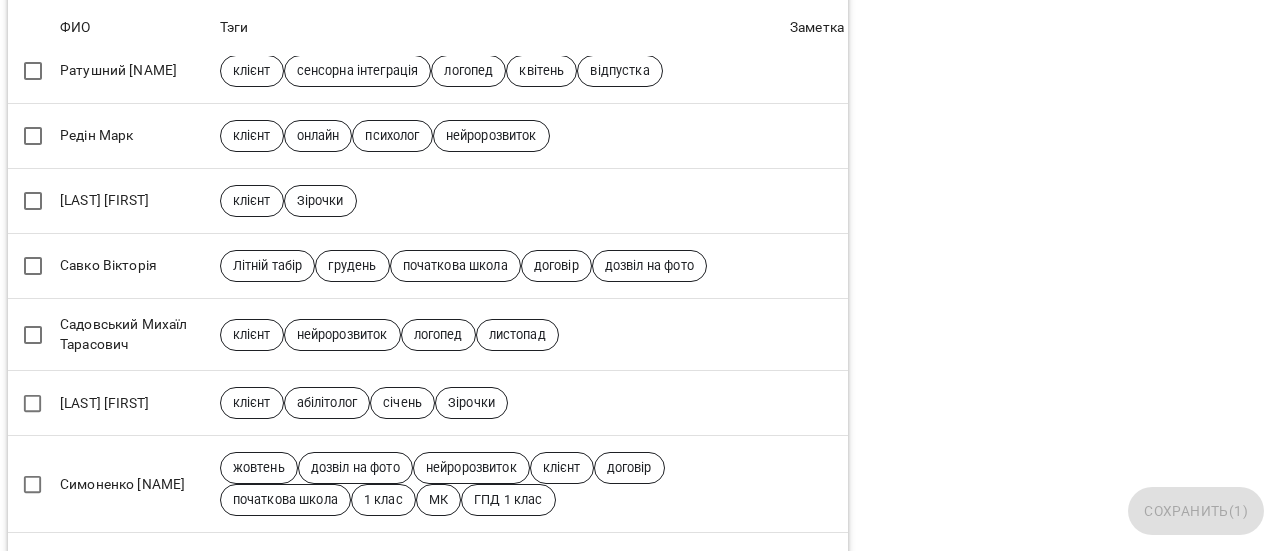 scroll, scrollTop: 706, scrollLeft: 0, axis: vertical 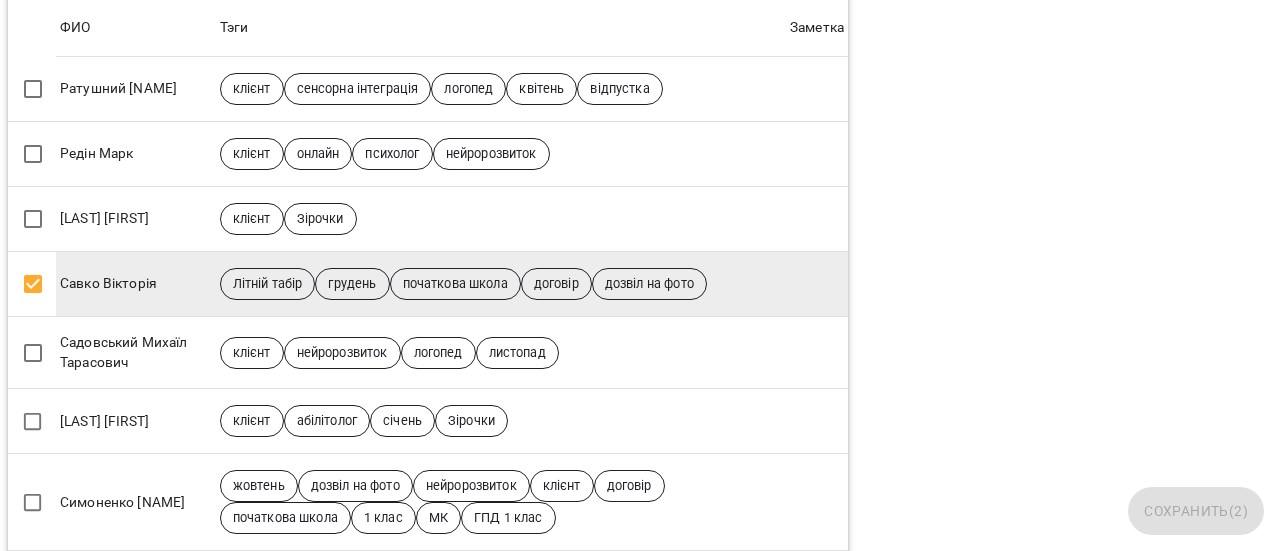 click on "Вибрані клієнти ( 2 ) 1 Лук’янченко Артем 2 Савко Вікторія Исключені клієнти ( 1 ) 1 Полховська Соломія" at bounding box center (1064, 426) 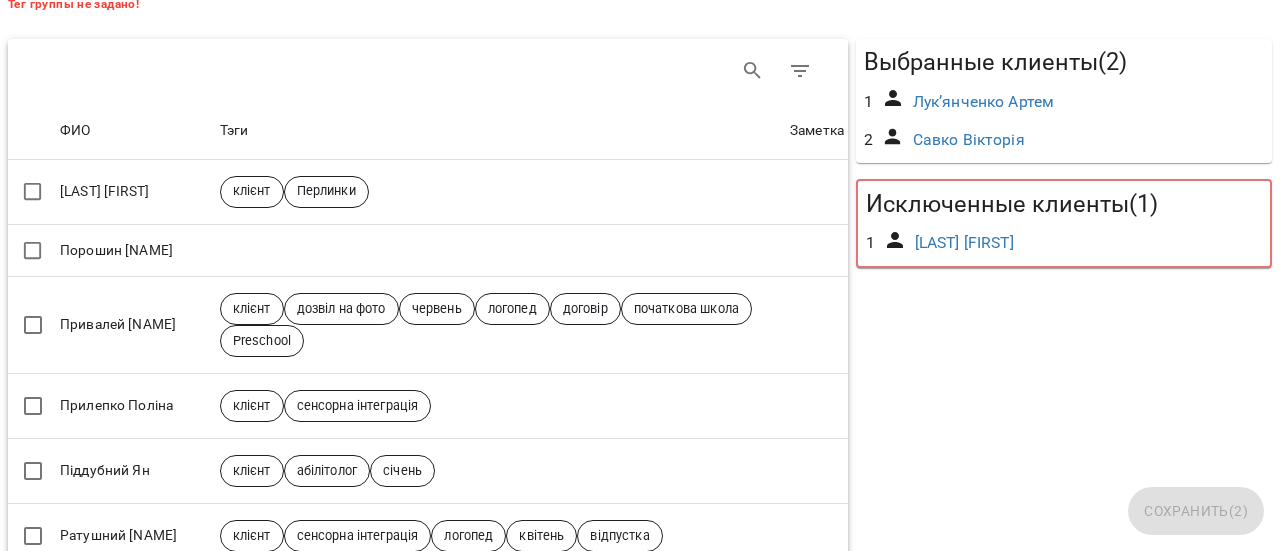 scroll, scrollTop: 400, scrollLeft: 0, axis: vertical 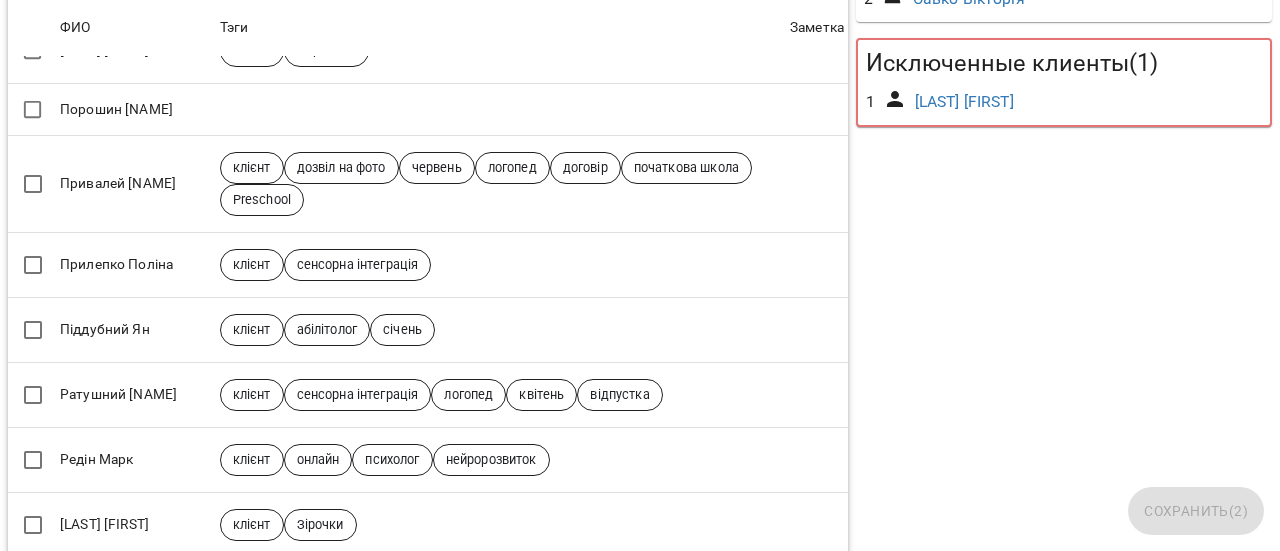 click on "1 Полховська Соломія" at bounding box center (1064, 102) 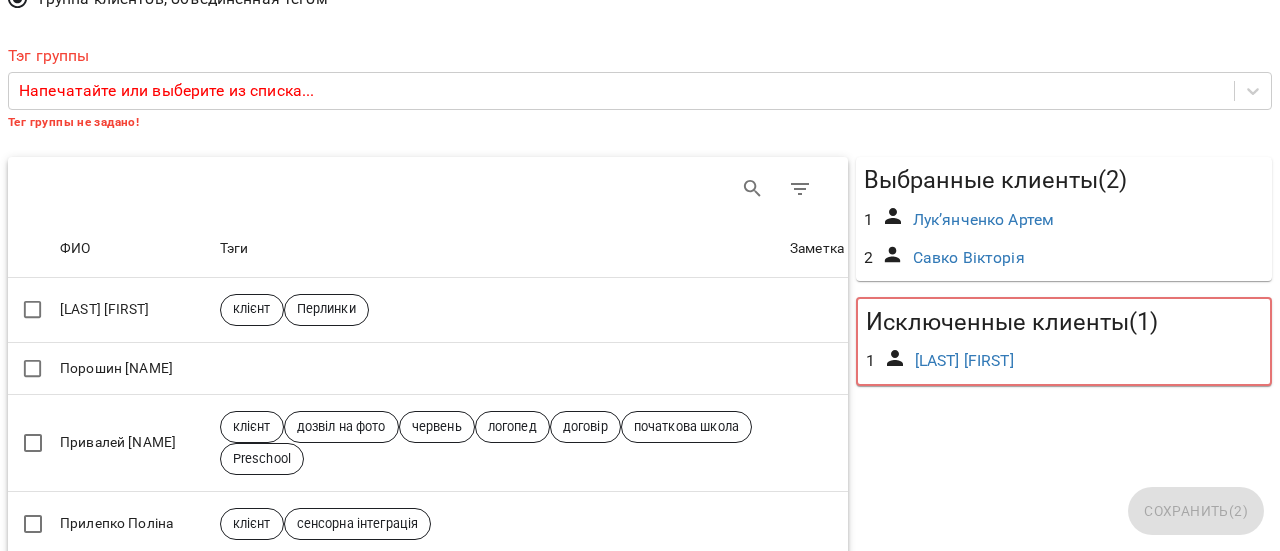 scroll, scrollTop: 100, scrollLeft: 0, axis: vertical 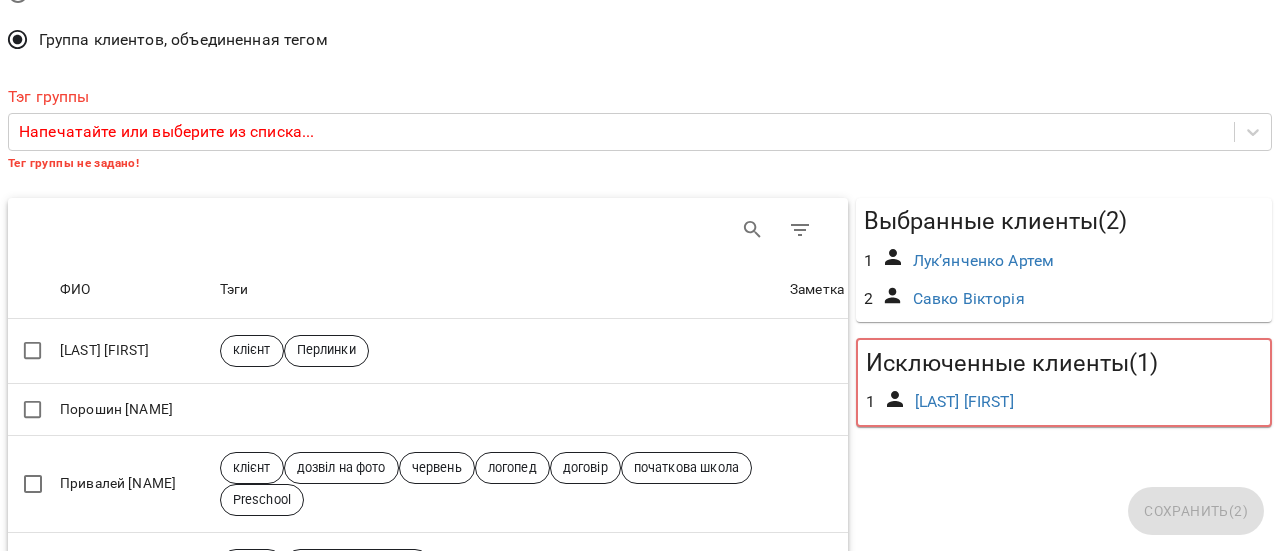 click on "Только один клент Группа клиентов, объединенная тегом" at bounding box center (640, 18) 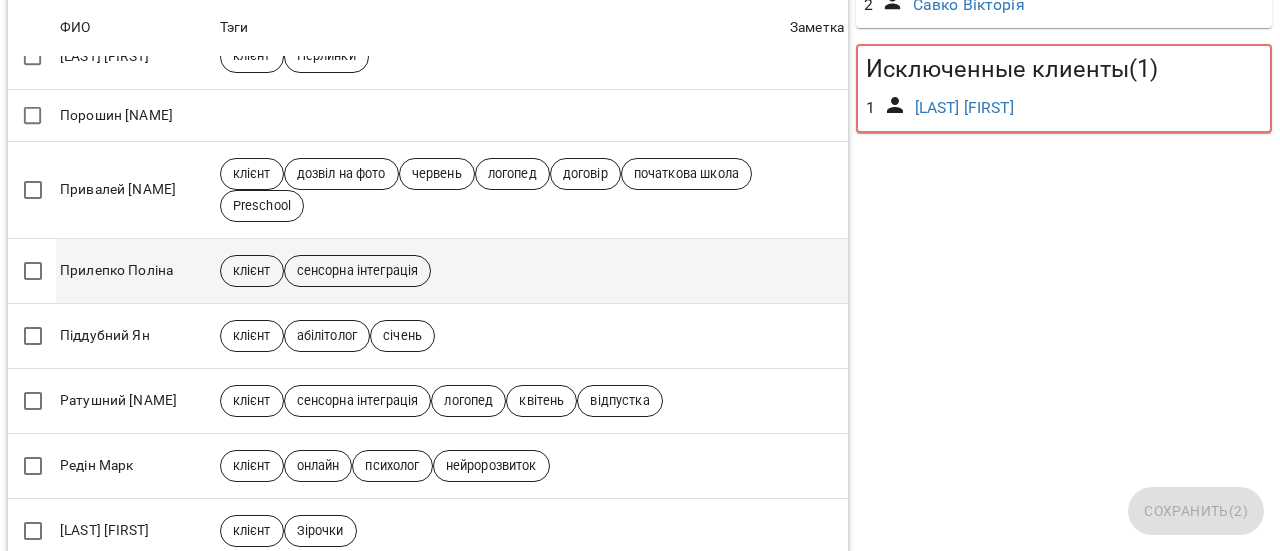 scroll, scrollTop: 400, scrollLeft: 0, axis: vertical 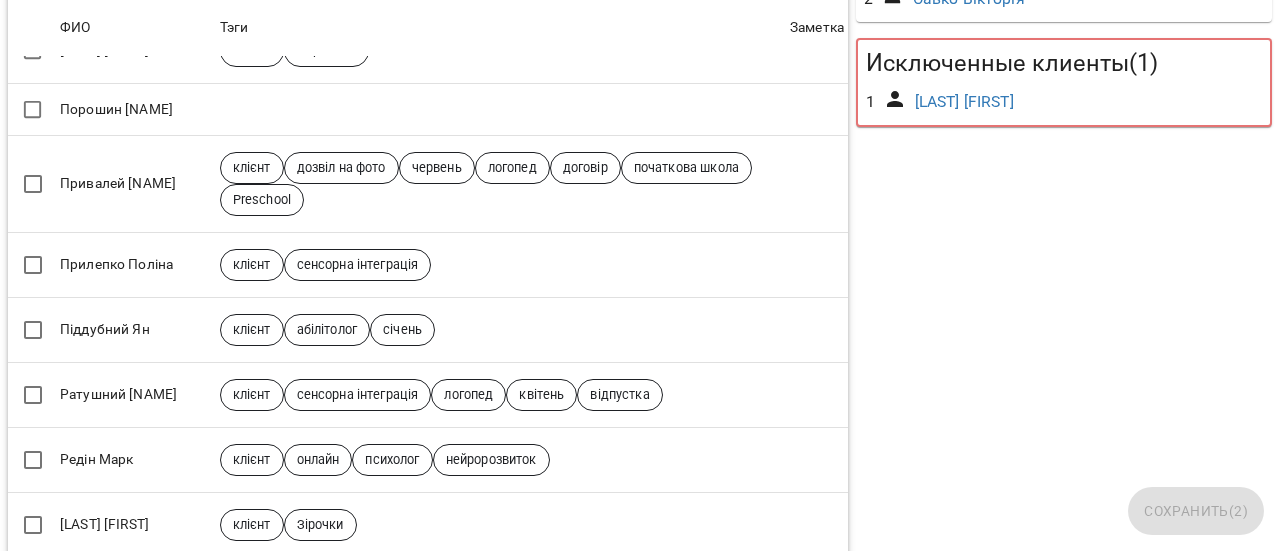 click on "Вибрані клієнти ( 2 ) 1 Лук’янченко Артем 2 Савко Вікторія Исключені клієнти ( 1 ) 1 Полховська Соломія" at bounding box center (1064, 732) 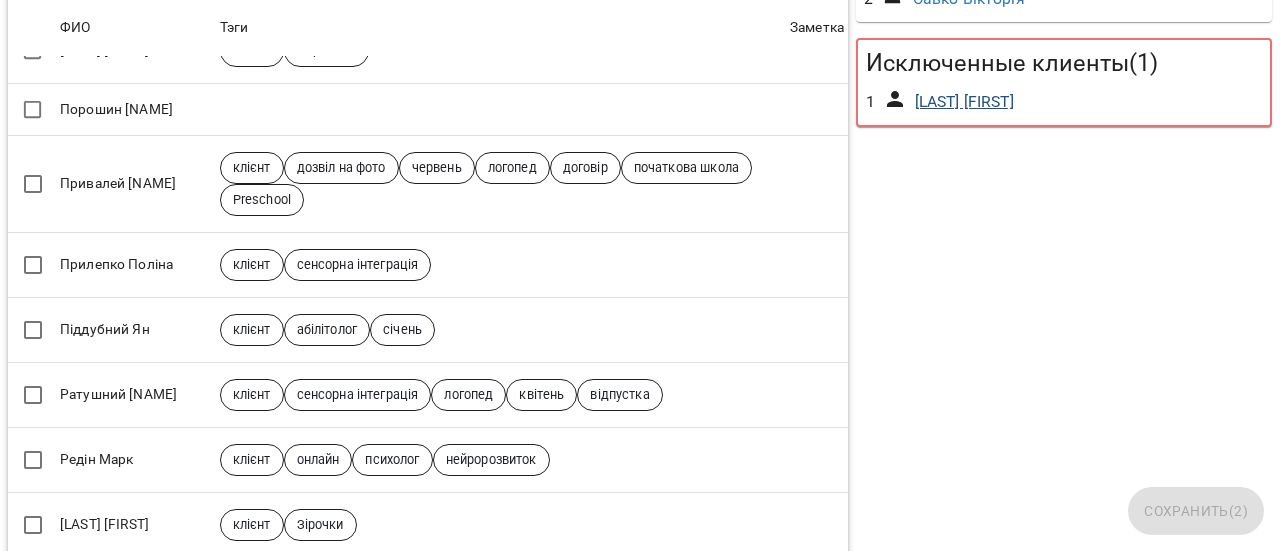 click on "[LAST] [FIRST]" at bounding box center (964, 102) 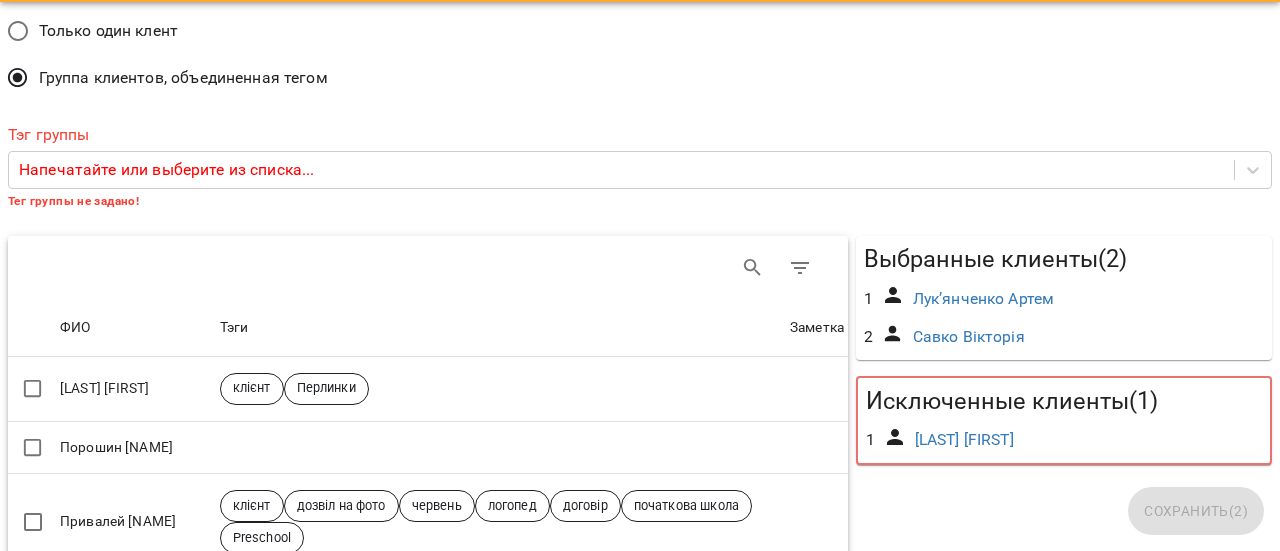 scroll, scrollTop: 0, scrollLeft: 0, axis: both 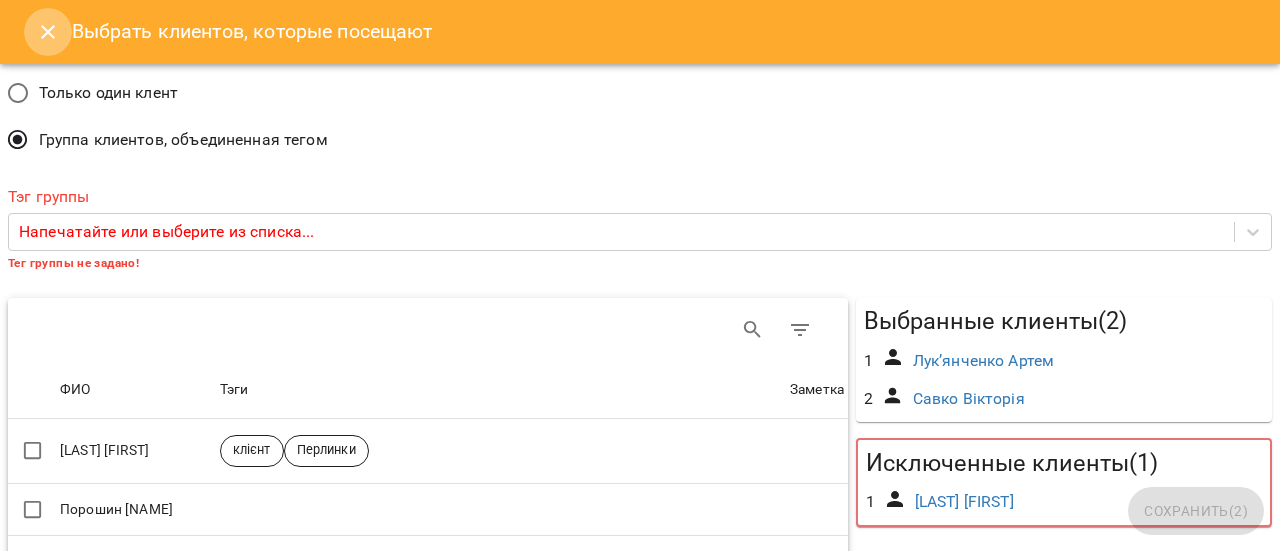 click 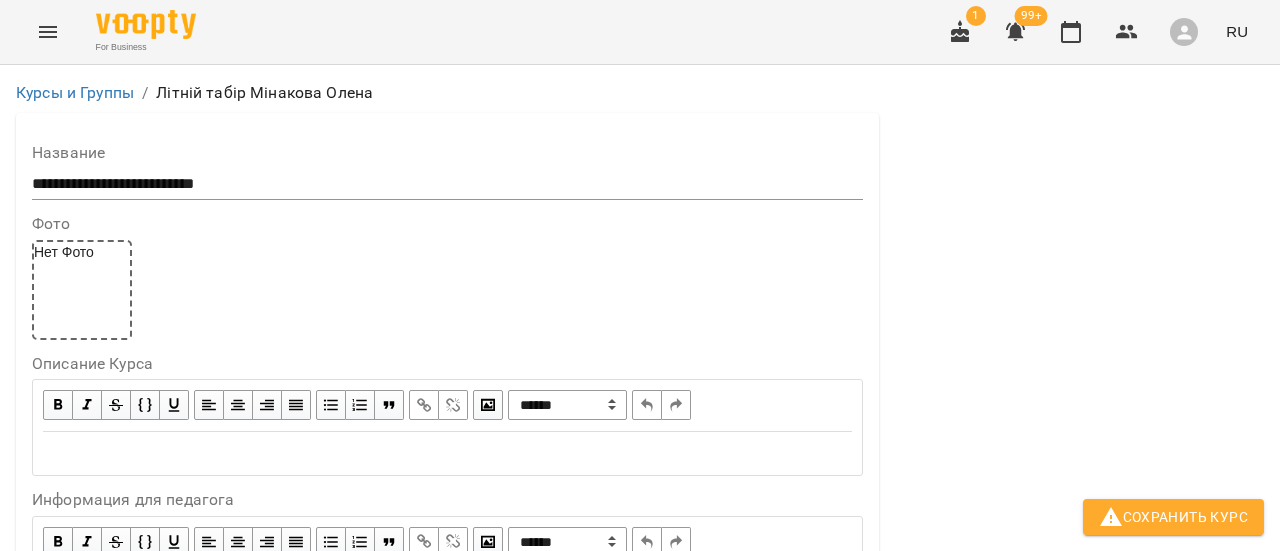 scroll, scrollTop: 1882, scrollLeft: 0, axis: vertical 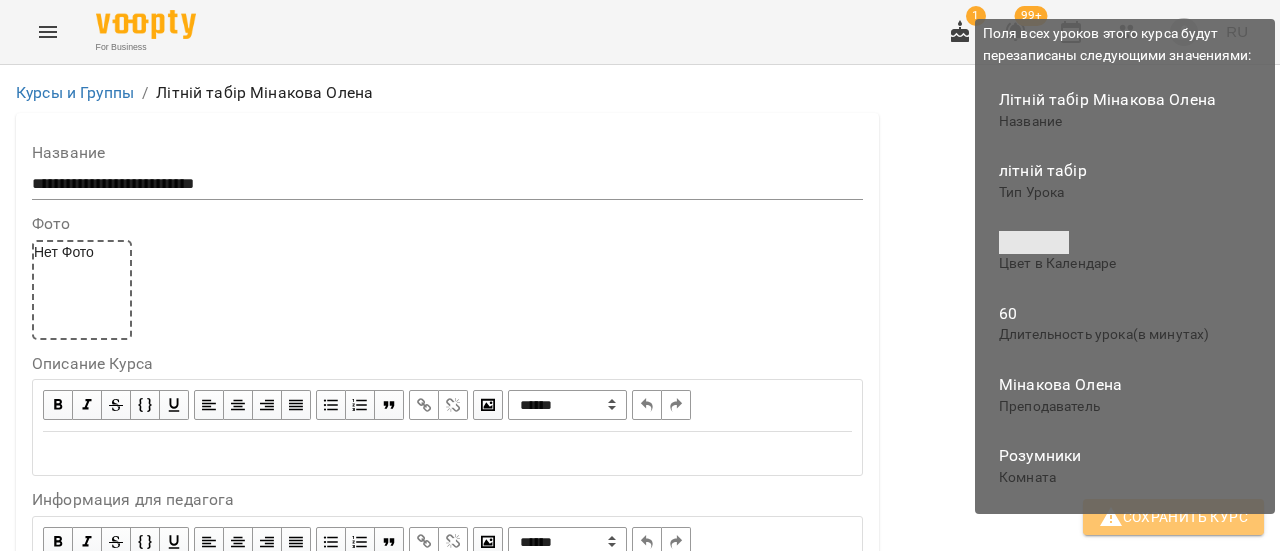 click on "Сохранить Курс" at bounding box center (1173, 517) 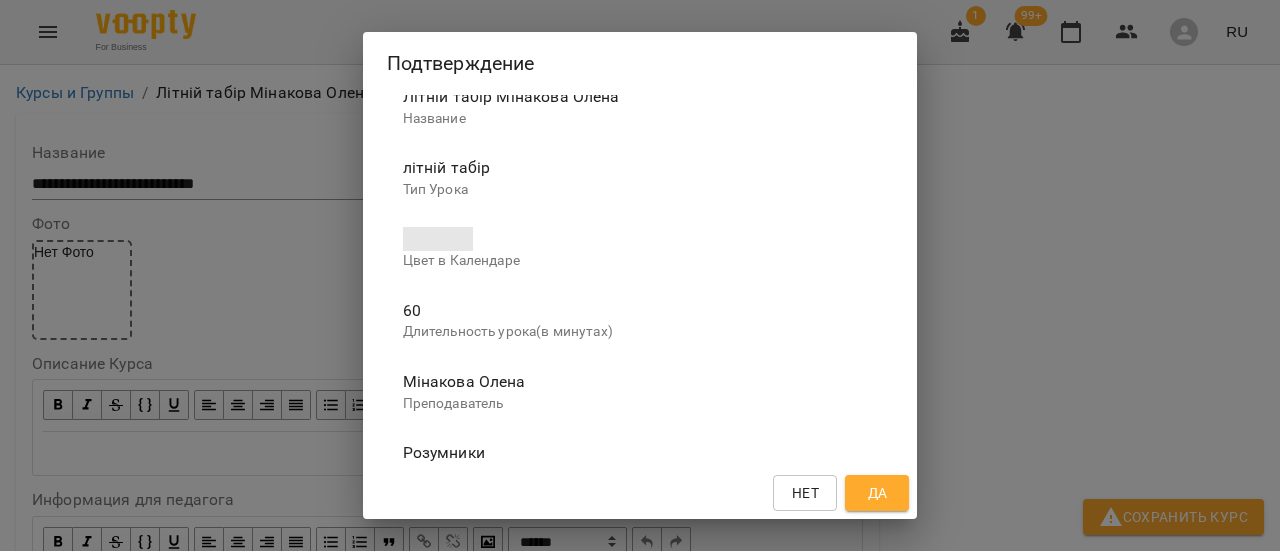 scroll, scrollTop: 108, scrollLeft: 0, axis: vertical 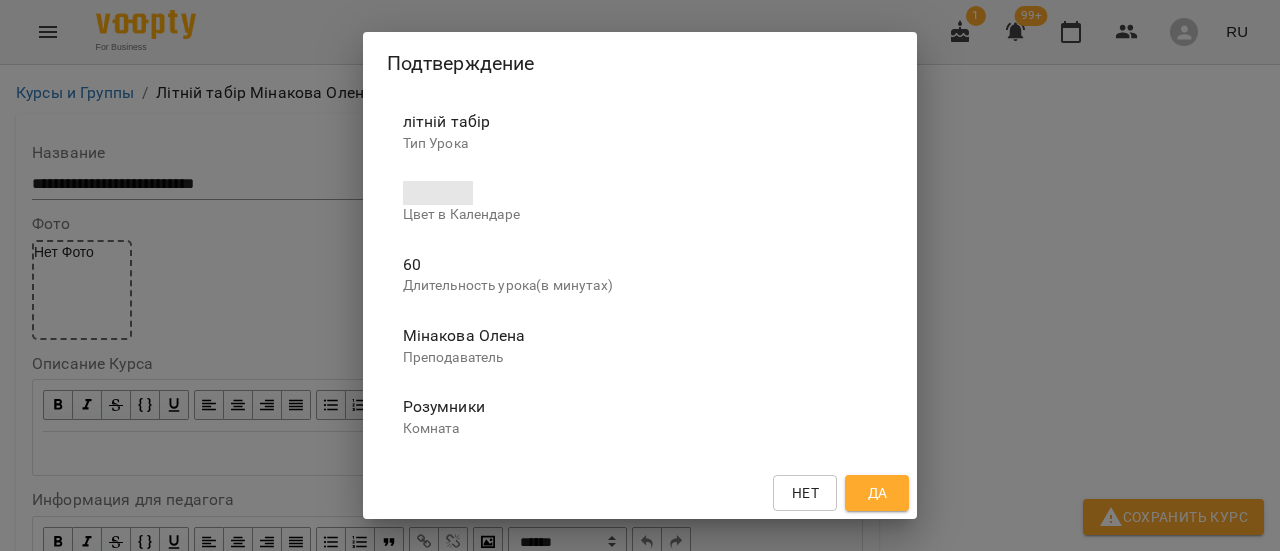 click on "Да" at bounding box center [877, 493] 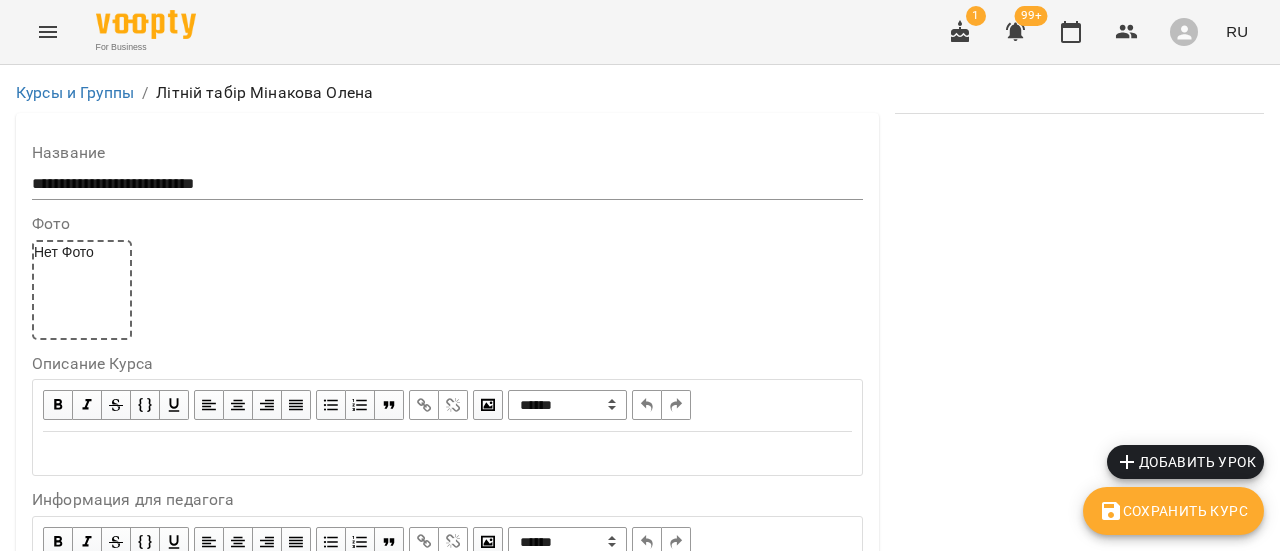 scroll, scrollTop: 1800, scrollLeft: 0, axis: vertical 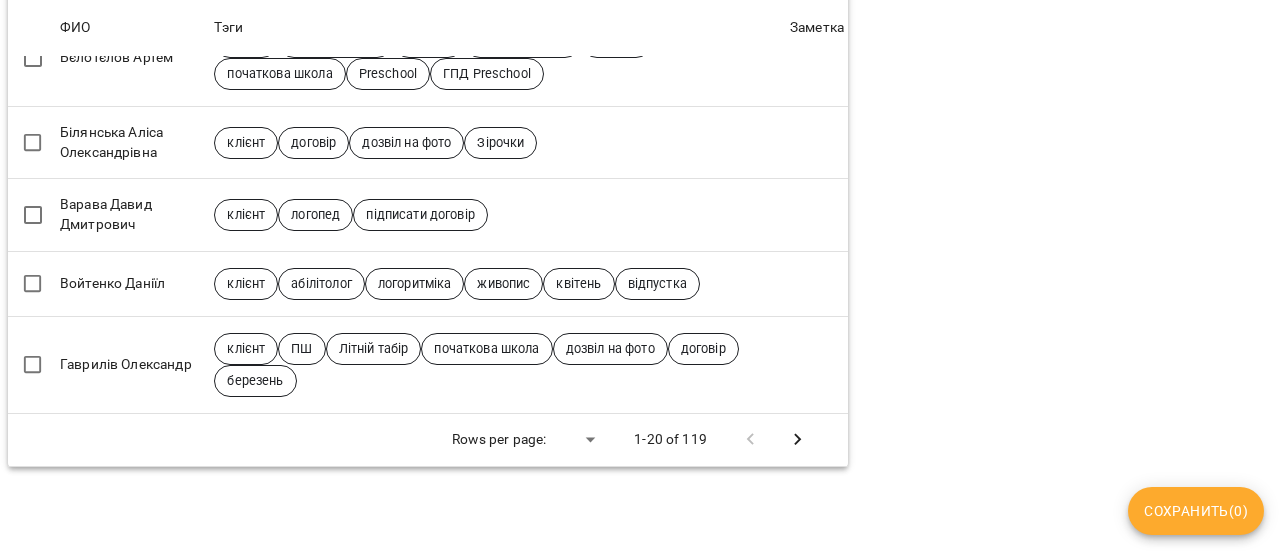 click 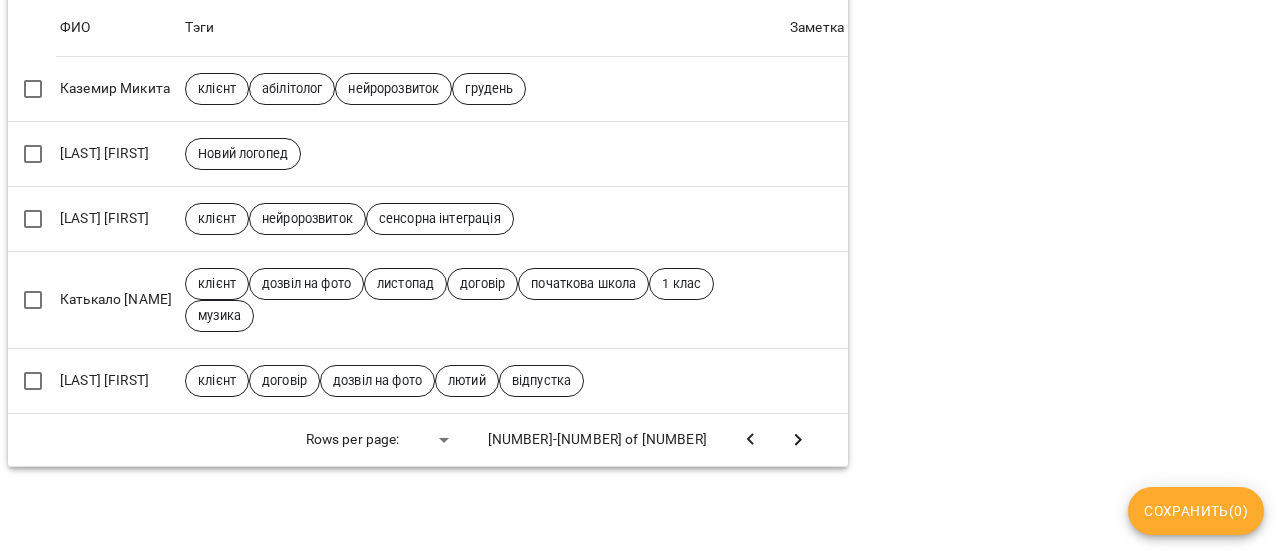scroll, scrollTop: 1369, scrollLeft: 0, axis: vertical 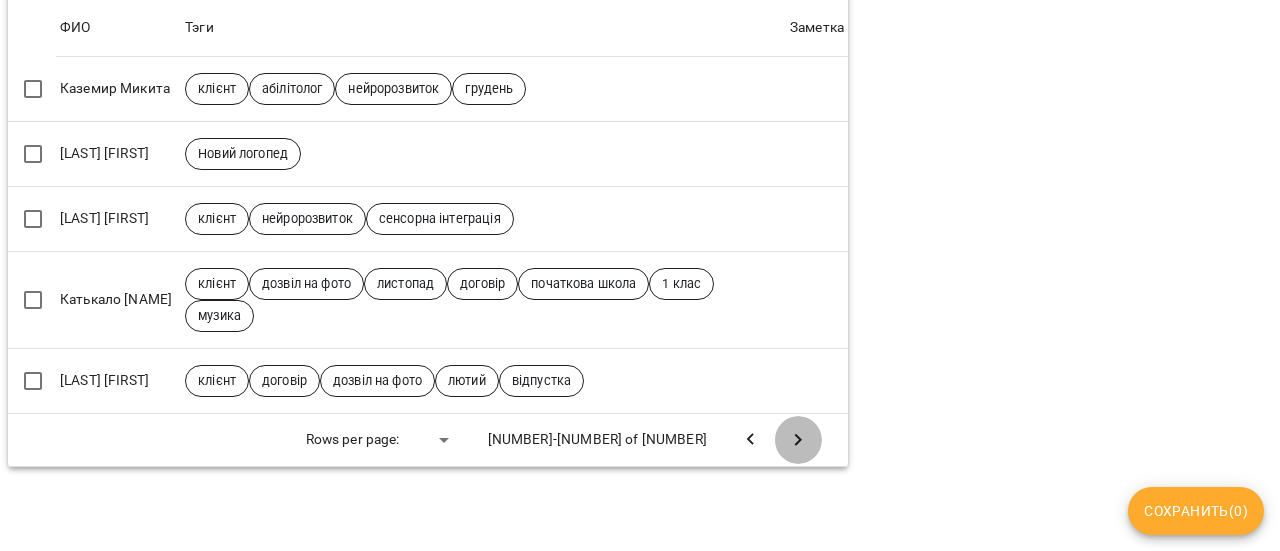 click 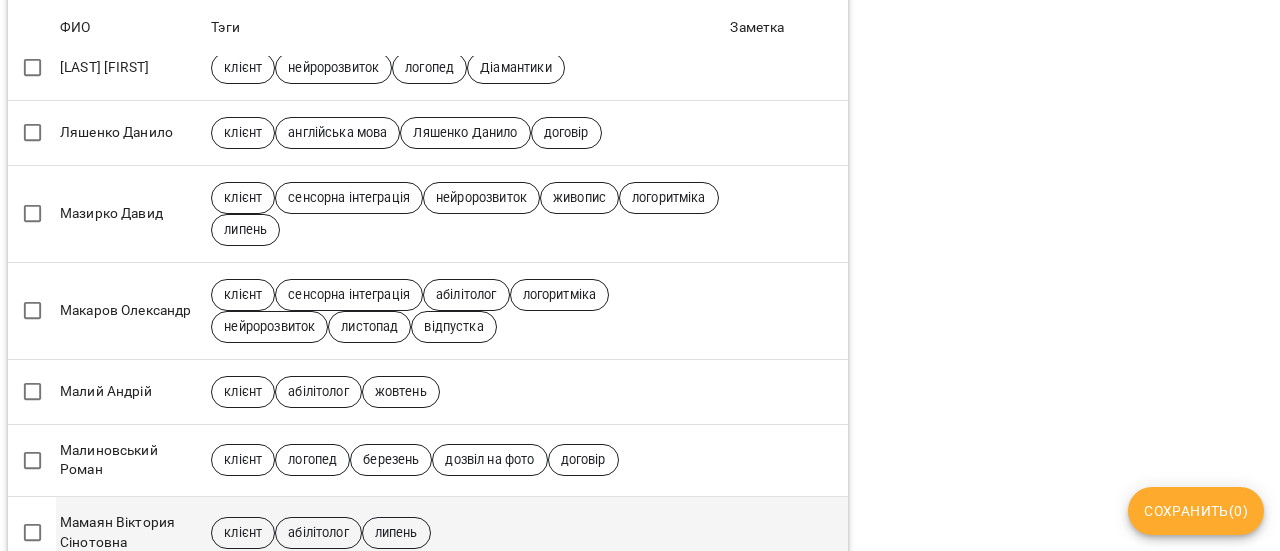 scroll, scrollTop: 965, scrollLeft: 0, axis: vertical 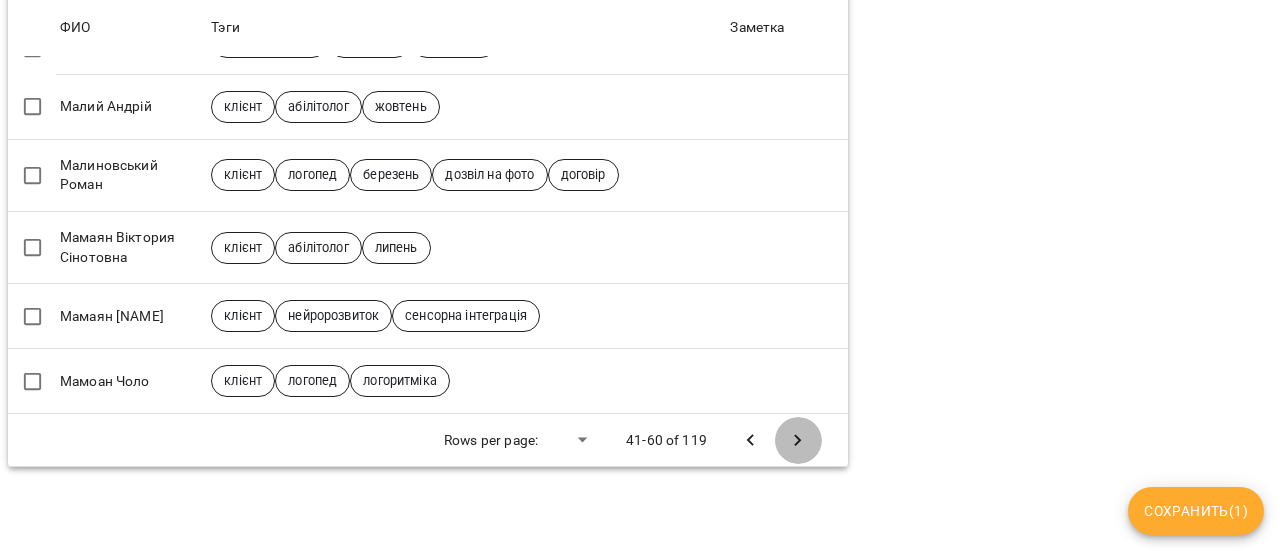 click 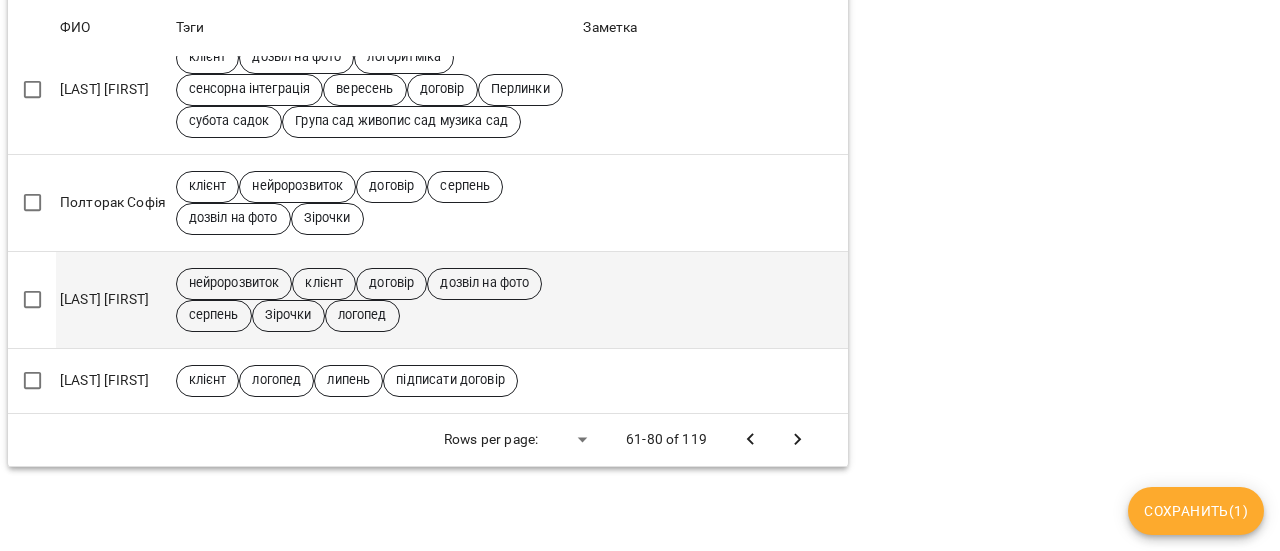 scroll, scrollTop: 1632, scrollLeft: 0, axis: vertical 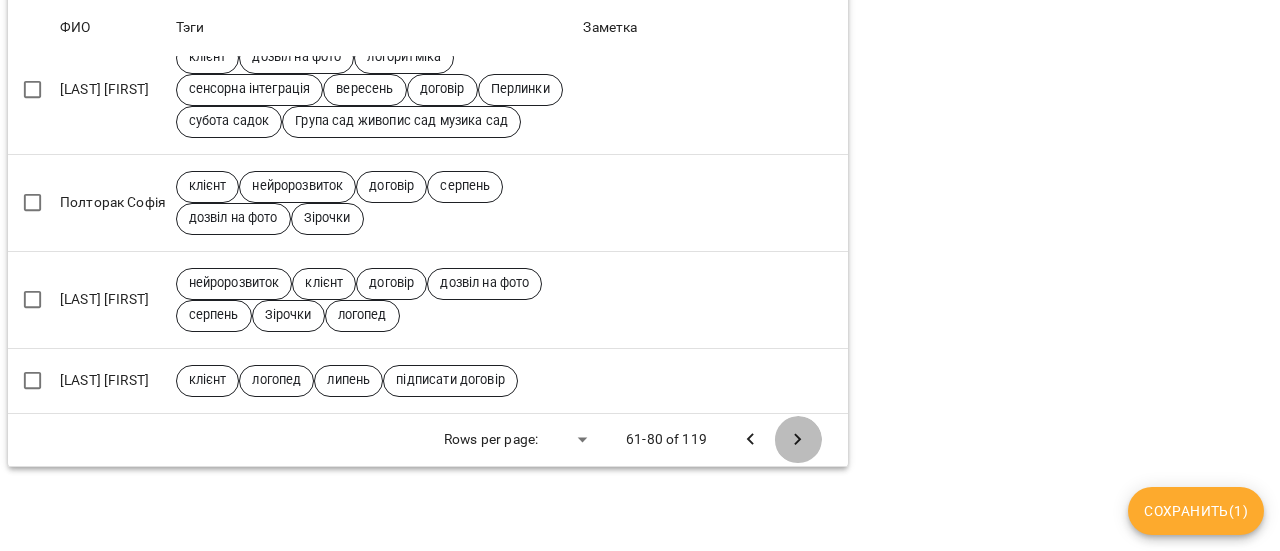 click 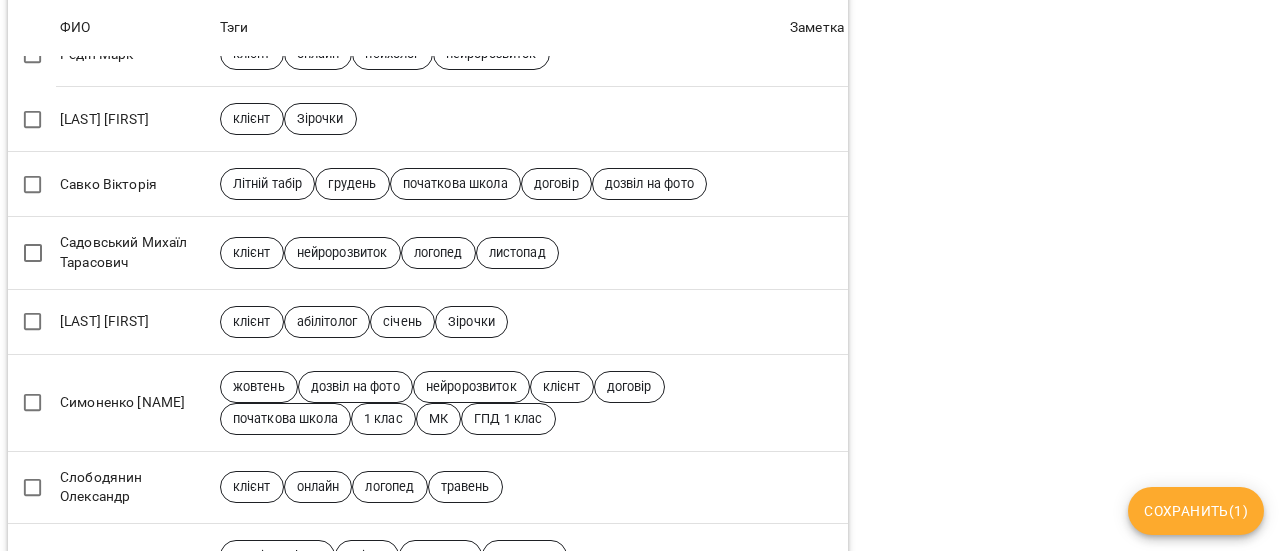 scroll, scrollTop: 581, scrollLeft: 0, axis: vertical 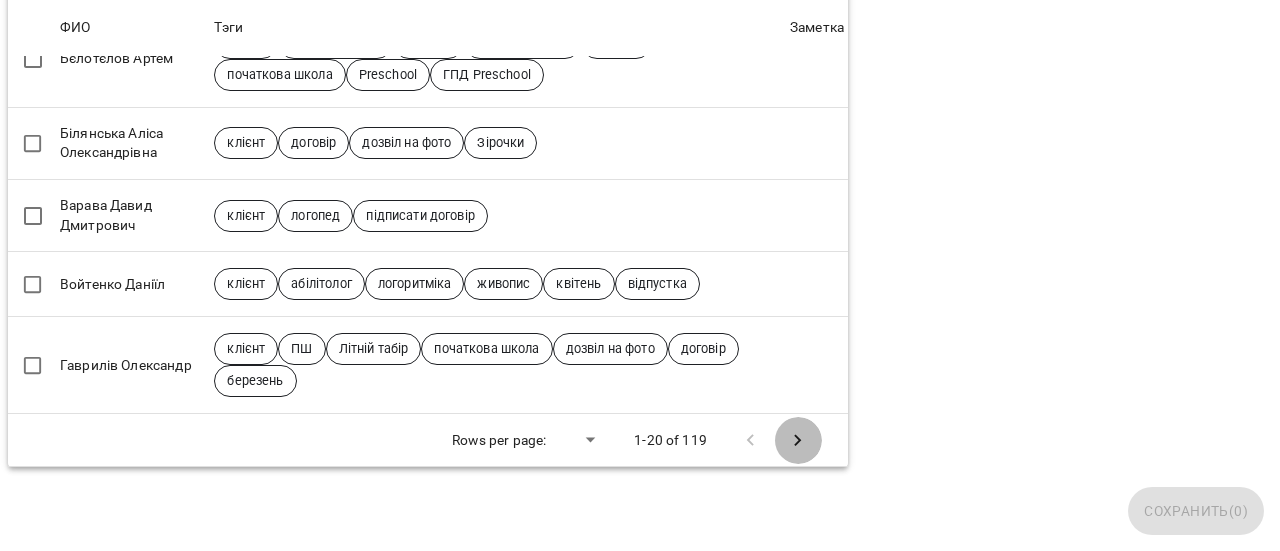 click 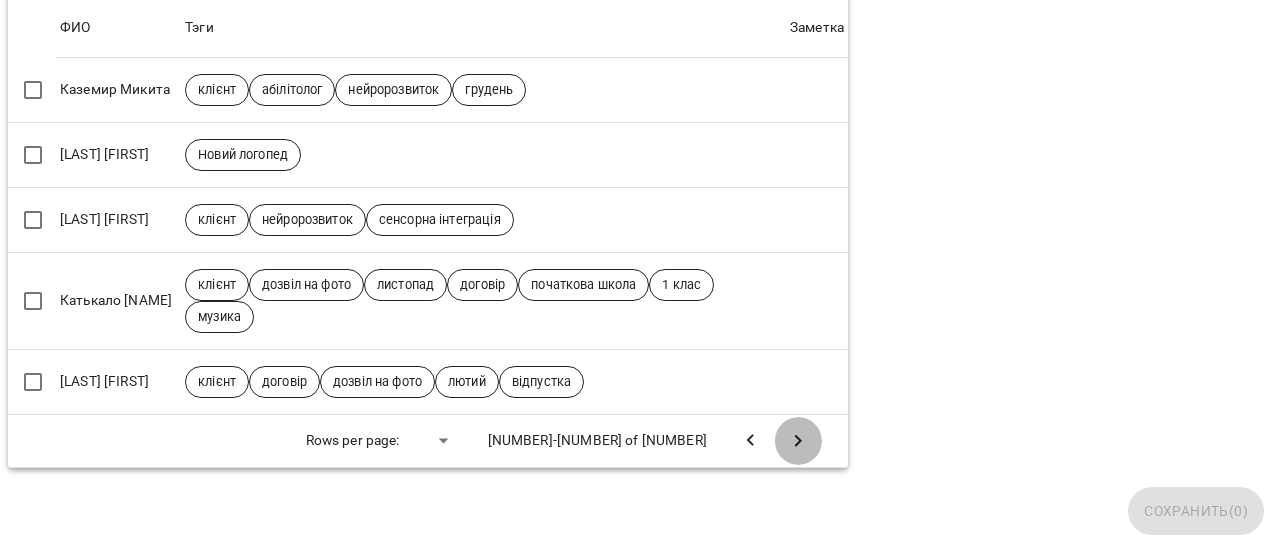 click 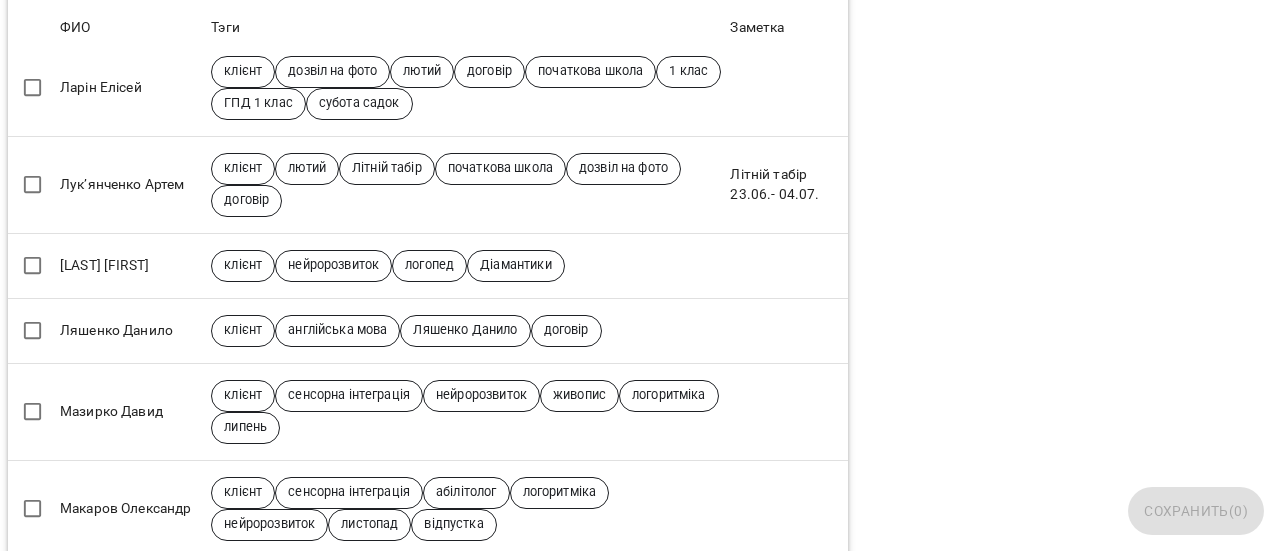 scroll, scrollTop: 1089, scrollLeft: 0, axis: vertical 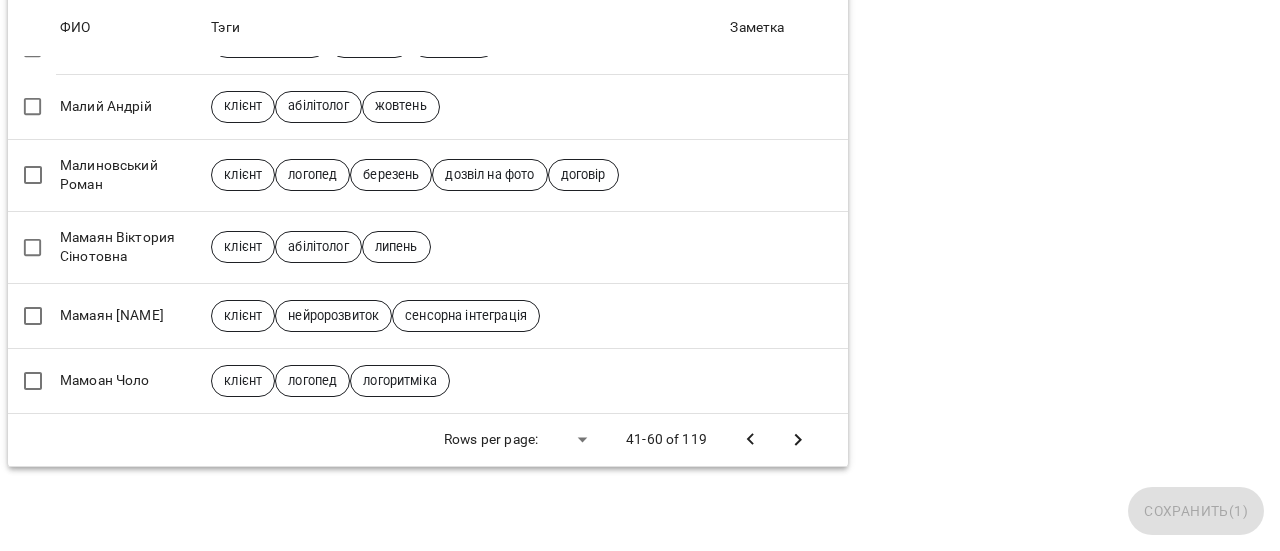 click 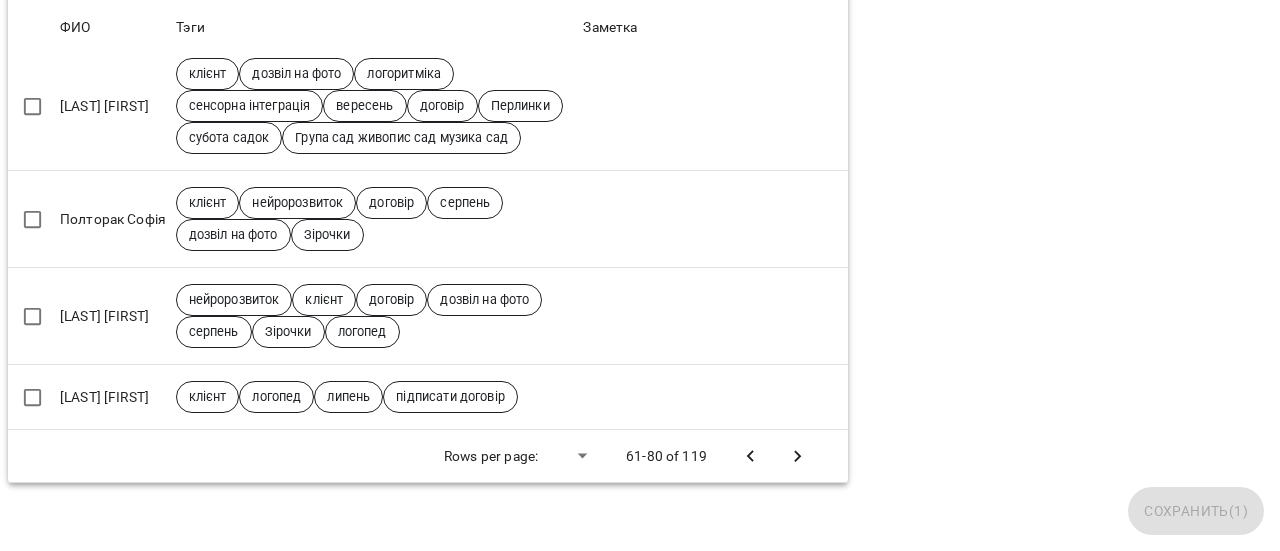 scroll, scrollTop: 1756, scrollLeft: 0, axis: vertical 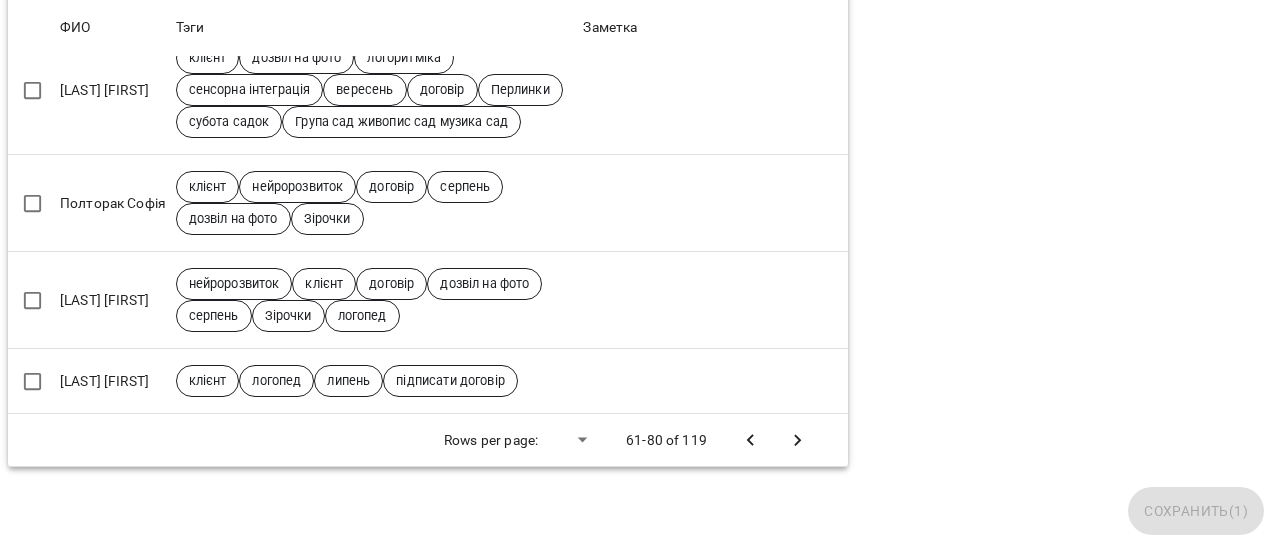 click 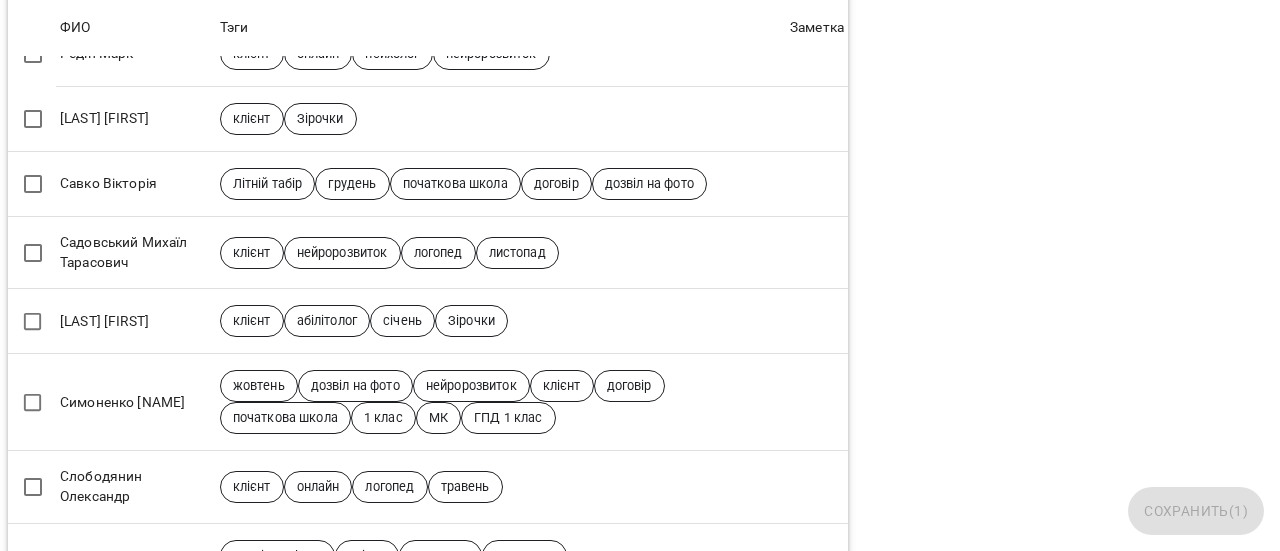 scroll, scrollTop: 706, scrollLeft: 0, axis: vertical 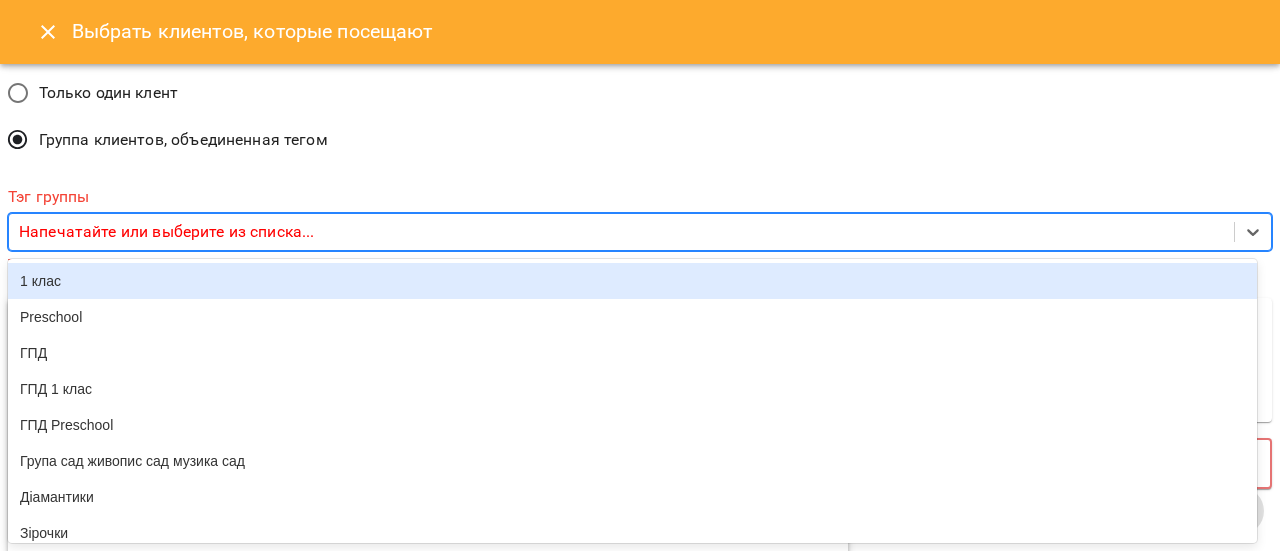 click on "Напечатайте или выберите из списка..." at bounding box center (621, 232) 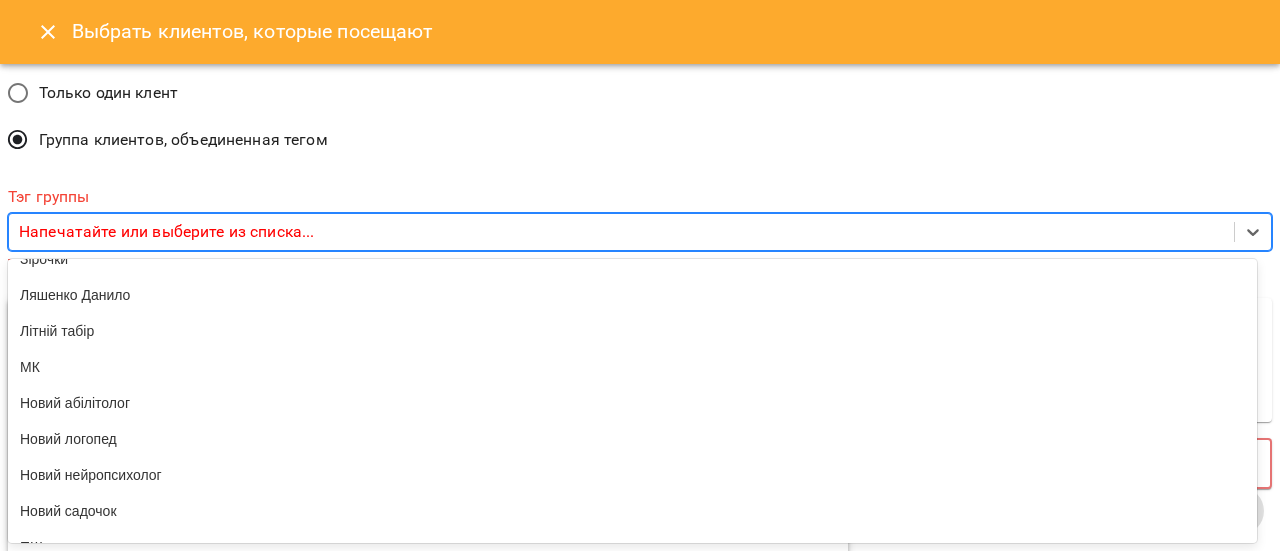 scroll, scrollTop: 300, scrollLeft: 0, axis: vertical 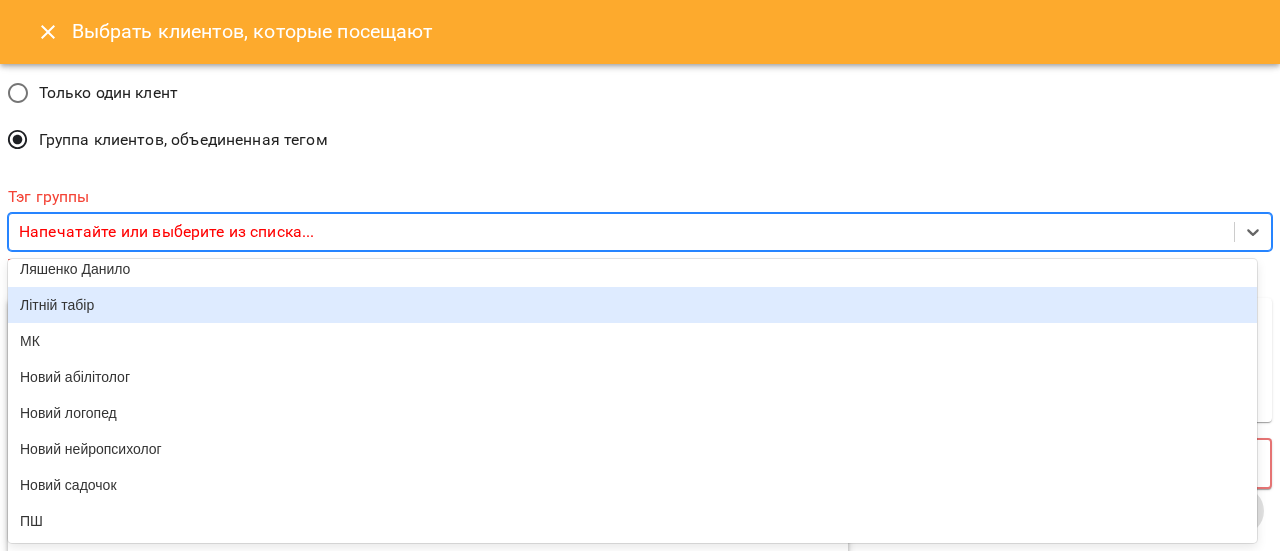 click on "Літній табір" at bounding box center (632, 305) 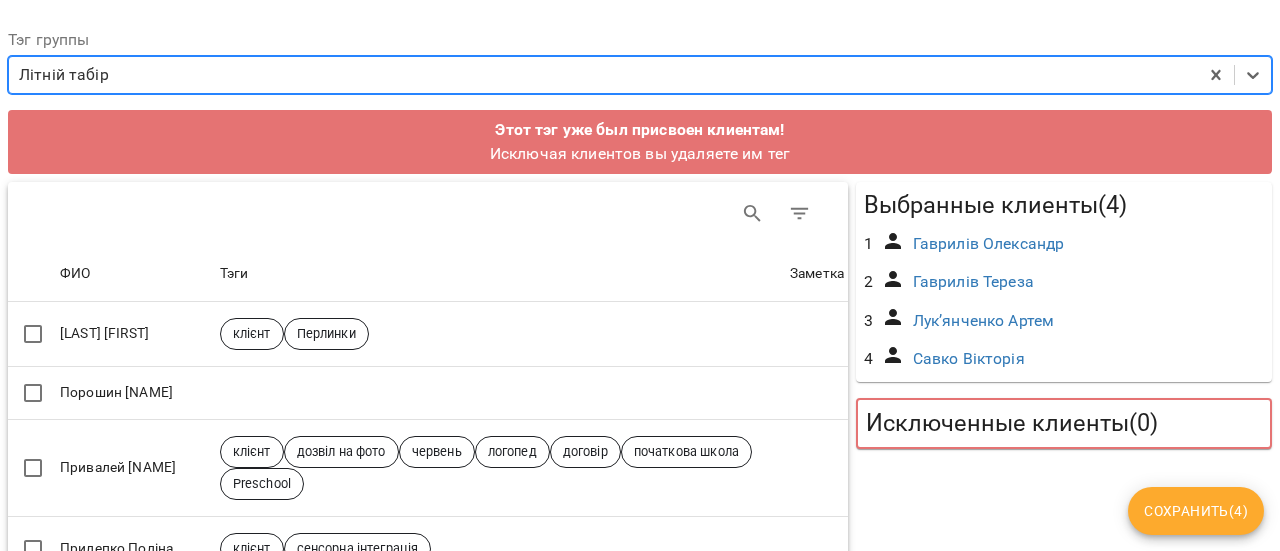 scroll, scrollTop: 200, scrollLeft: 0, axis: vertical 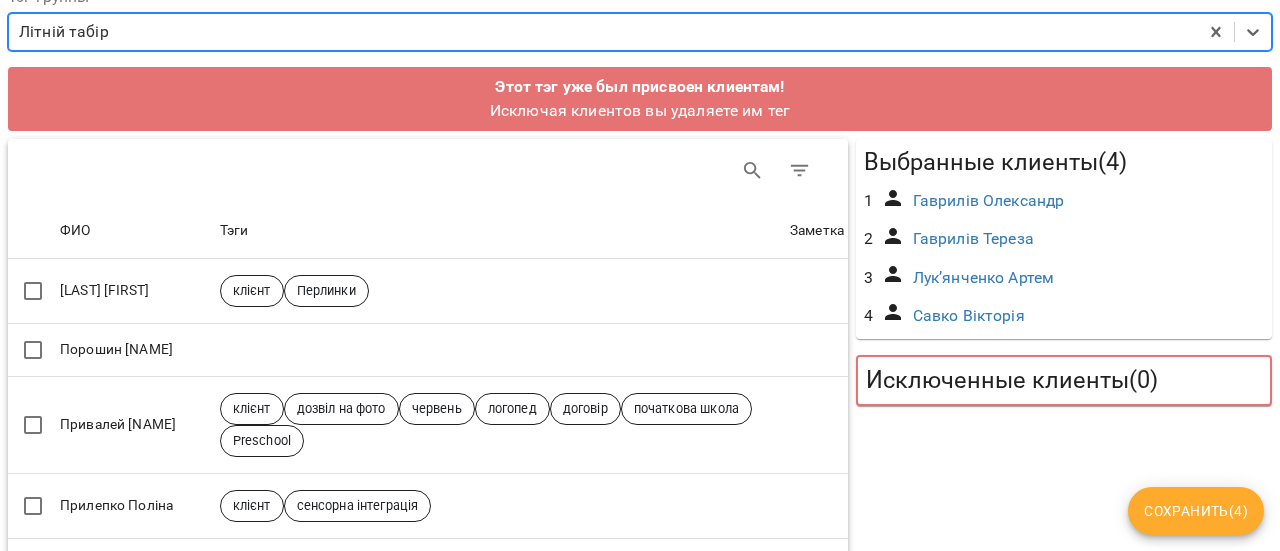 click on "Сохранить ( 4 )" at bounding box center [1196, 511] 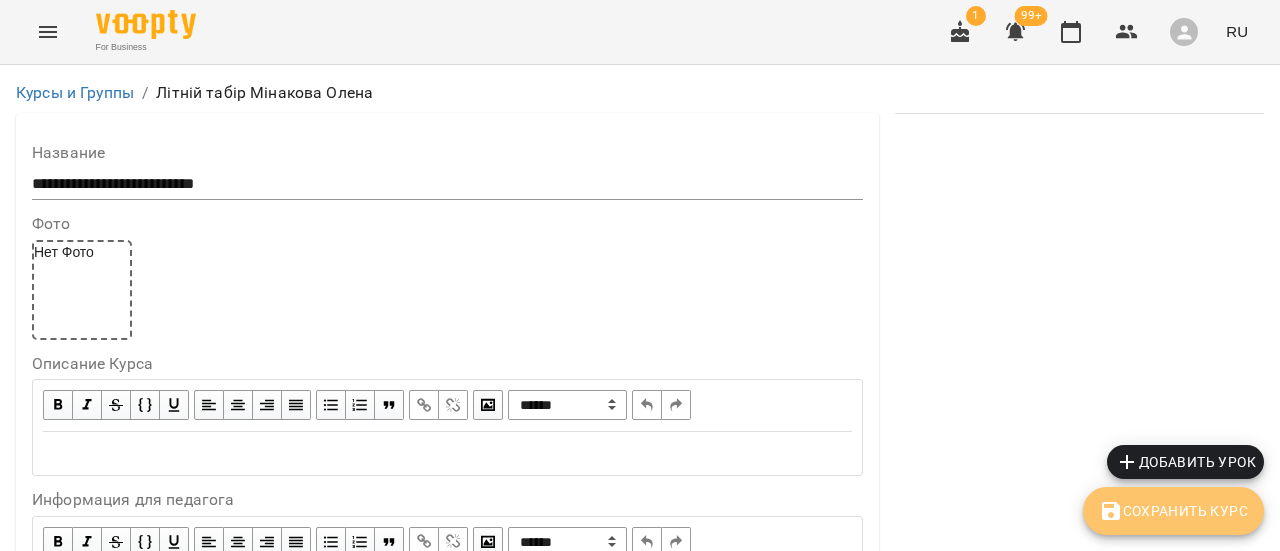 click on "Сохранить Курс" at bounding box center [1173, 511] 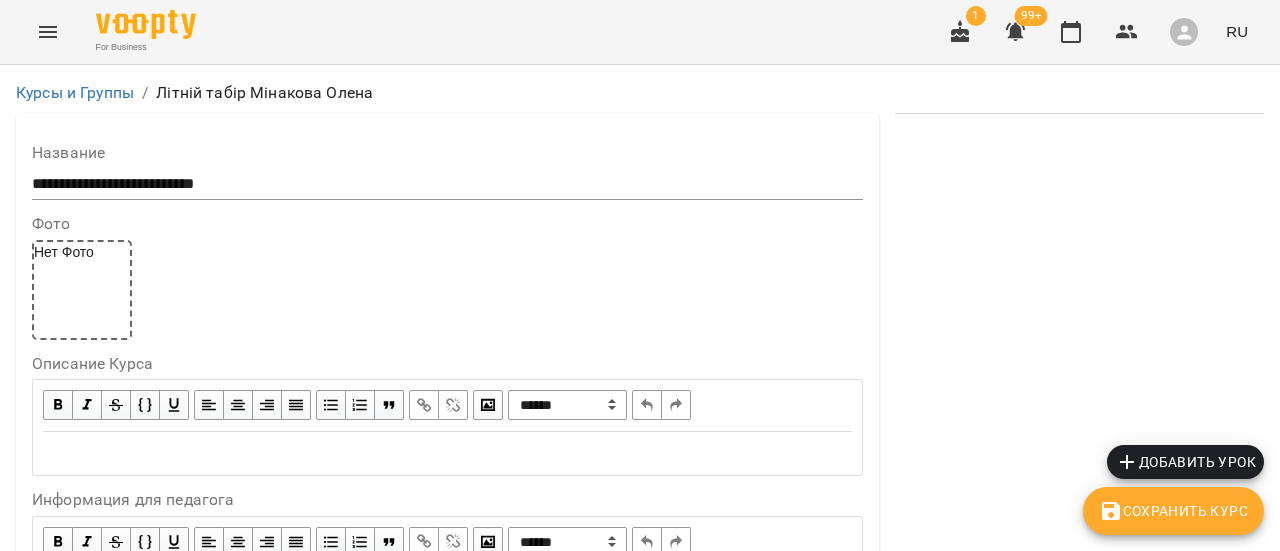 scroll, scrollTop: 1842, scrollLeft: 0, axis: vertical 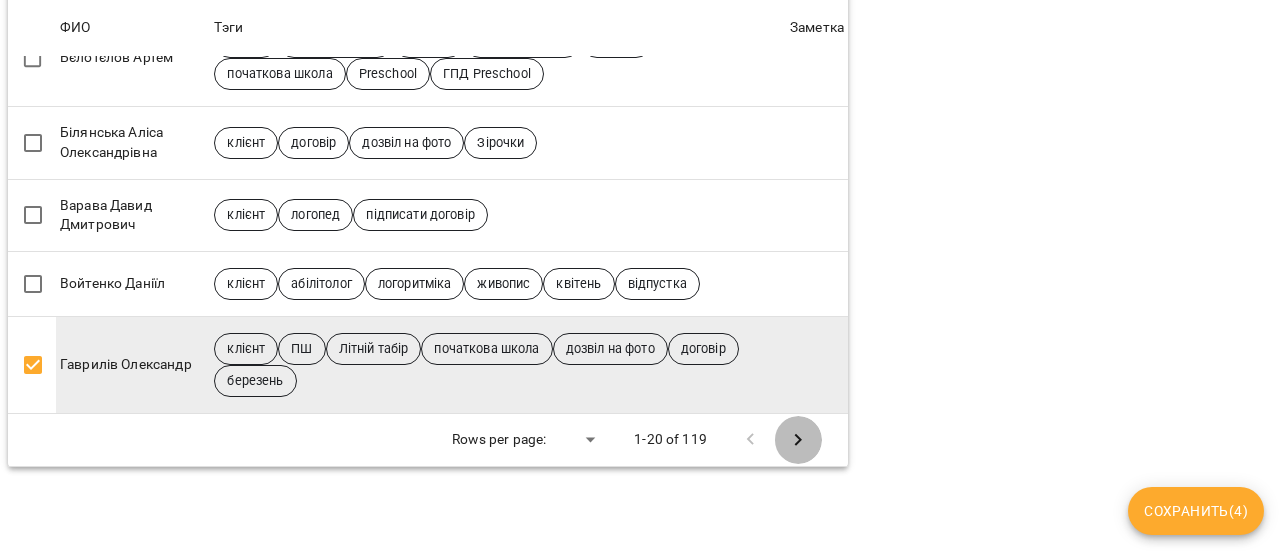 click 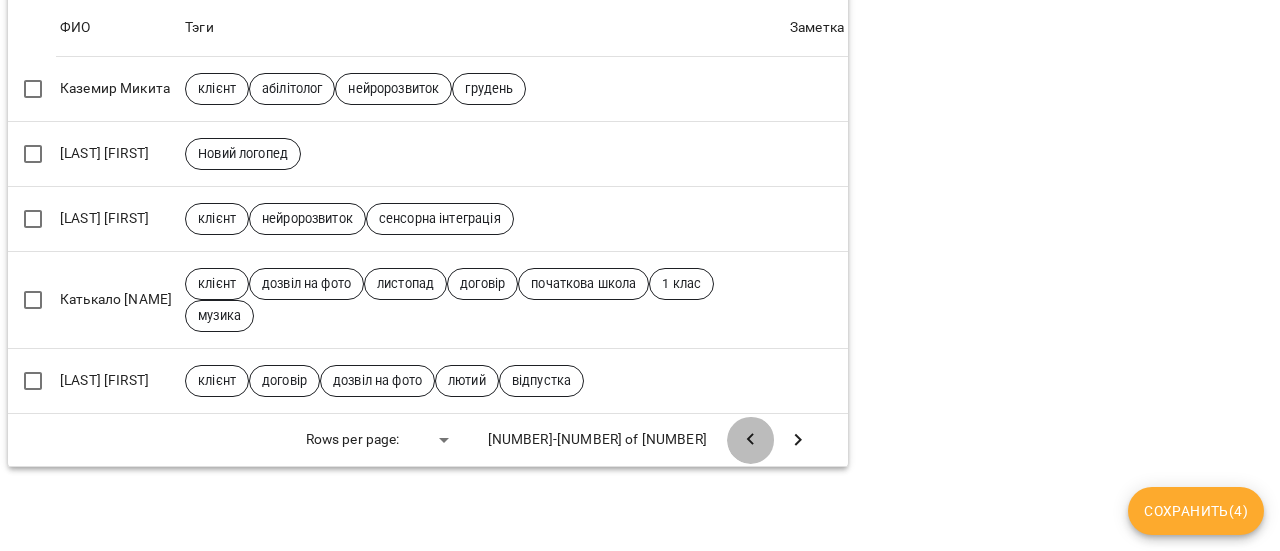click 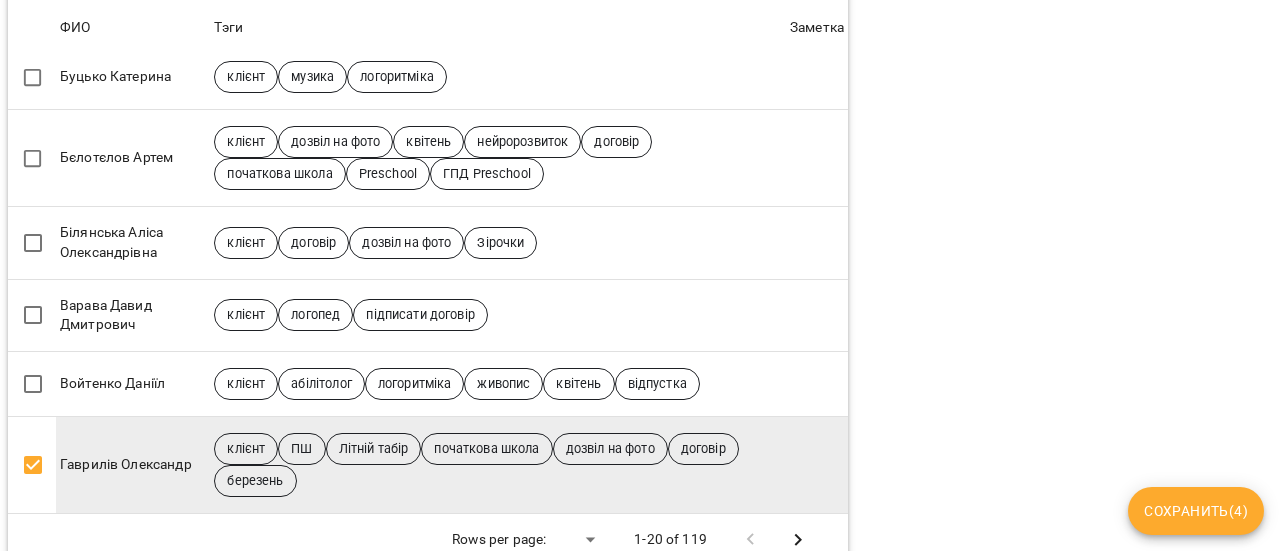 scroll, scrollTop: 1535, scrollLeft: 0, axis: vertical 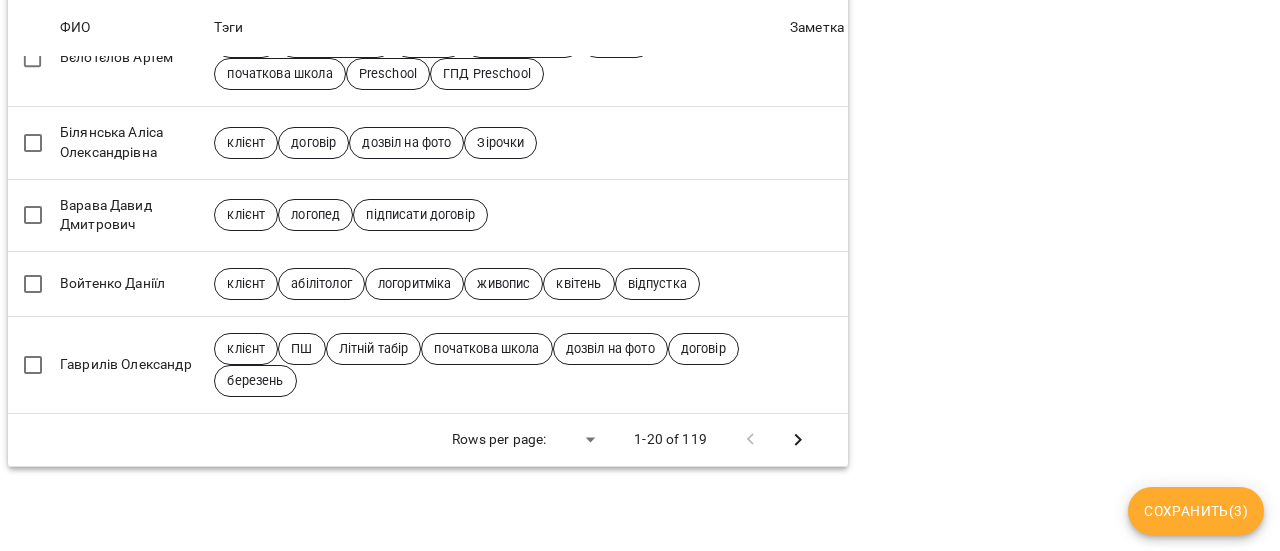 click 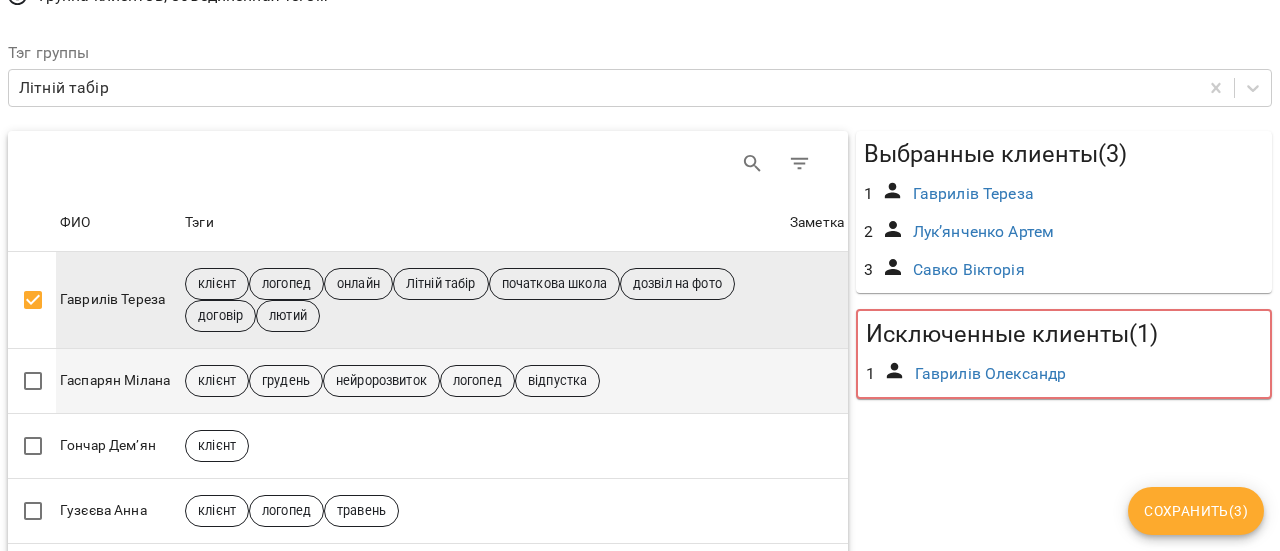 scroll, scrollTop: 200, scrollLeft: 0, axis: vertical 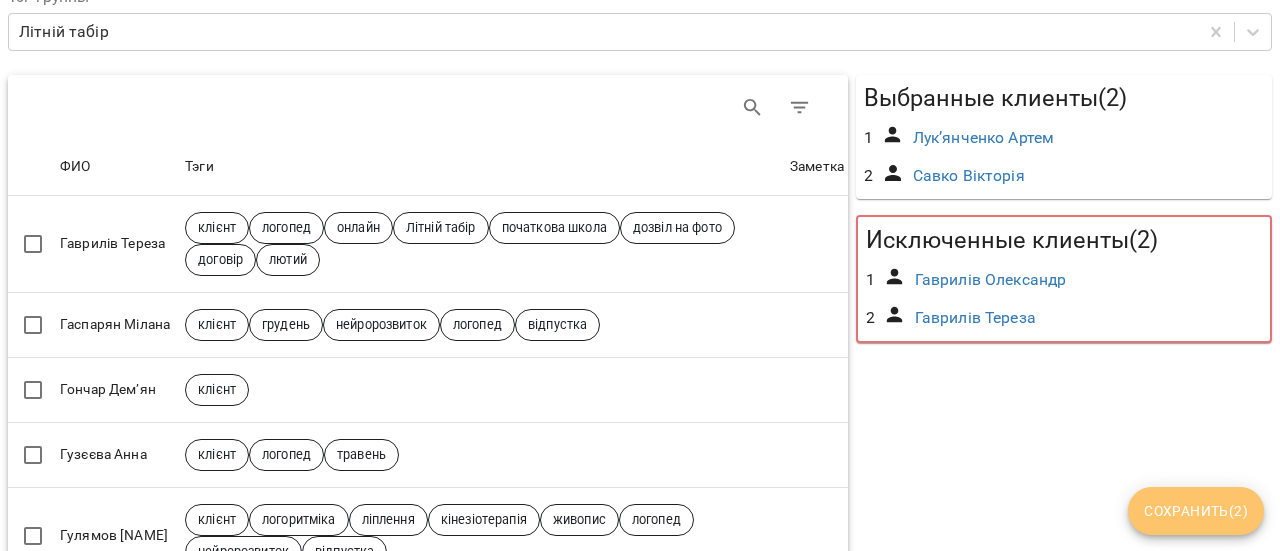 click on "Сохранить ( 2 )" at bounding box center [1196, 511] 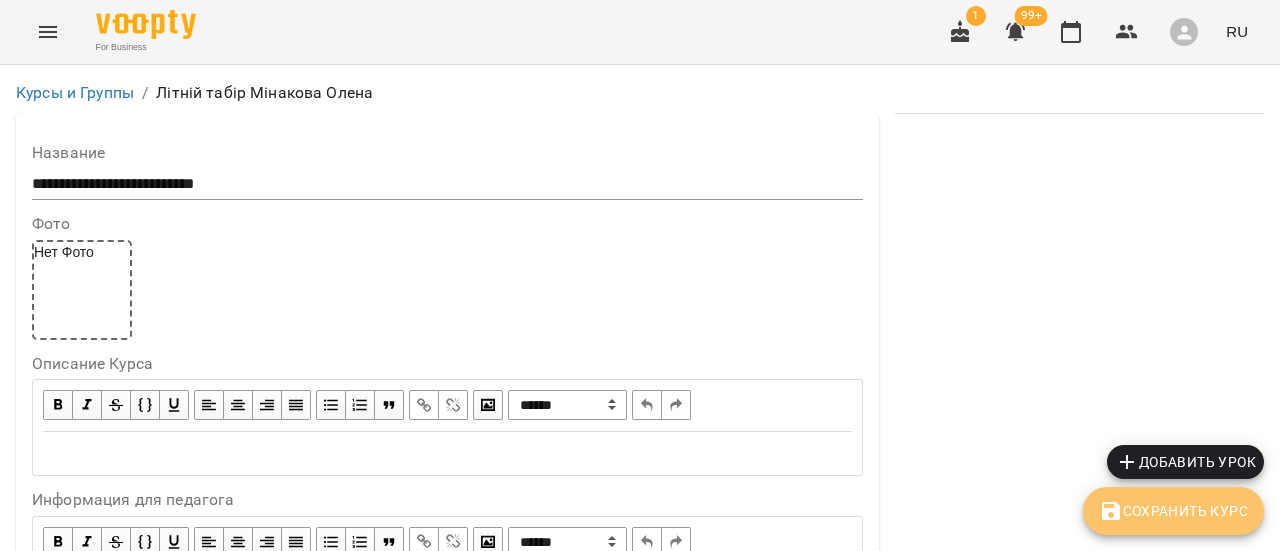 click on "Сохранить Курс" at bounding box center (1173, 511) 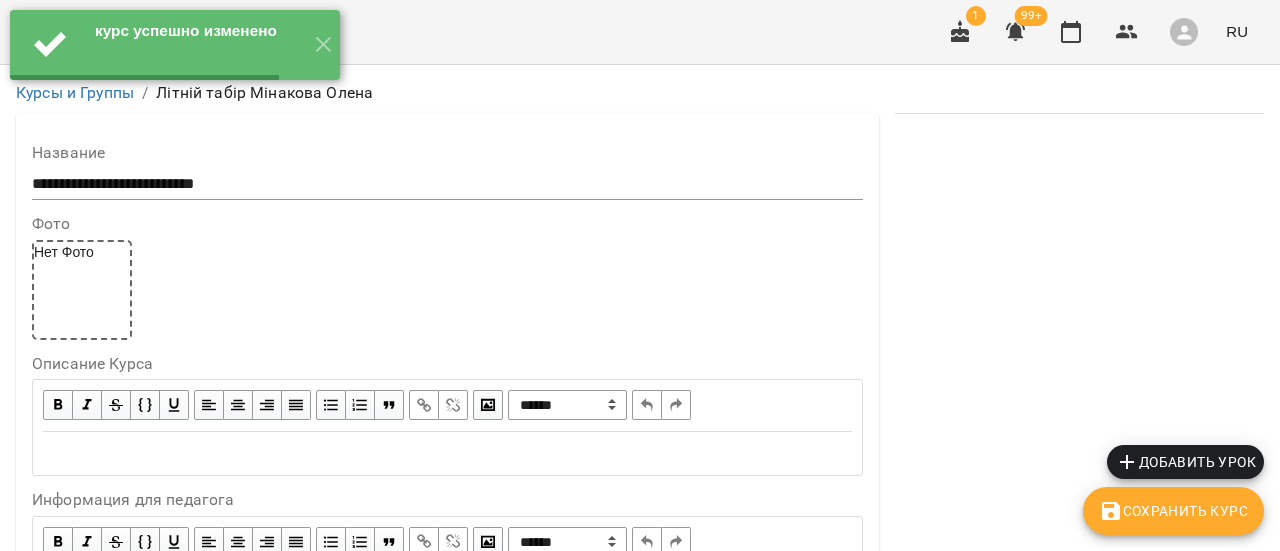 scroll, scrollTop: 0, scrollLeft: 0, axis: both 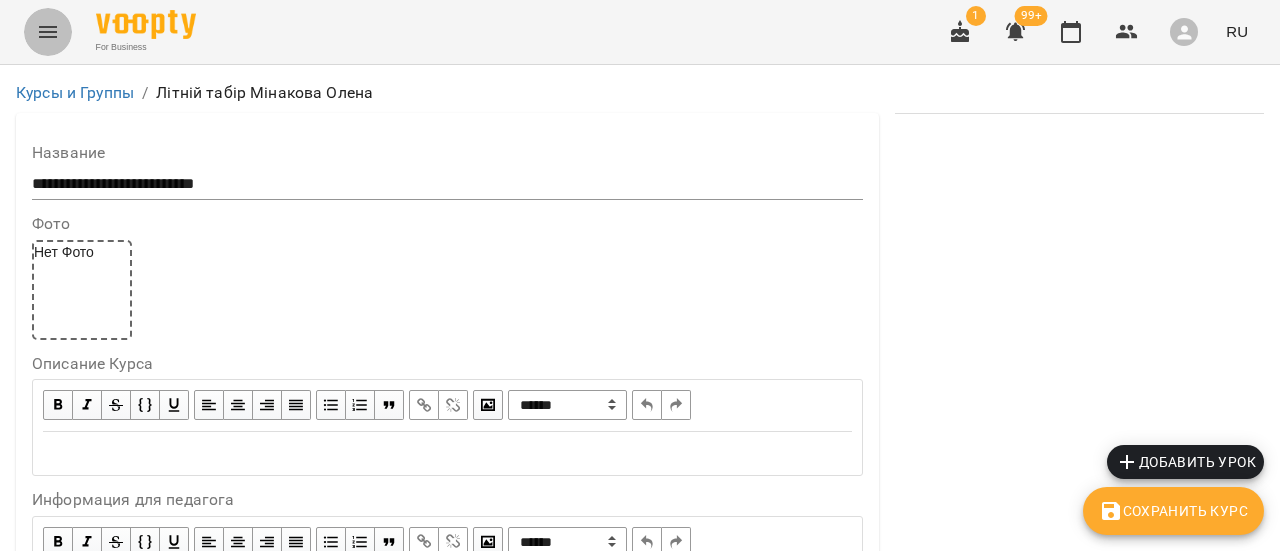 click 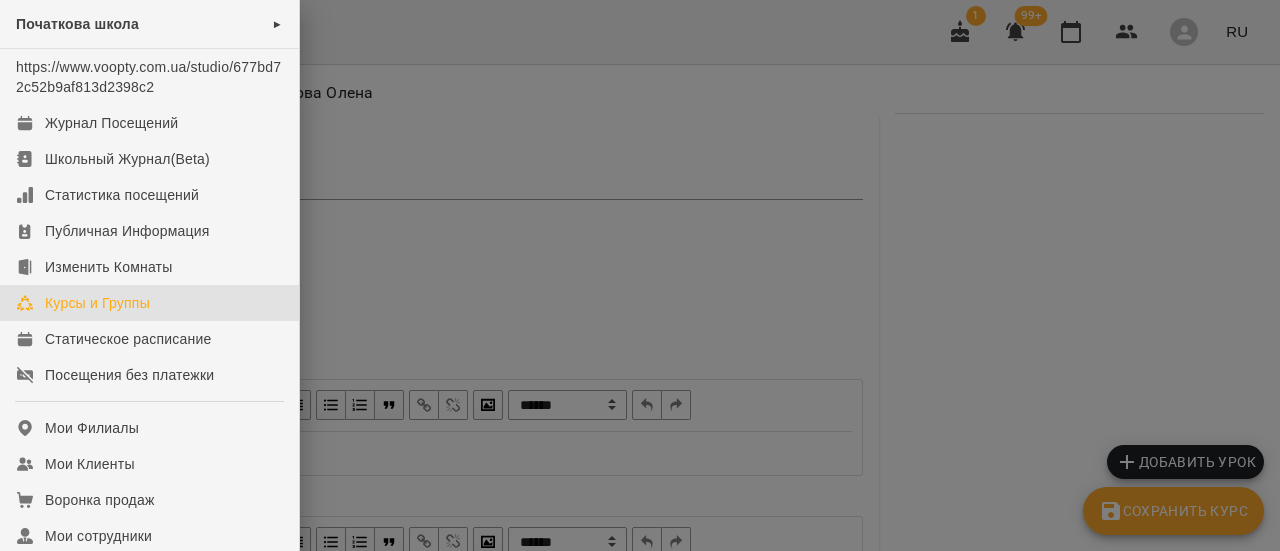 click on "Курсы и Группы" at bounding box center (97, 303) 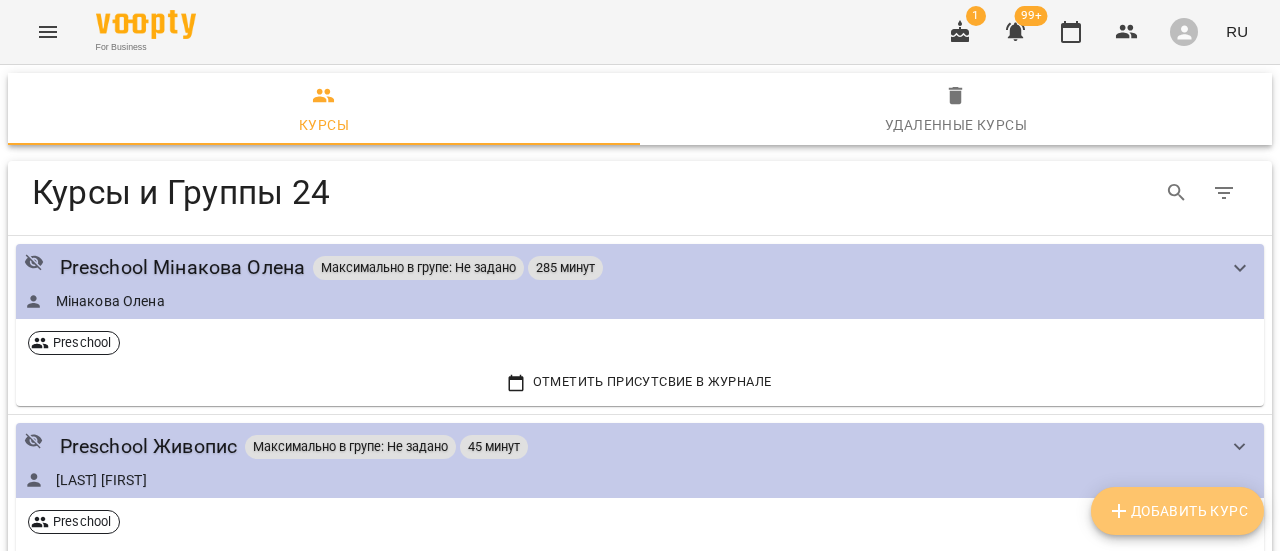 click on "Добавить Курс" at bounding box center [1177, 511] 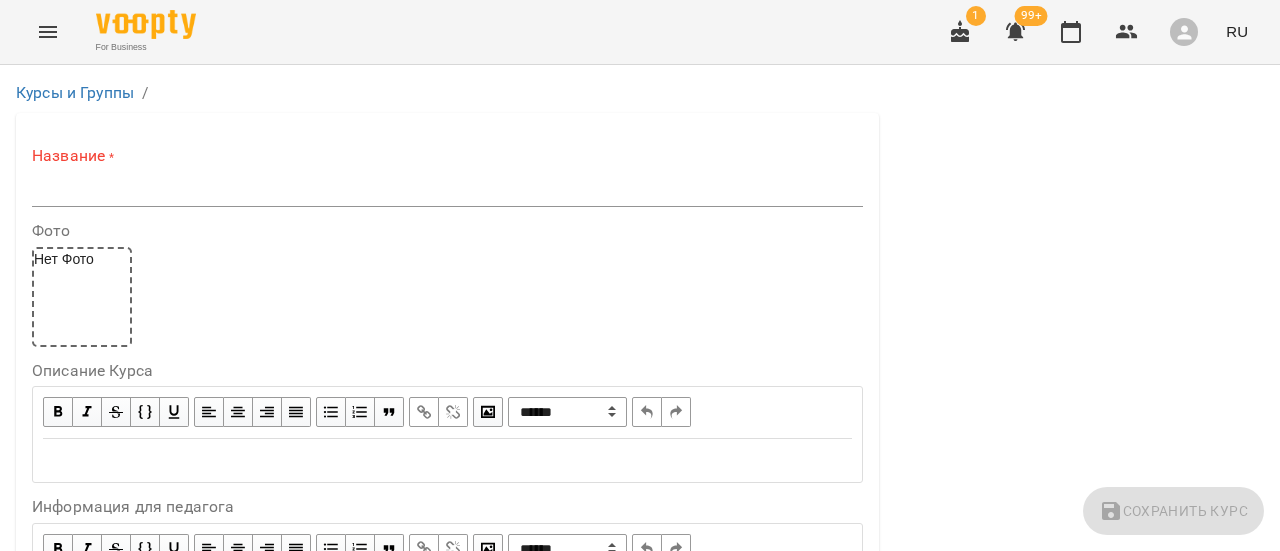 click at bounding box center (447, 191) 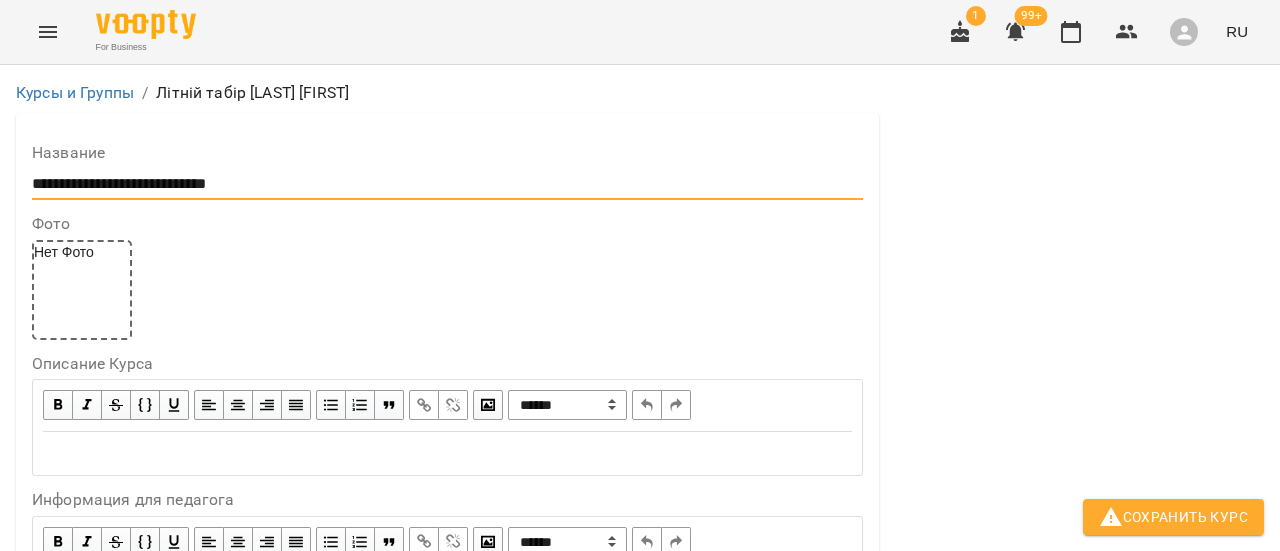 scroll, scrollTop: 600, scrollLeft: 0, axis: vertical 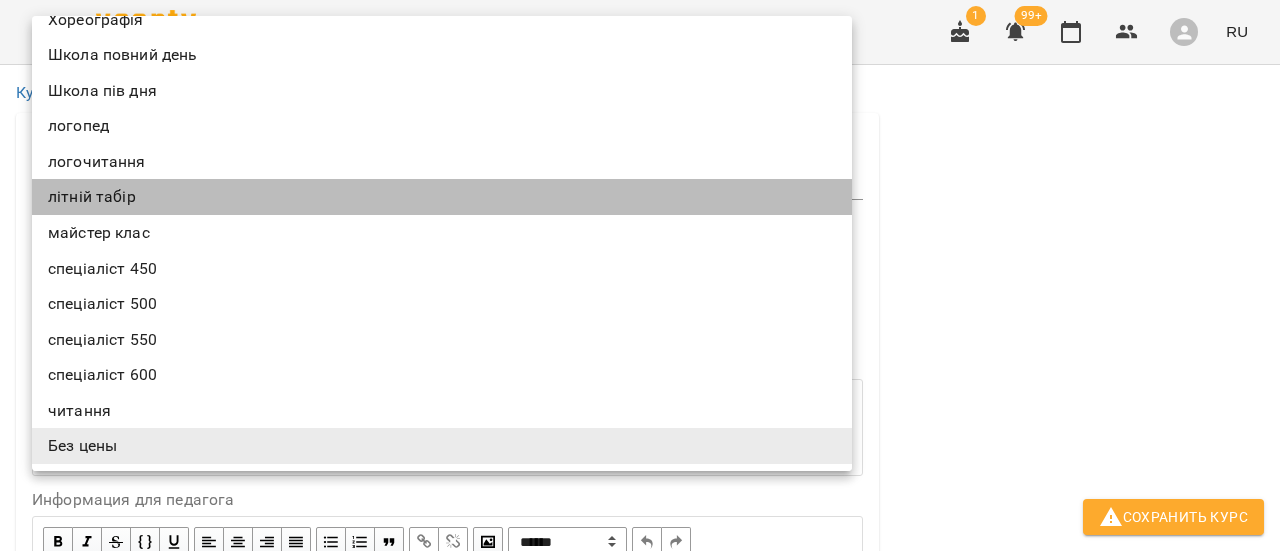 click on "літній табір" at bounding box center [442, 197] 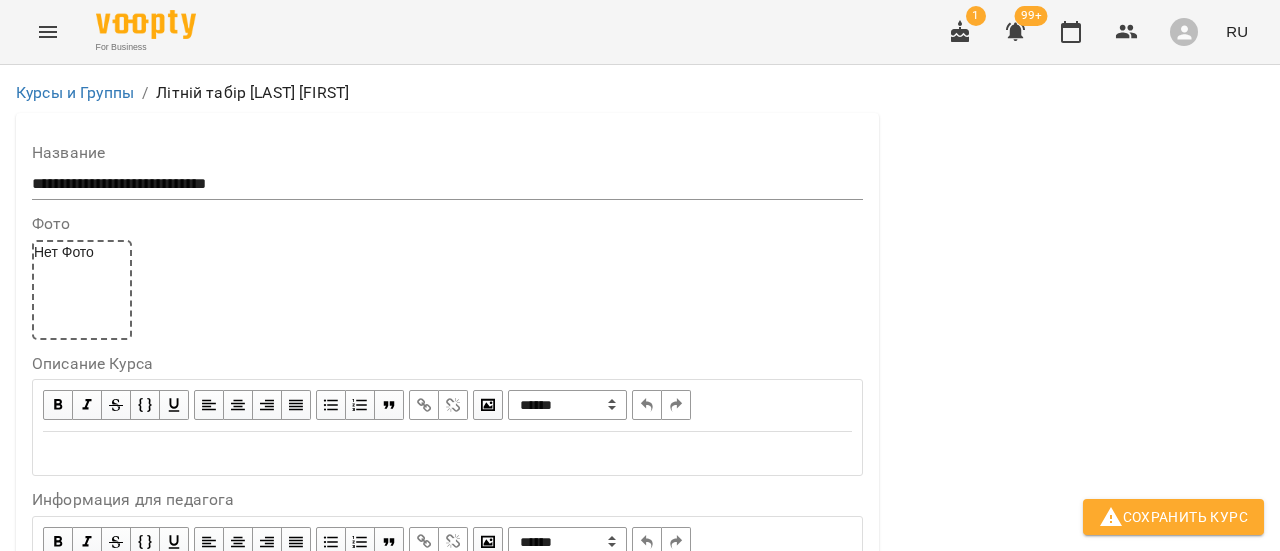 scroll, scrollTop: 700, scrollLeft: 0, axis: vertical 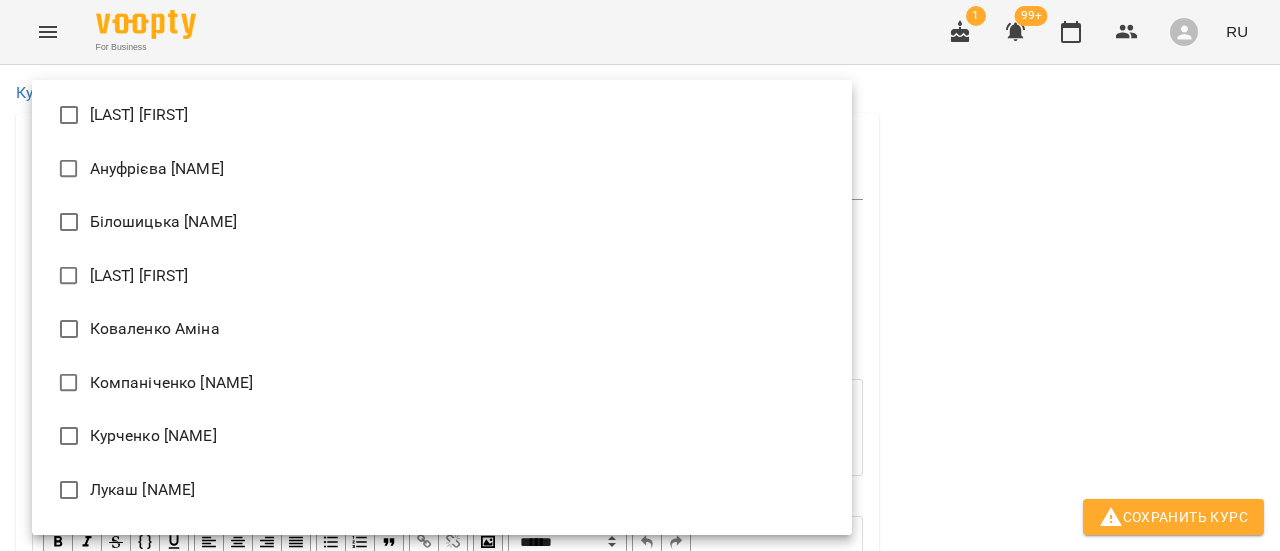 click on "Ануфрієва [NAME]" at bounding box center [442, 169] 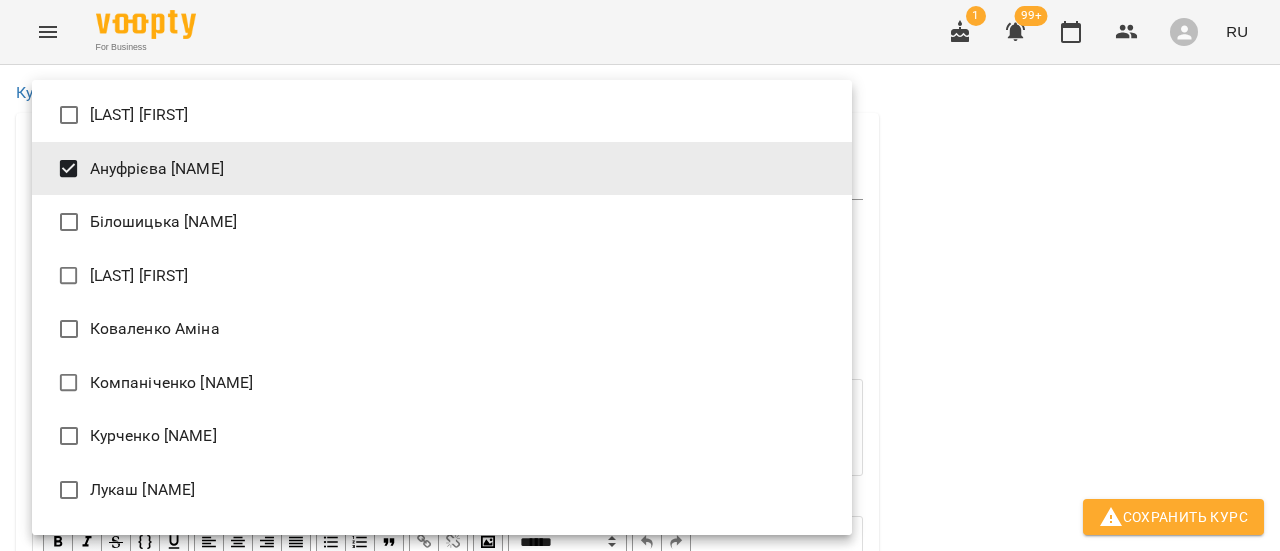 click at bounding box center [640, 275] 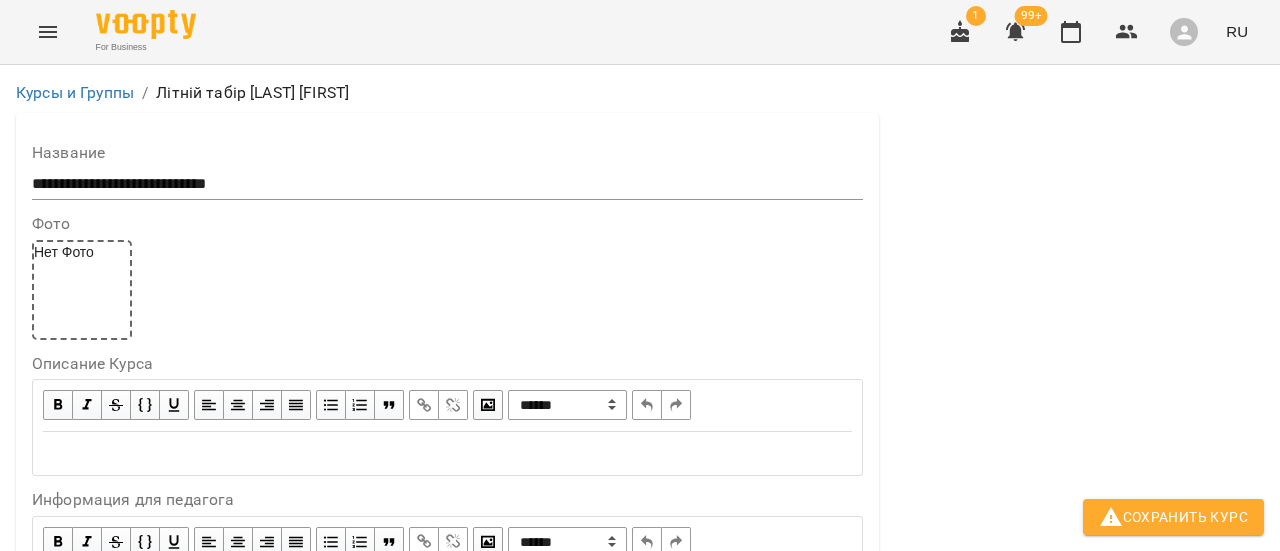 scroll, scrollTop: 1882, scrollLeft: 0, axis: vertical 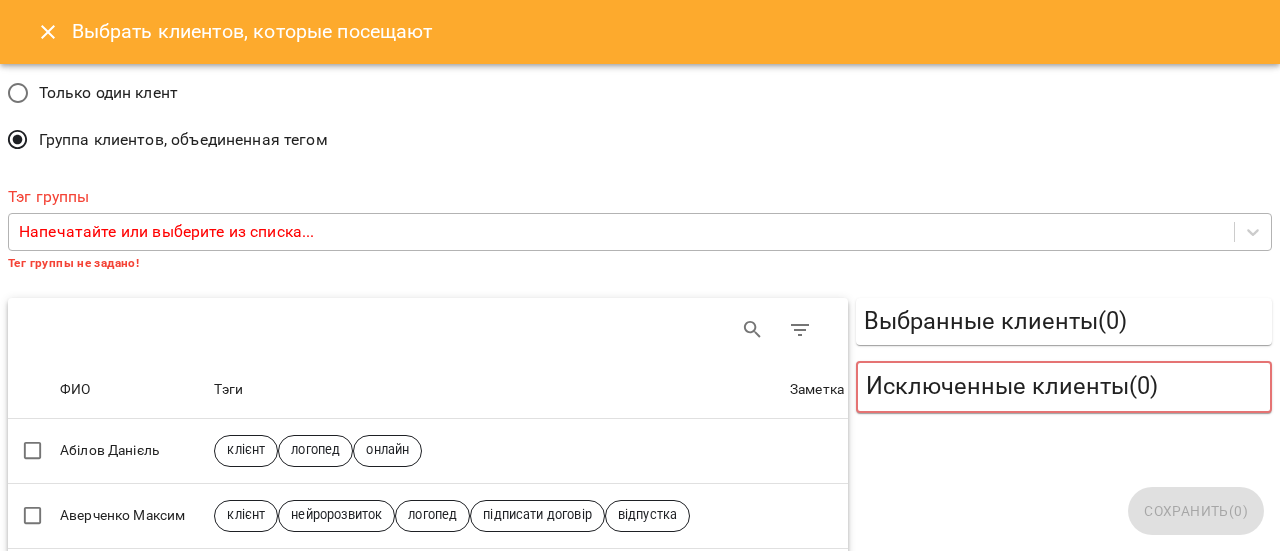 click on "Напечатайте или выберите из списка..." at bounding box center [166, 232] 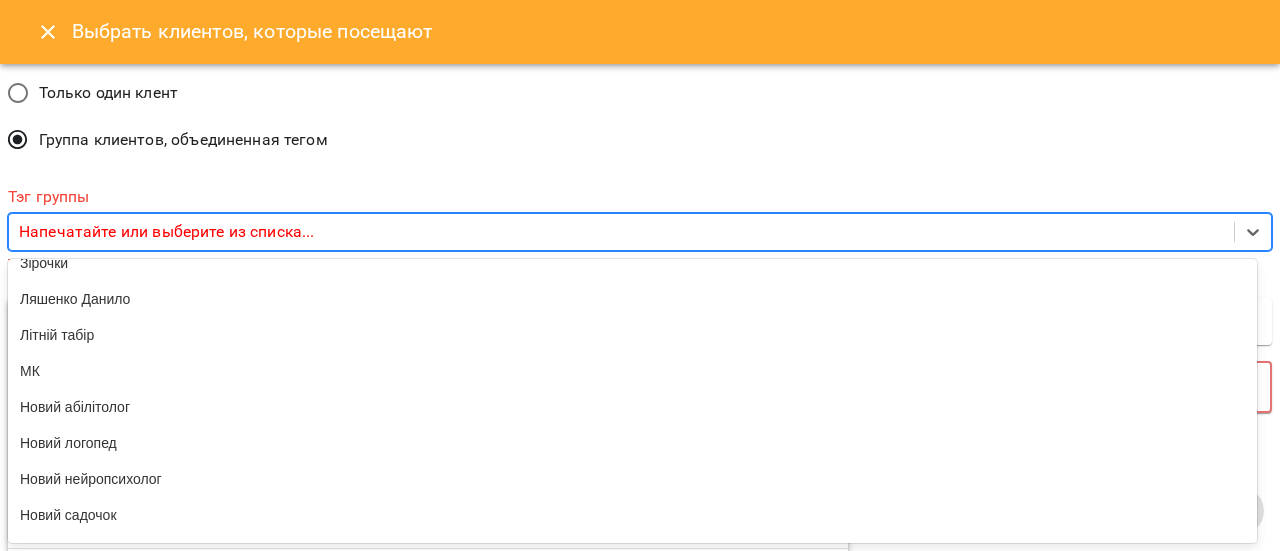 scroll, scrollTop: 300, scrollLeft: 0, axis: vertical 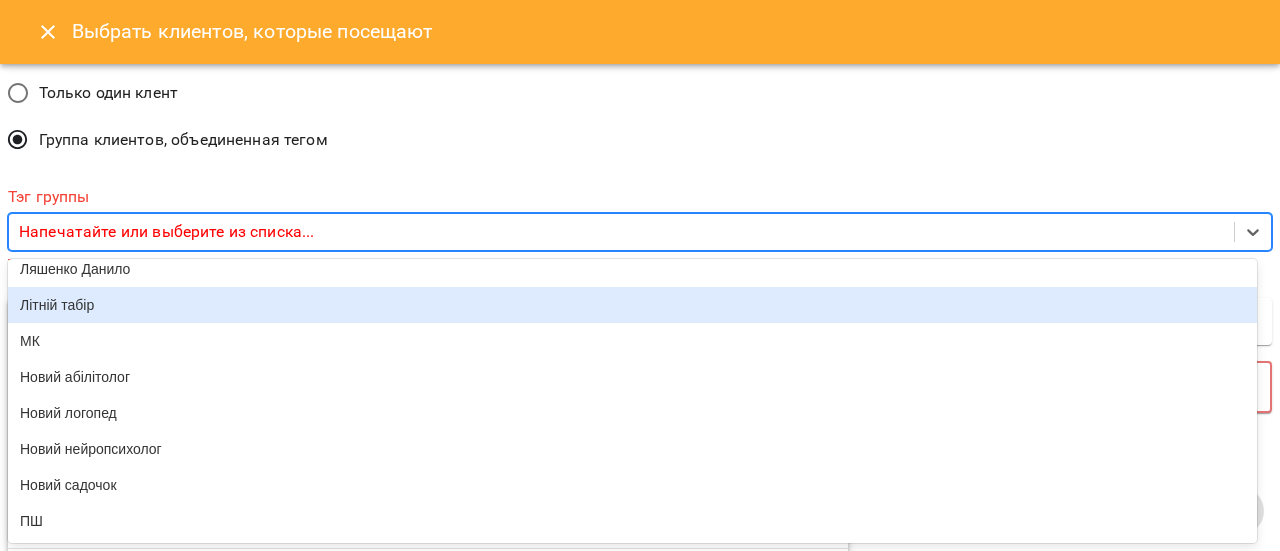 click on "Літній табір" at bounding box center [632, 305] 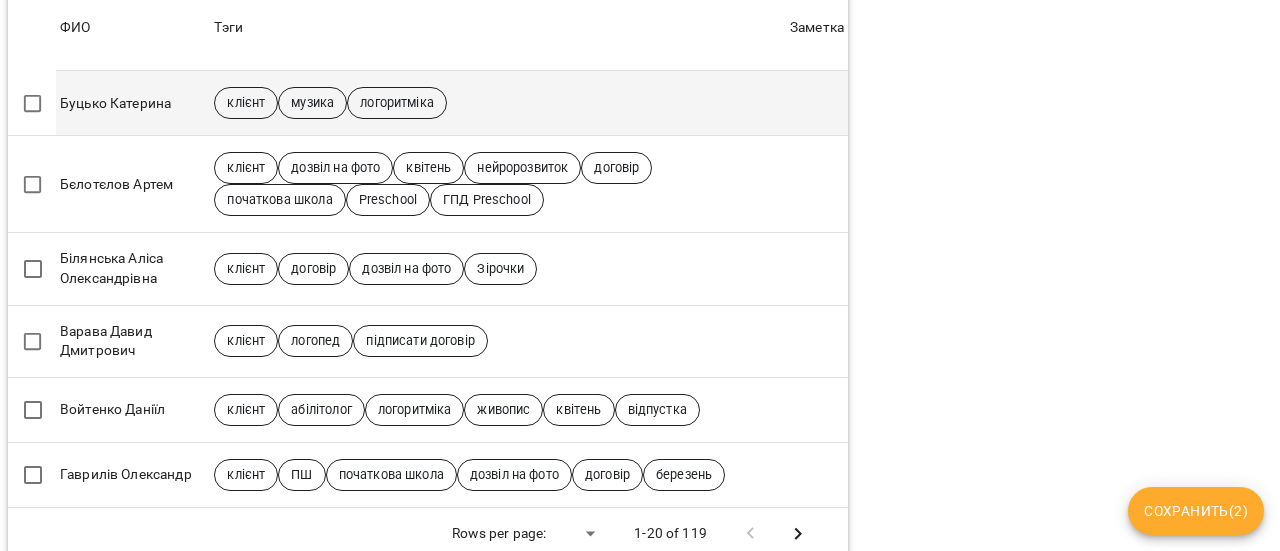 scroll, scrollTop: 1566, scrollLeft: 0, axis: vertical 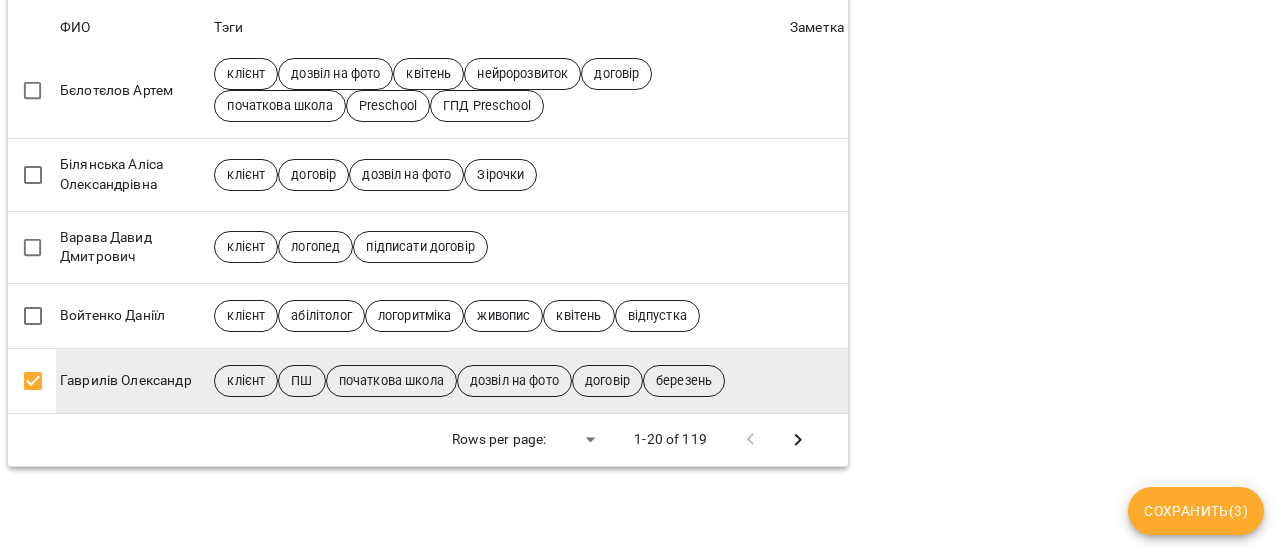 click 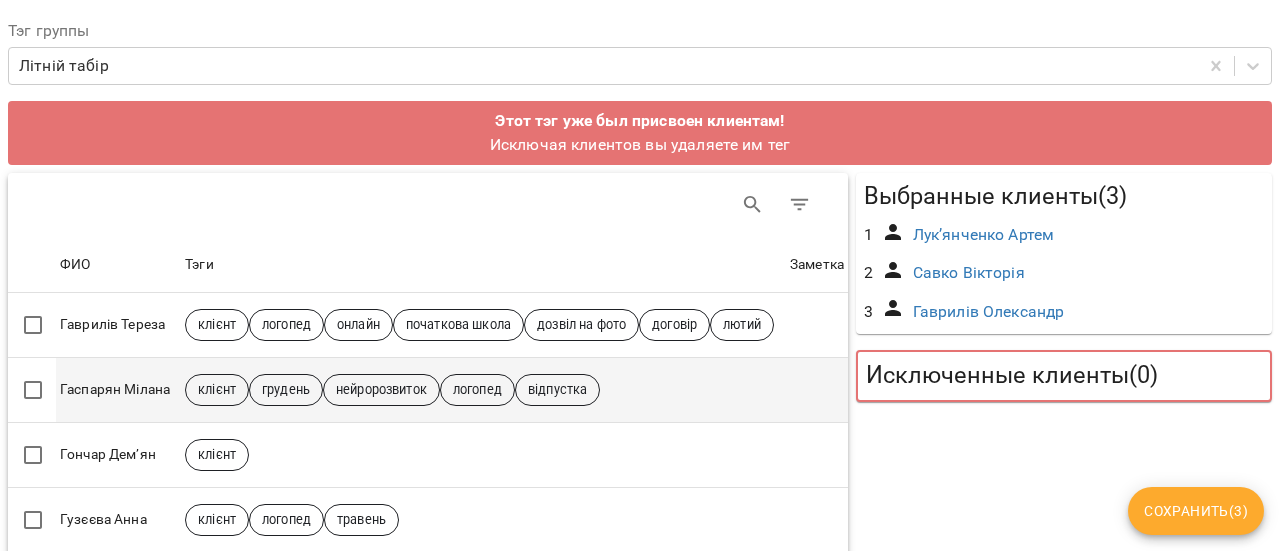 scroll, scrollTop: 234, scrollLeft: 0, axis: vertical 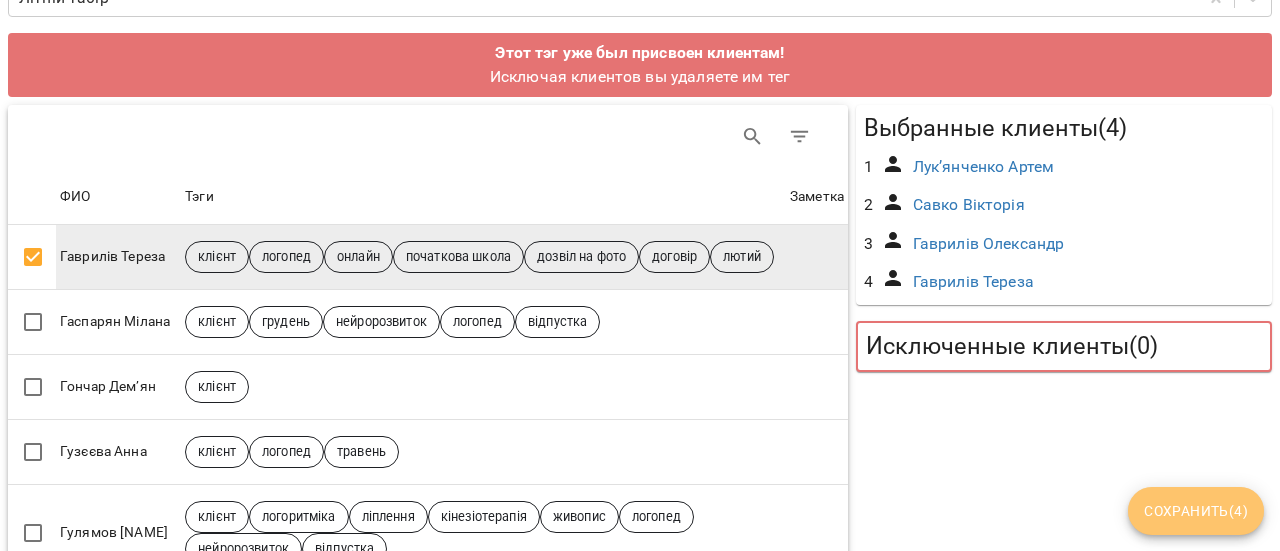 click on "Сохранить ( 4 )" at bounding box center [1196, 511] 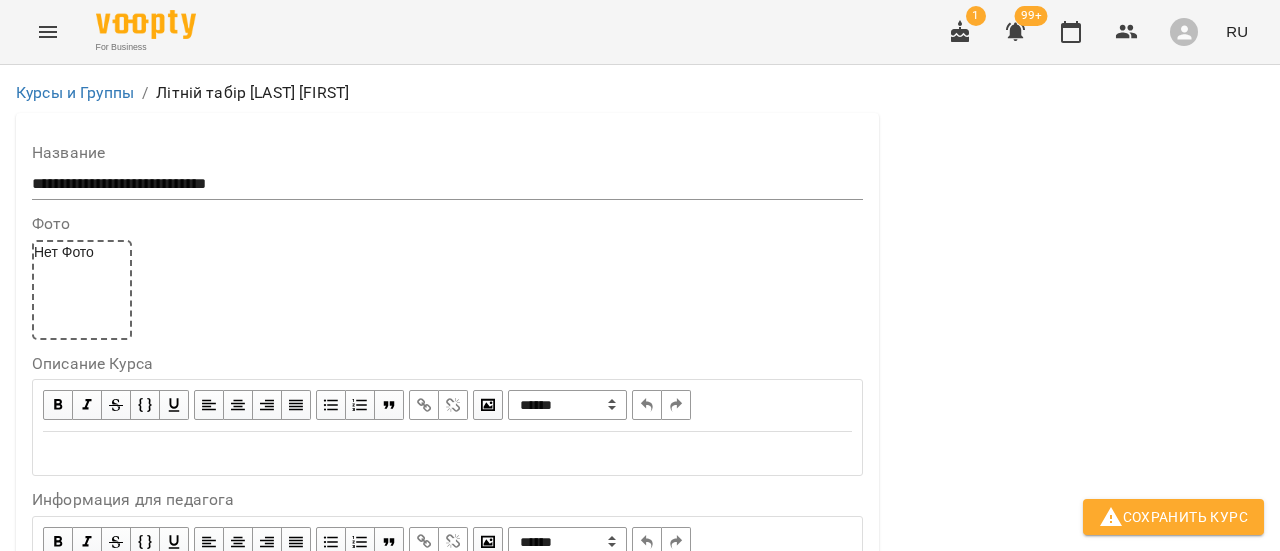 click on "Выбрать клиентов, которые посещают" at bounding box center [322, 2038] 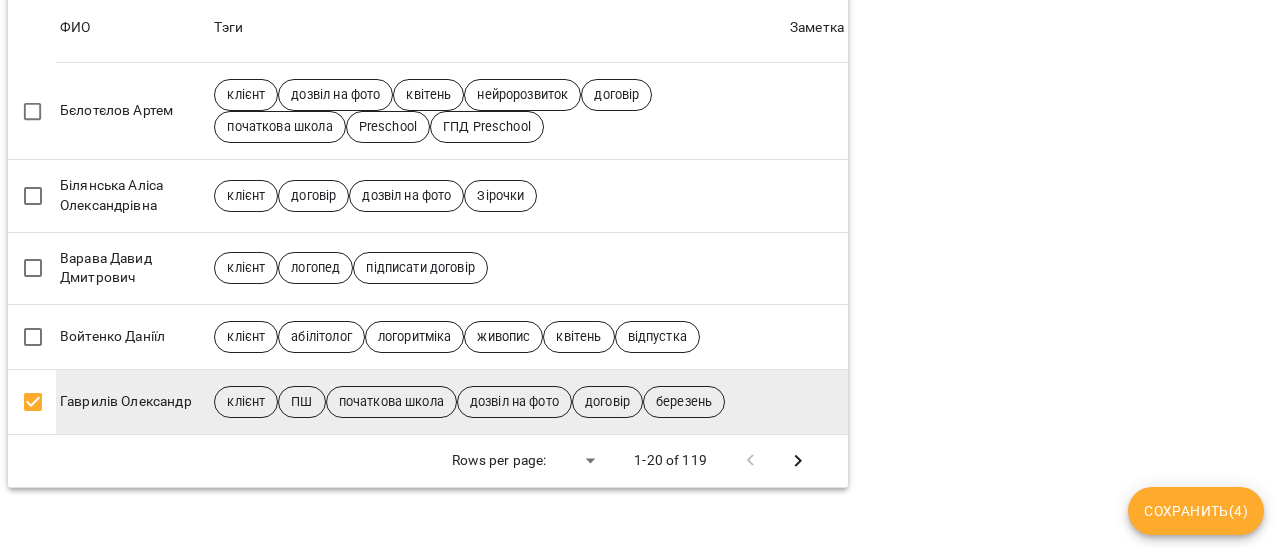 scroll, scrollTop: 1503, scrollLeft: 0, axis: vertical 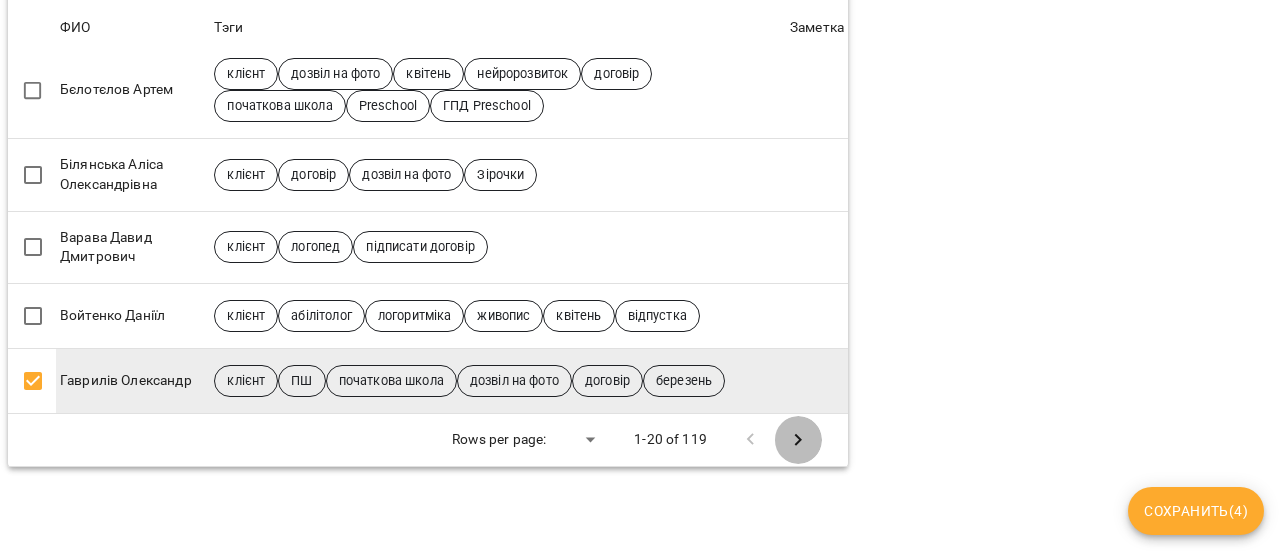 click 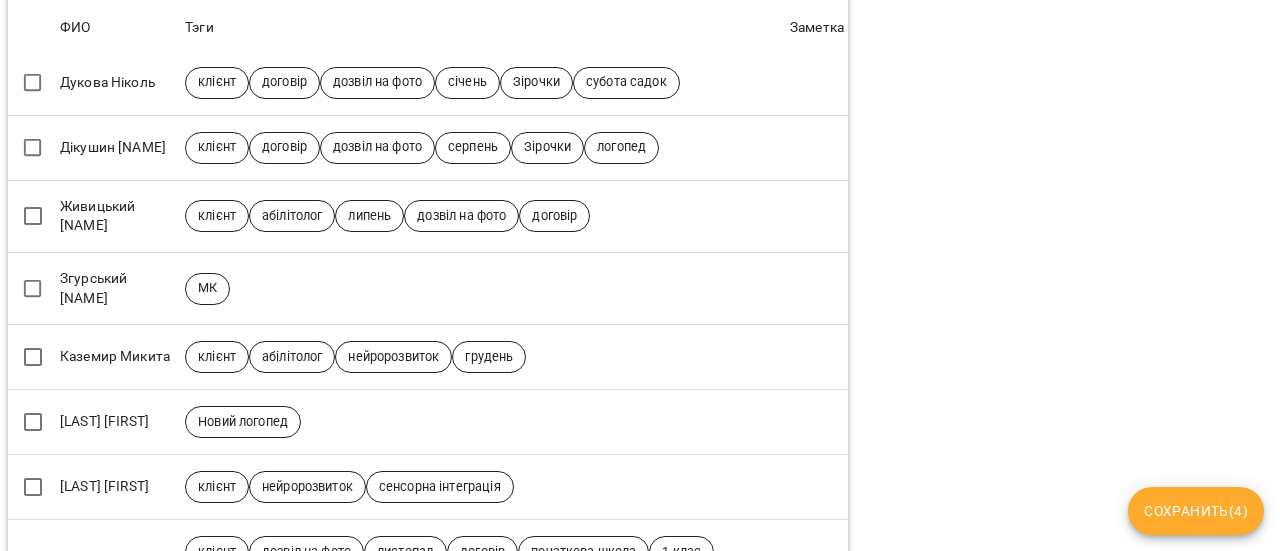 scroll, scrollTop: 1471, scrollLeft: 0, axis: vertical 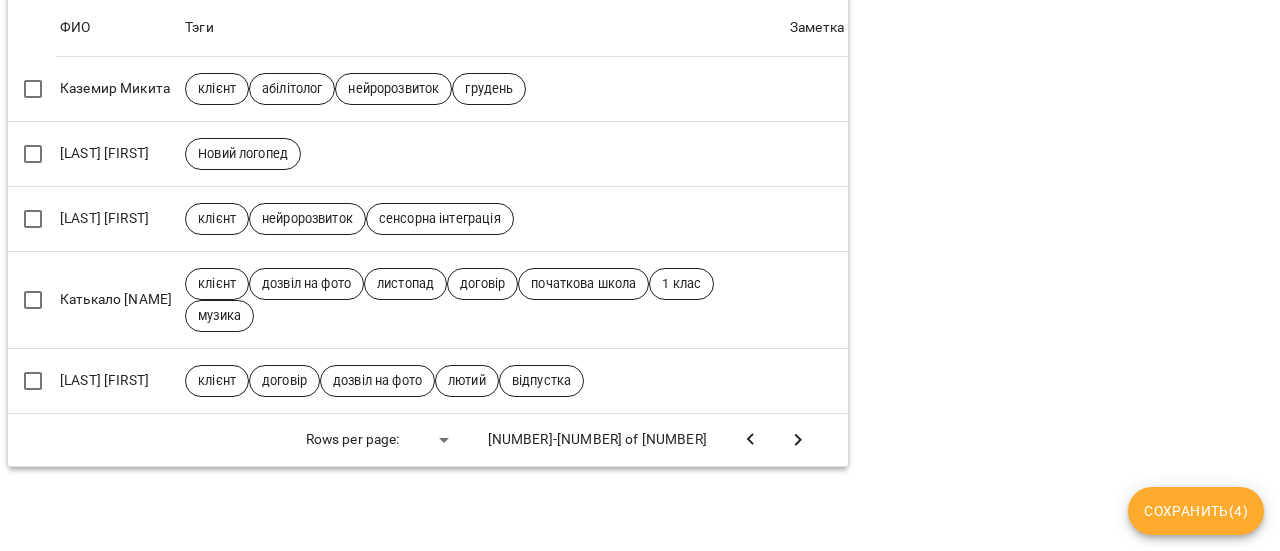 click 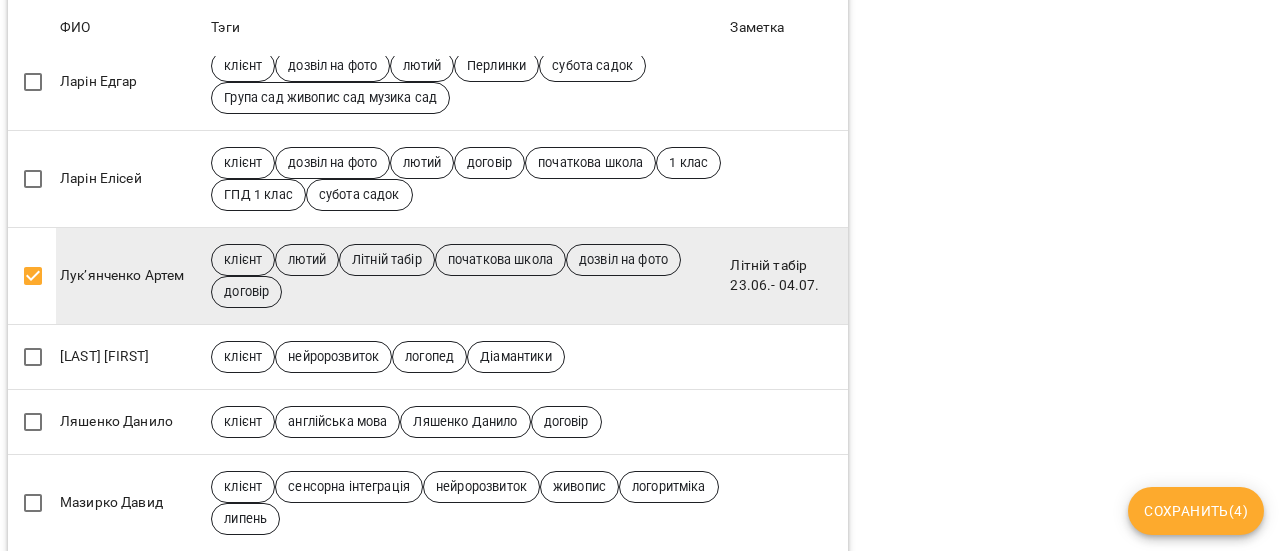 scroll, scrollTop: 967, scrollLeft: 0, axis: vertical 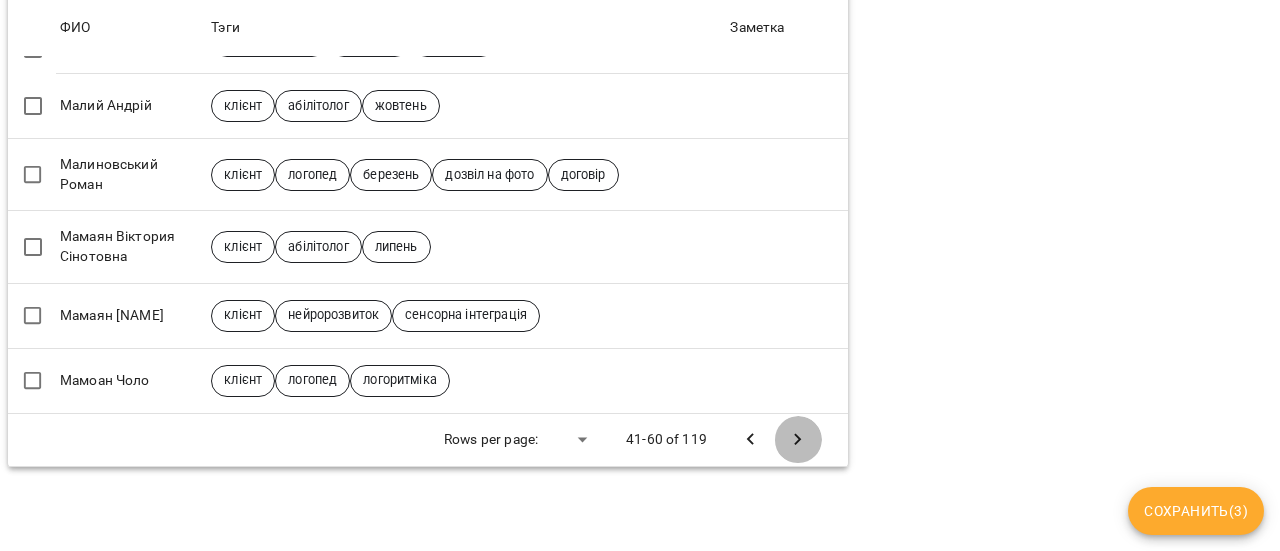 click 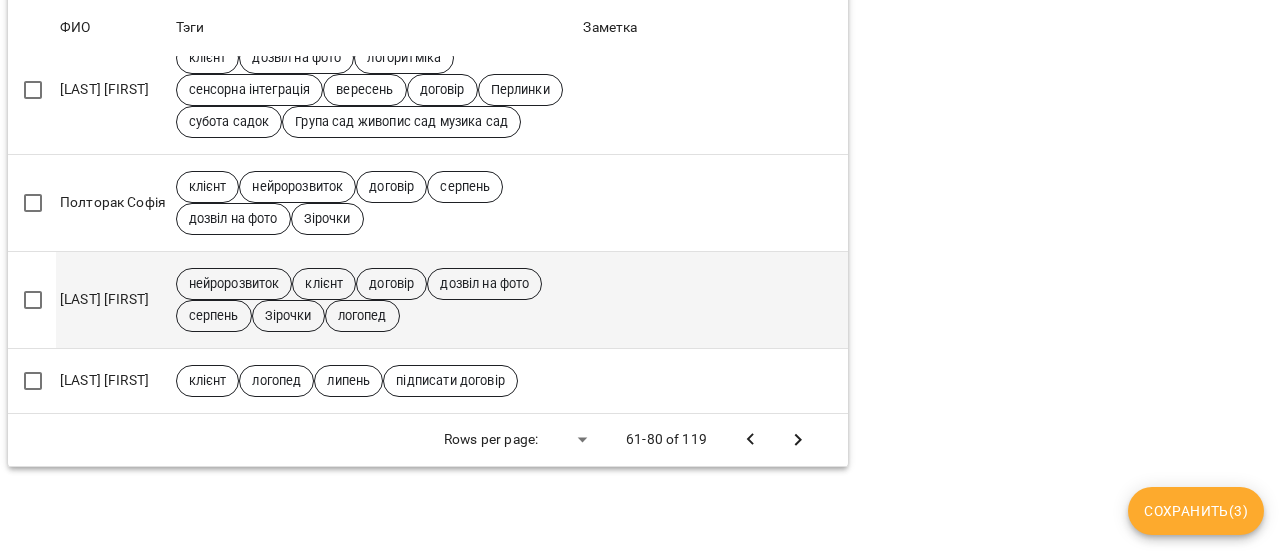 scroll, scrollTop: 1734, scrollLeft: 0, axis: vertical 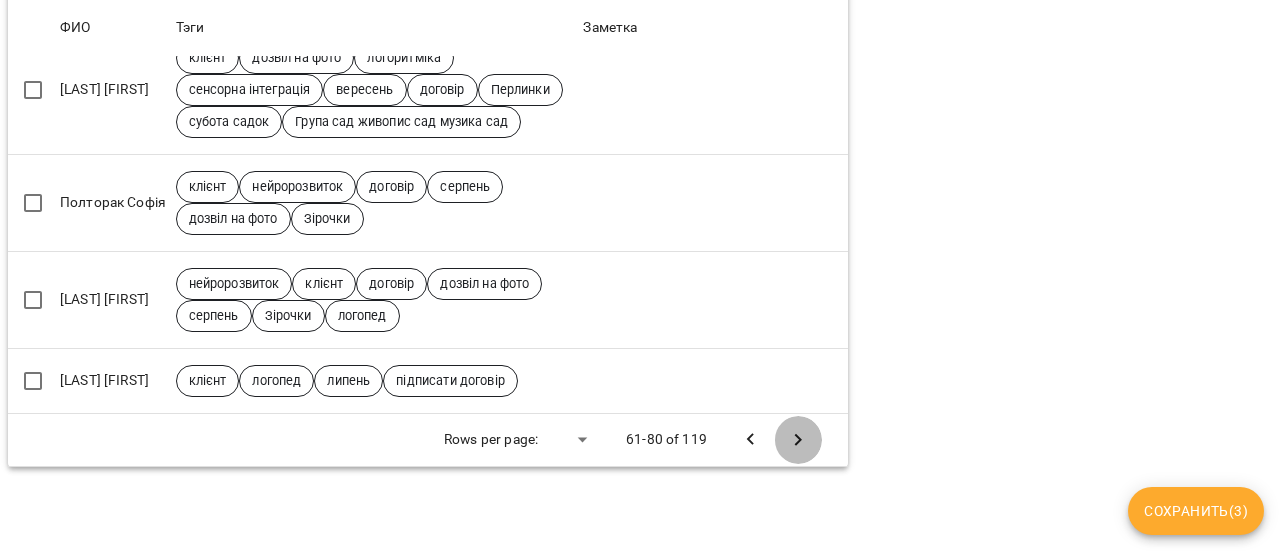 click 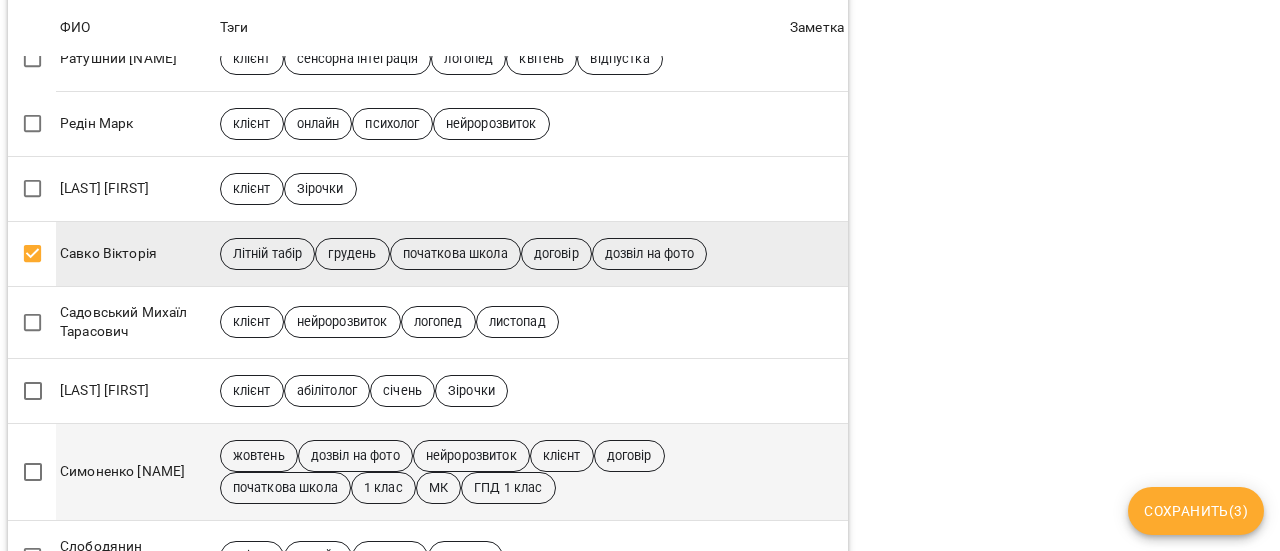 scroll, scrollTop: 683, scrollLeft: 0, axis: vertical 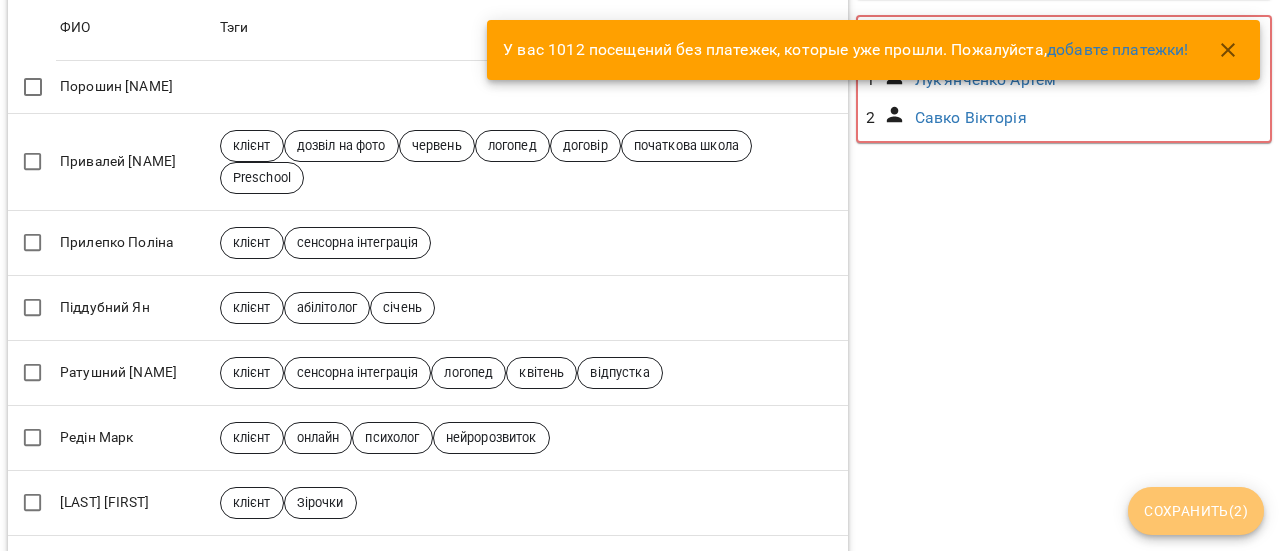click on "Сохранить ( 2 )" at bounding box center (1196, 511) 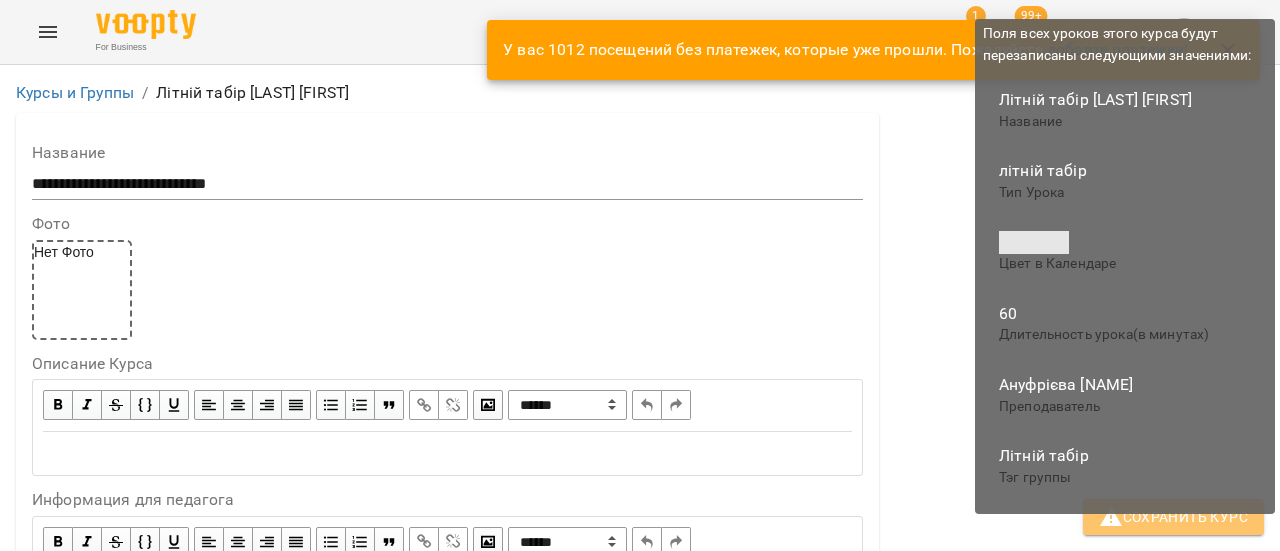 click on "Сохранить Курс" at bounding box center [1173, 517] 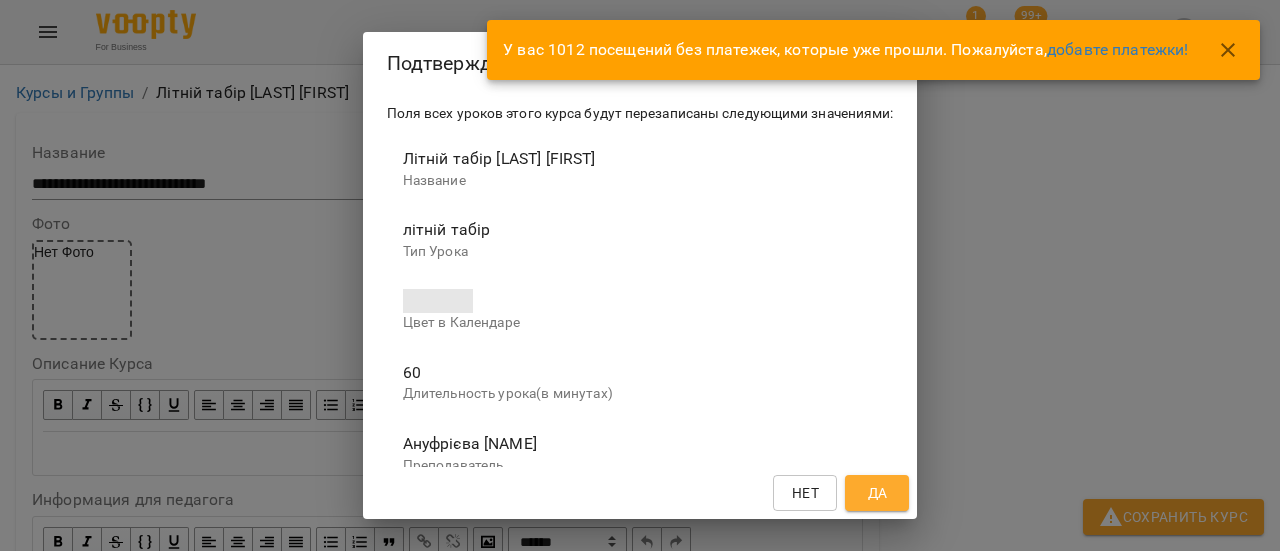 click on "Да" at bounding box center [878, 493] 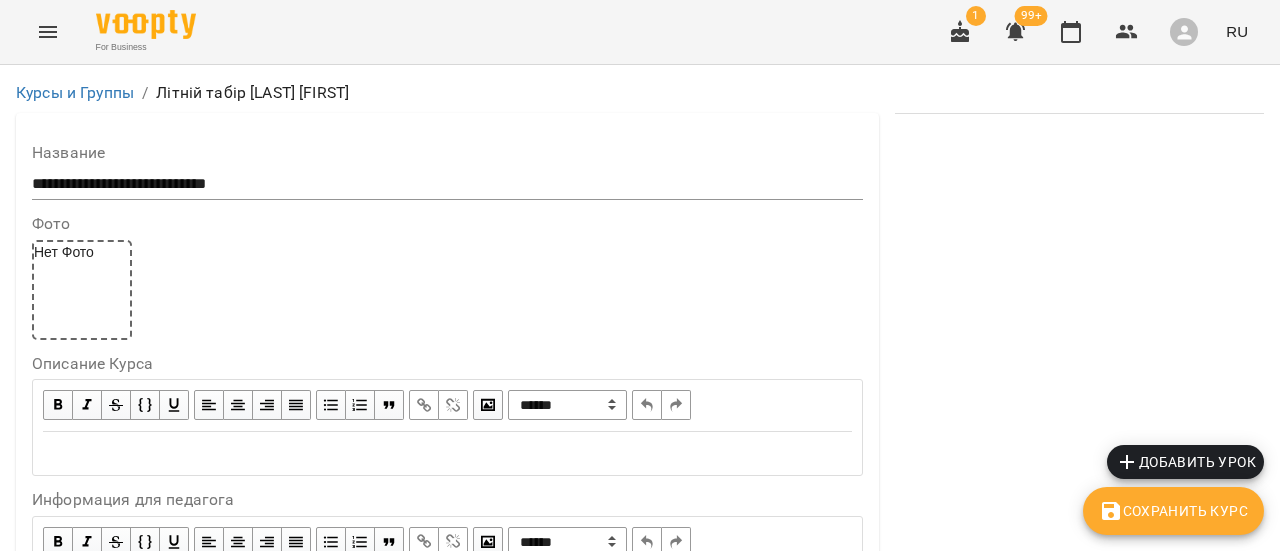 scroll, scrollTop: 1800, scrollLeft: 0, axis: vertical 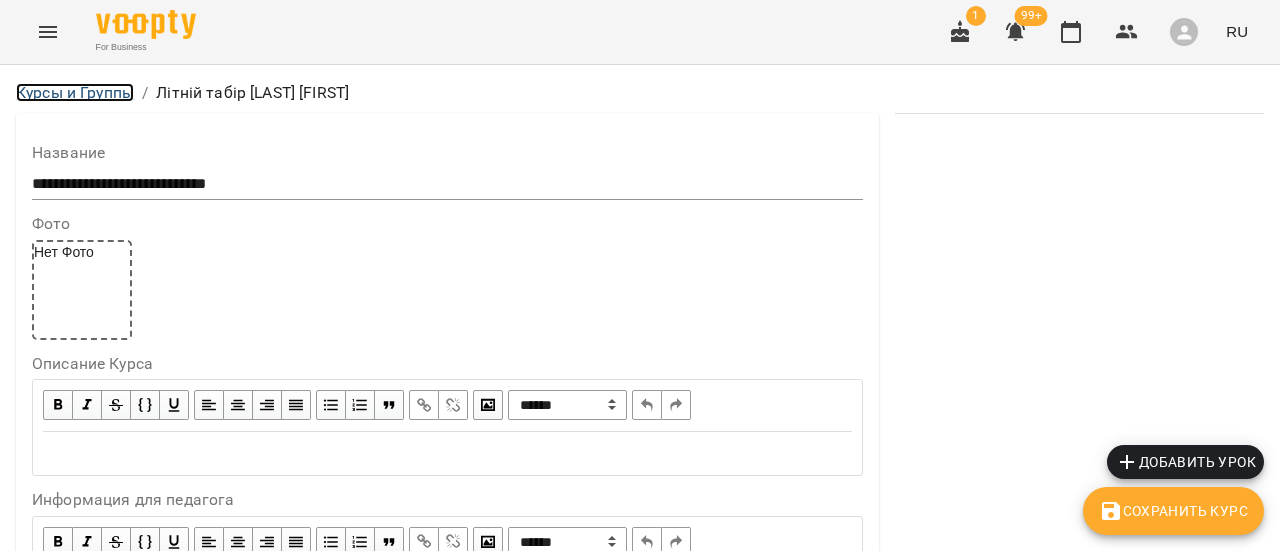 click on "Курсы и Группы" at bounding box center (75, 92) 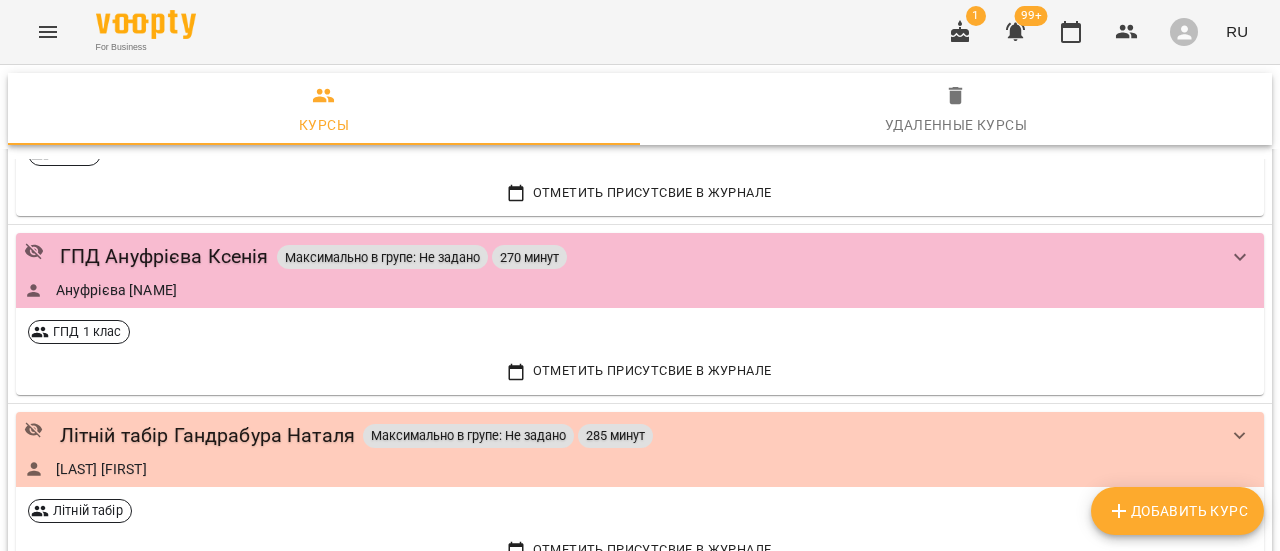 scroll, scrollTop: 2580, scrollLeft: 0, axis: vertical 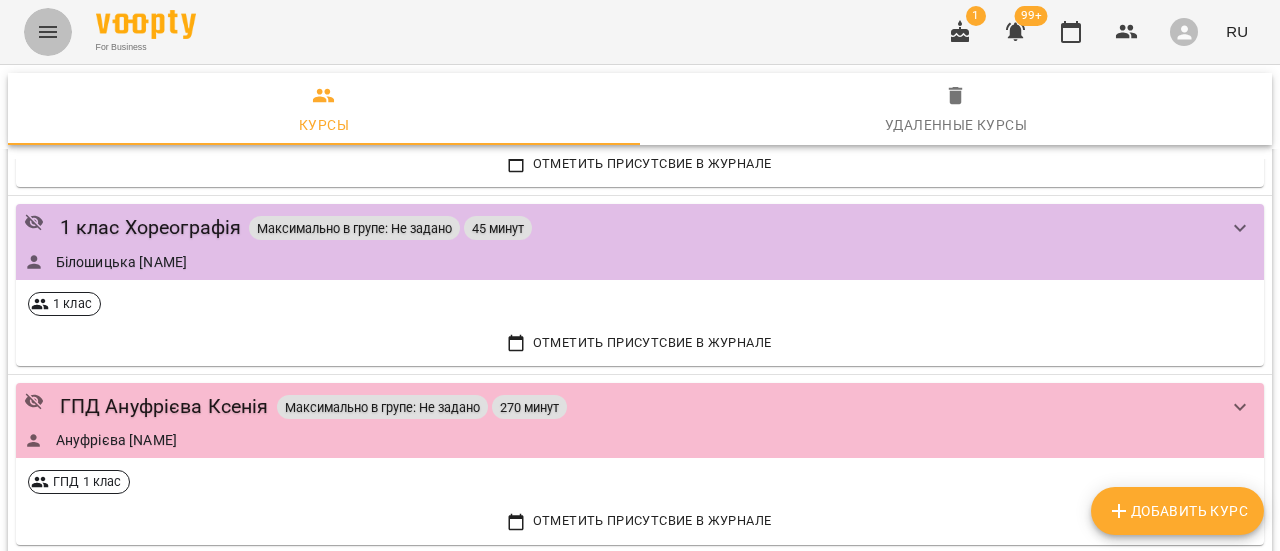 click 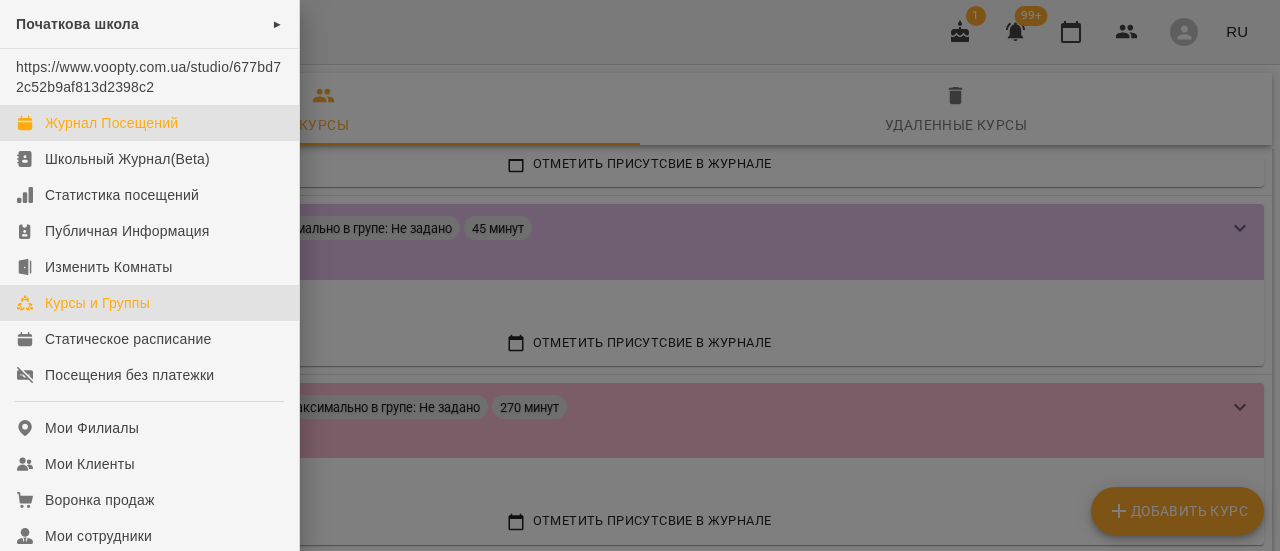 click on "Журнал Посещений" at bounding box center [111, 123] 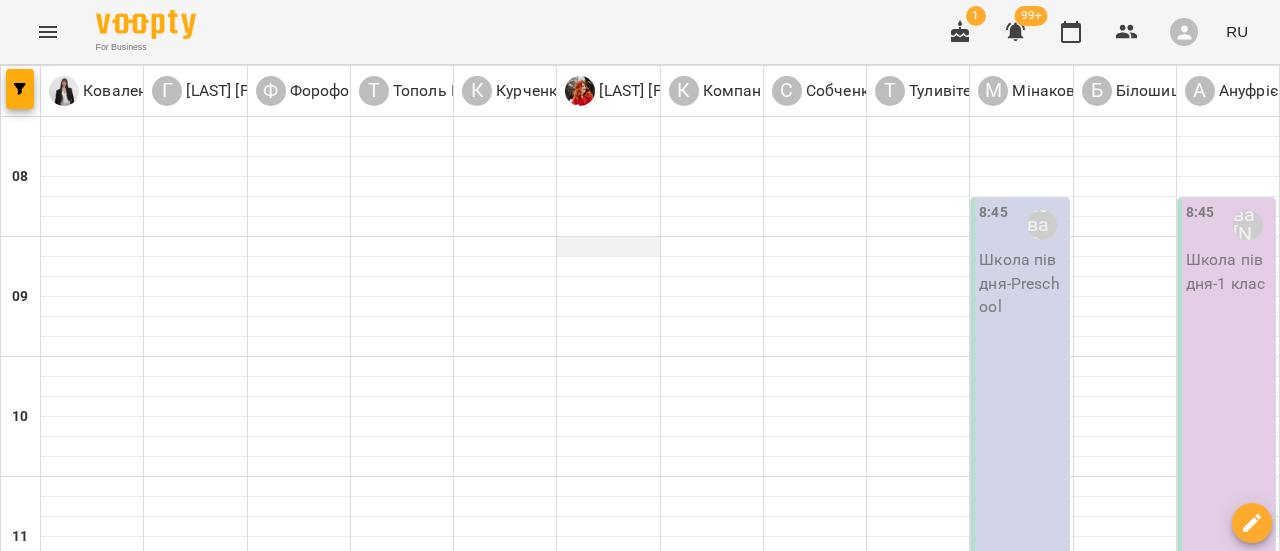 scroll, scrollTop: 100, scrollLeft: 0, axis: vertical 